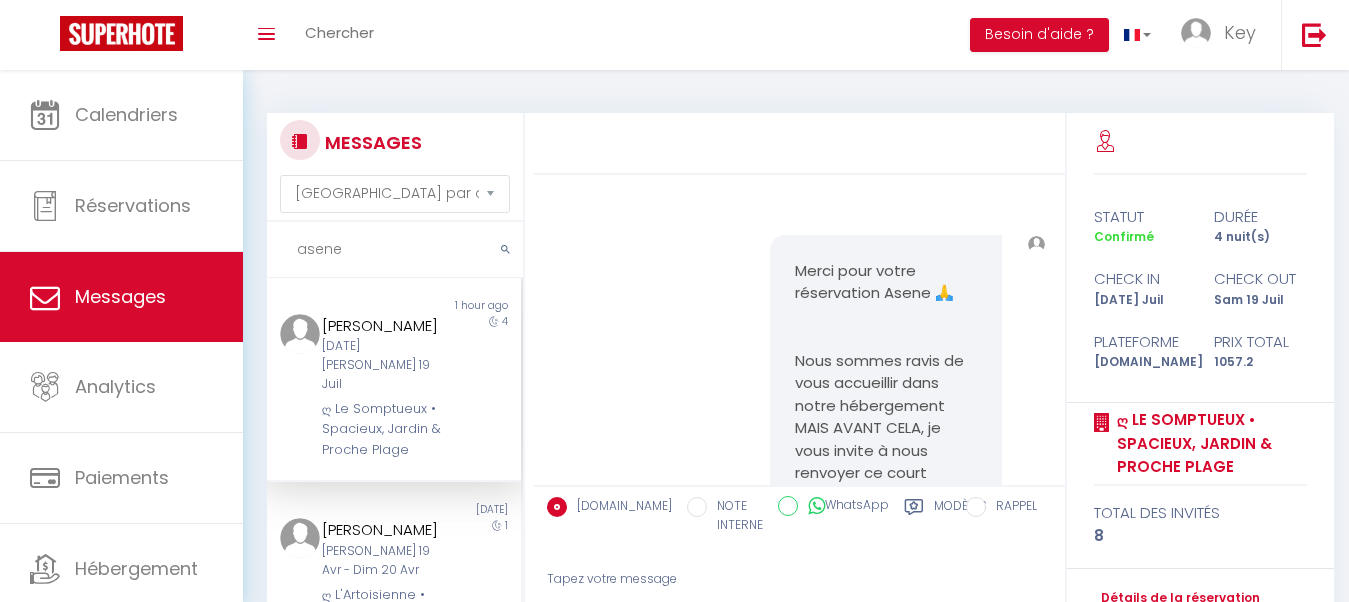 select on "message" 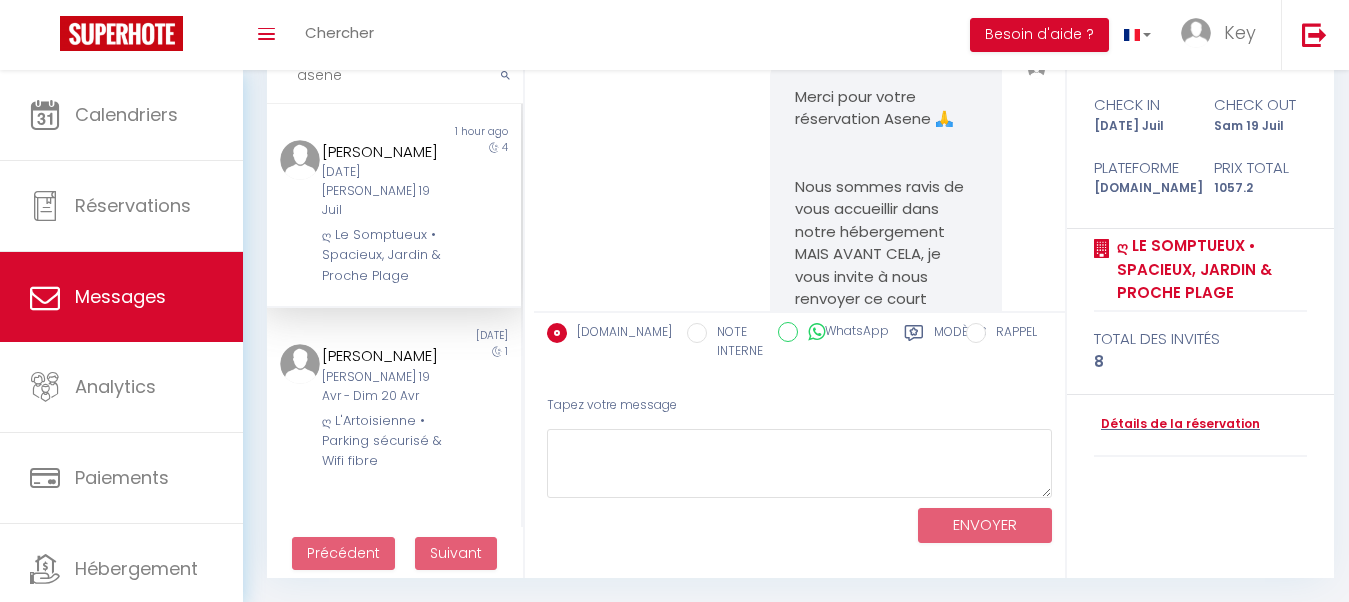 scroll, scrollTop: 174, scrollLeft: 0, axis: vertical 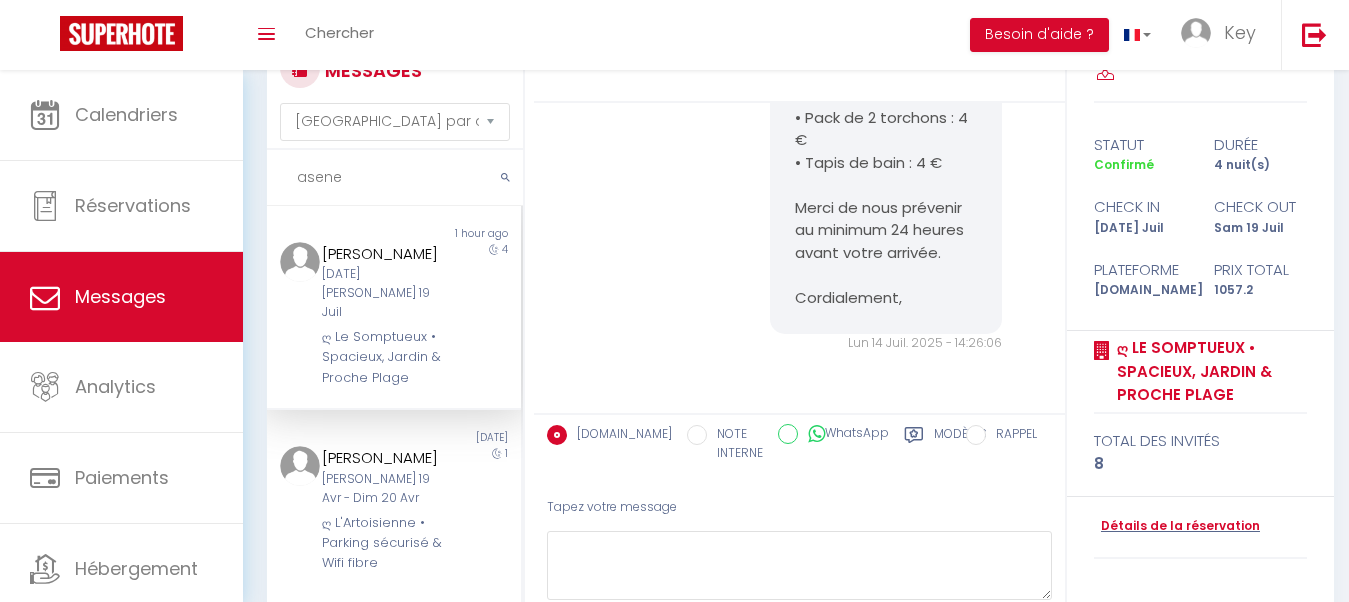 click on "asene" at bounding box center [395, 178] 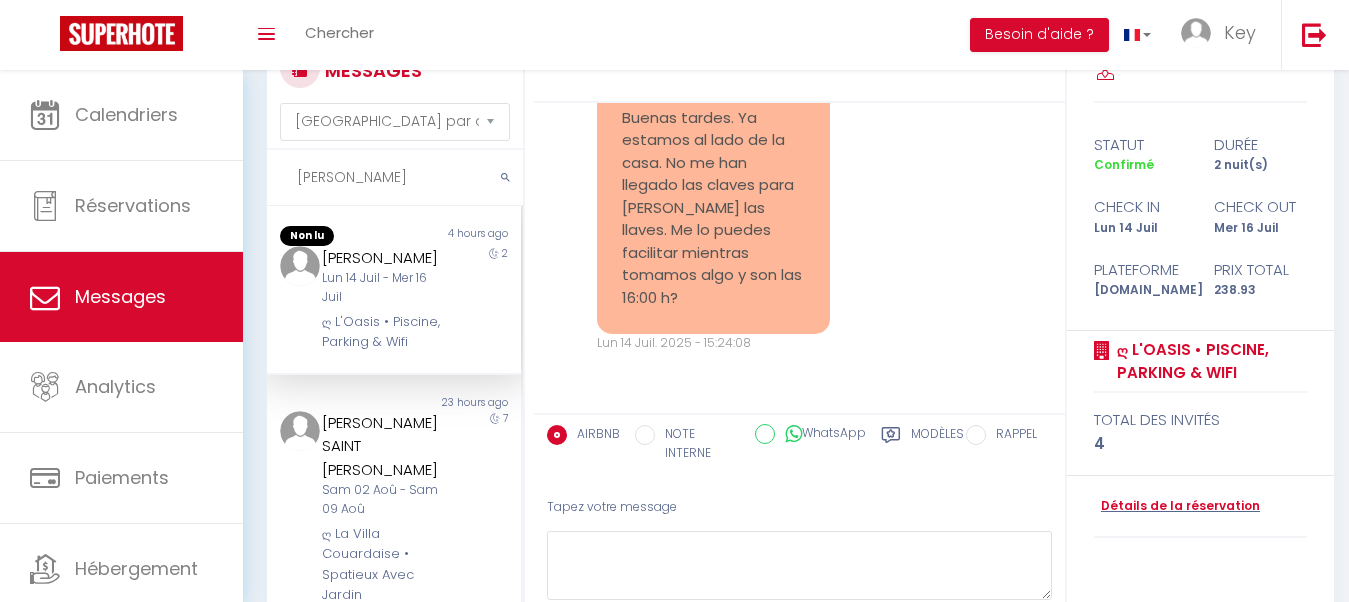 scroll, scrollTop: 2490, scrollLeft: 0, axis: vertical 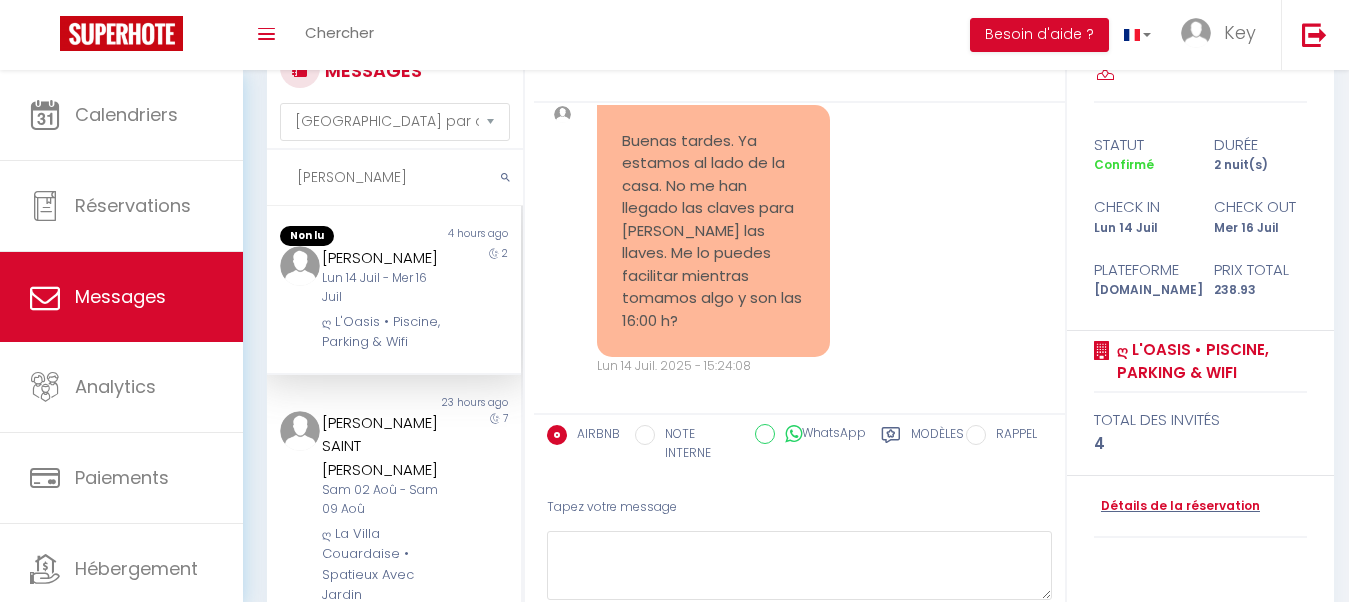type on "[PERSON_NAME]" 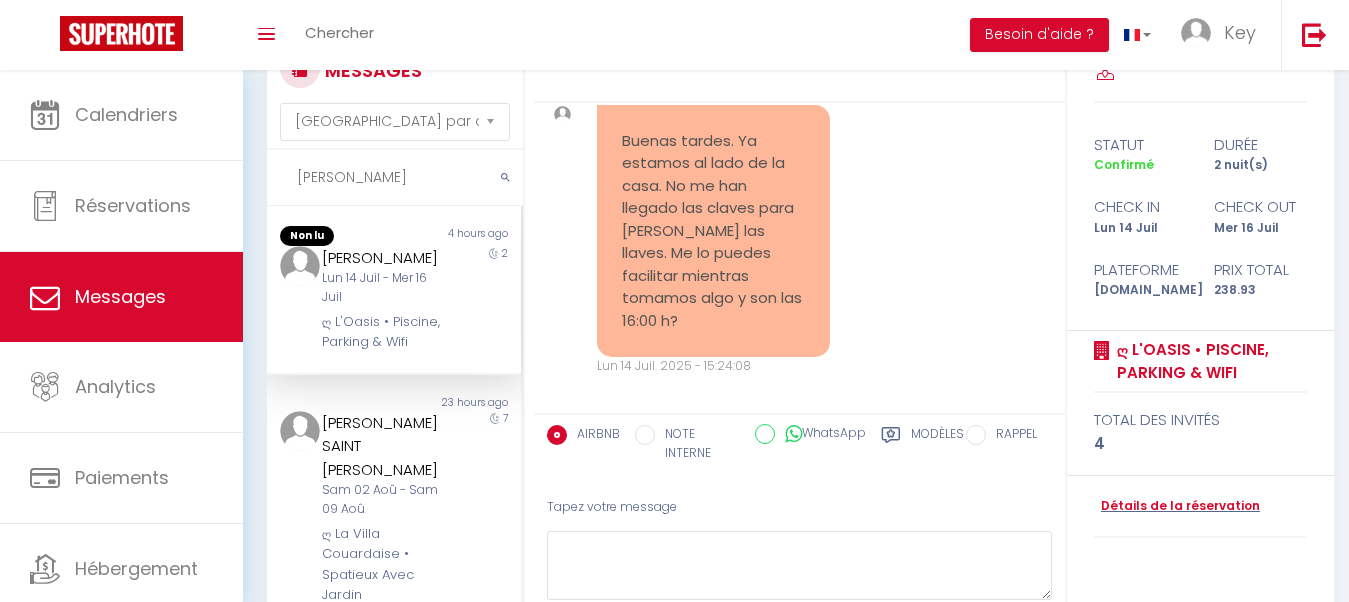 click on "Modèles" at bounding box center [937, 445] 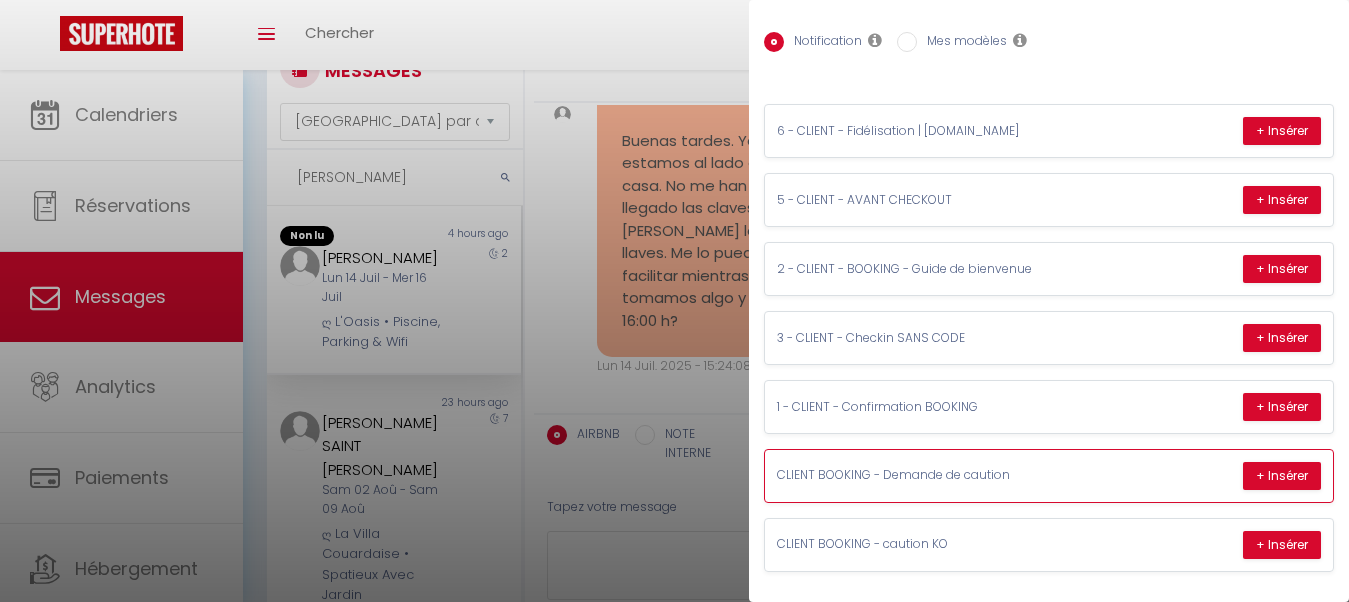 scroll, scrollTop: 122, scrollLeft: 0, axis: vertical 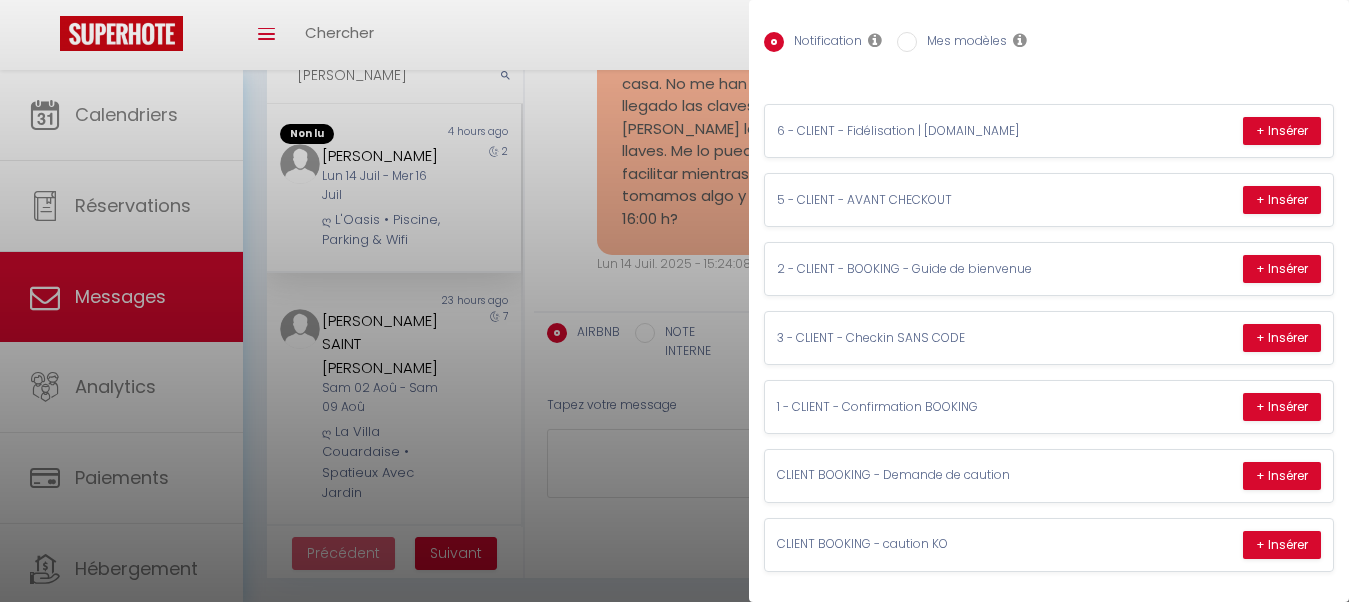 click at bounding box center (674, 301) 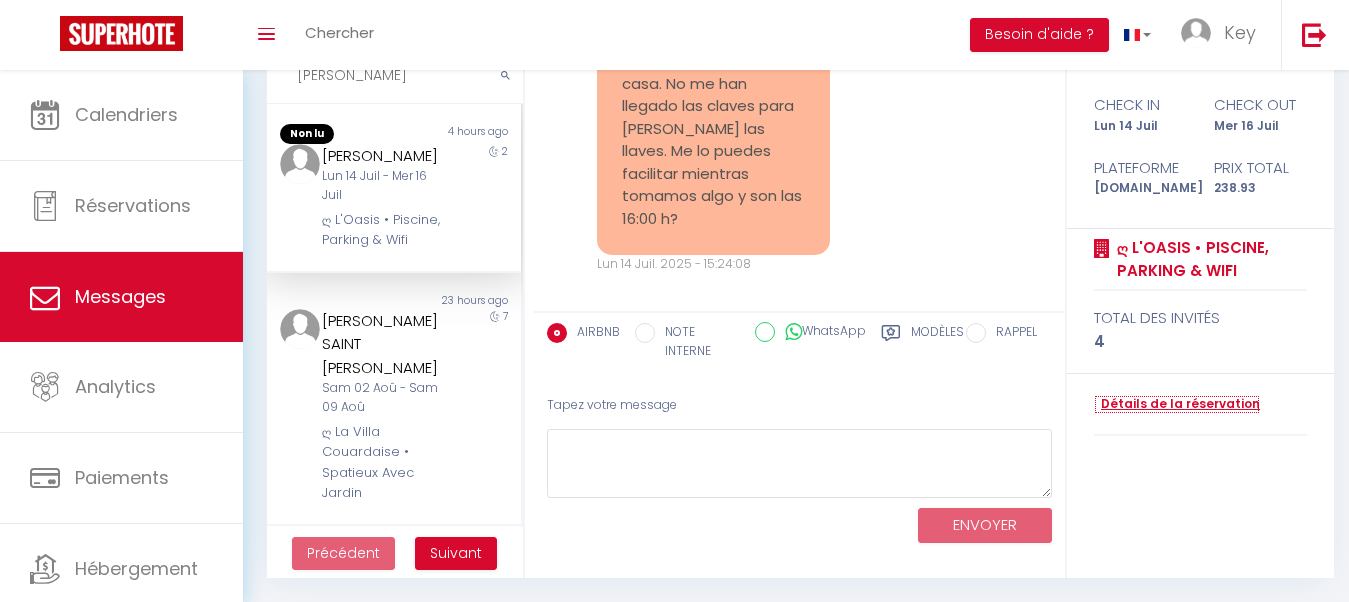 click on "Détails de la réservation" at bounding box center [1177, 404] 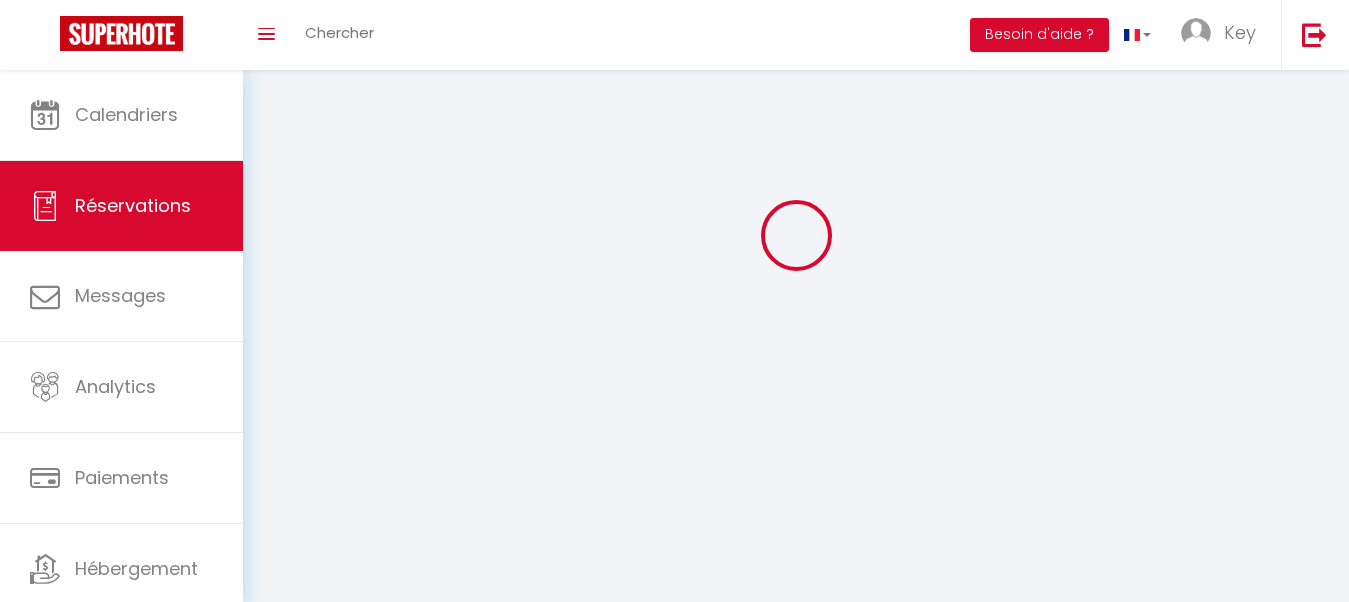 scroll, scrollTop: 0, scrollLeft: 0, axis: both 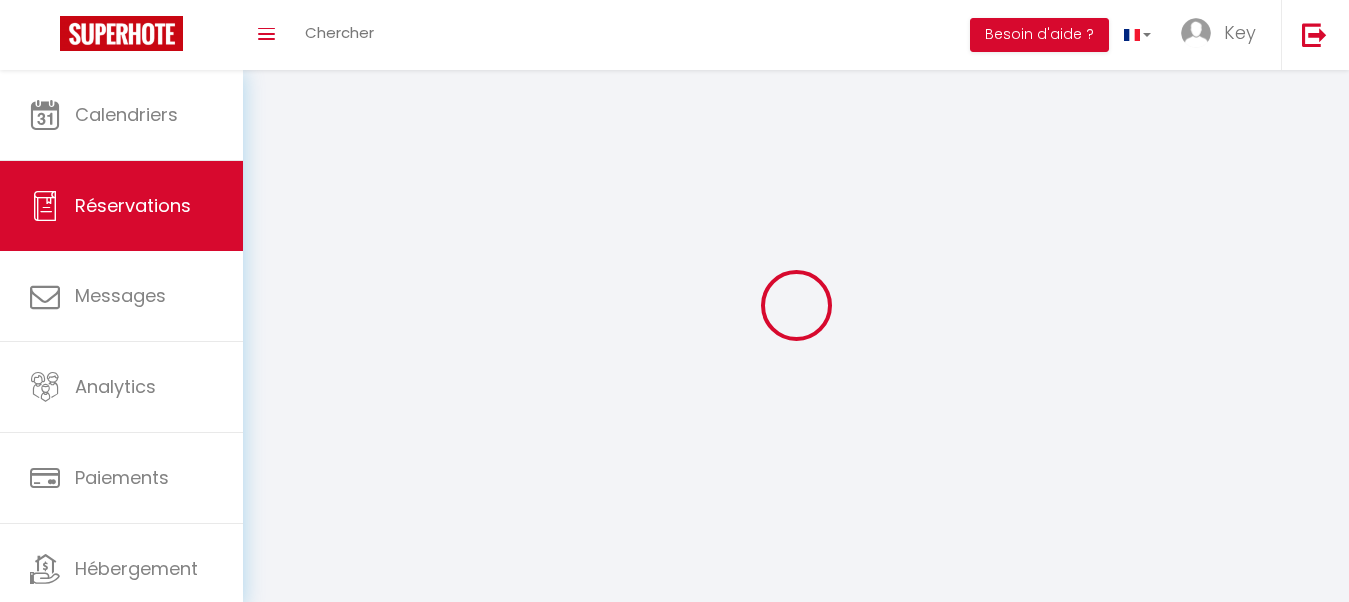 type on "[PERSON_NAME]" 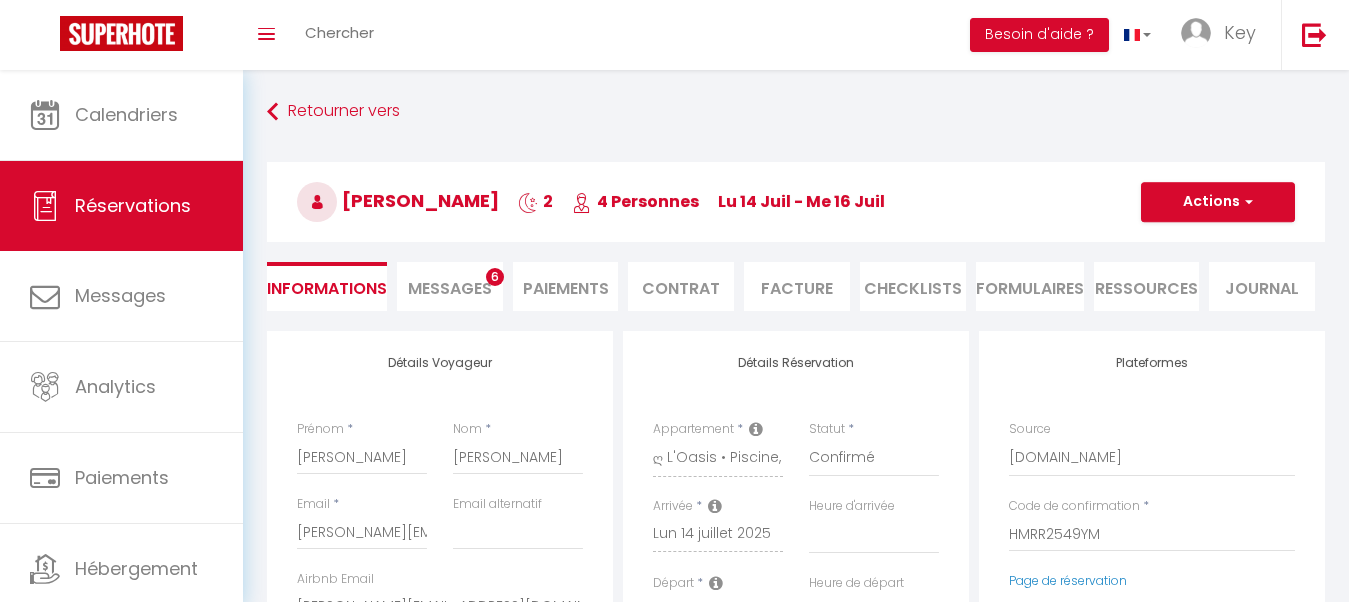 type on "55" 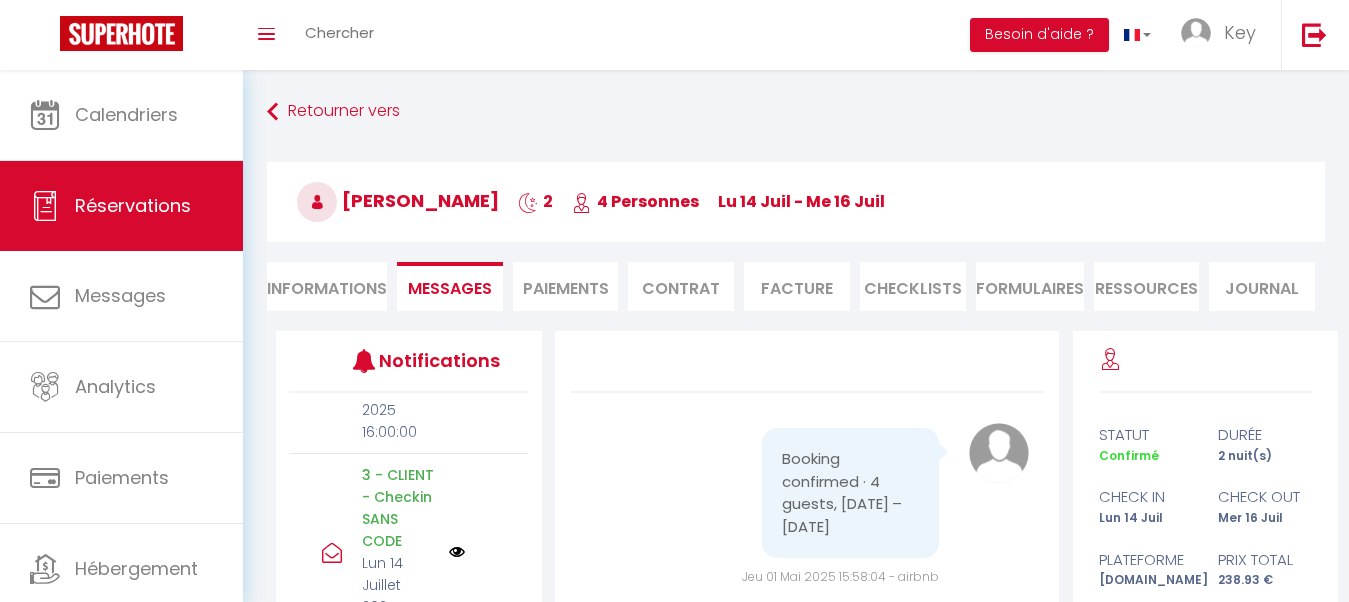 scroll, scrollTop: 669, scrollLeft: 0, axis: vertical 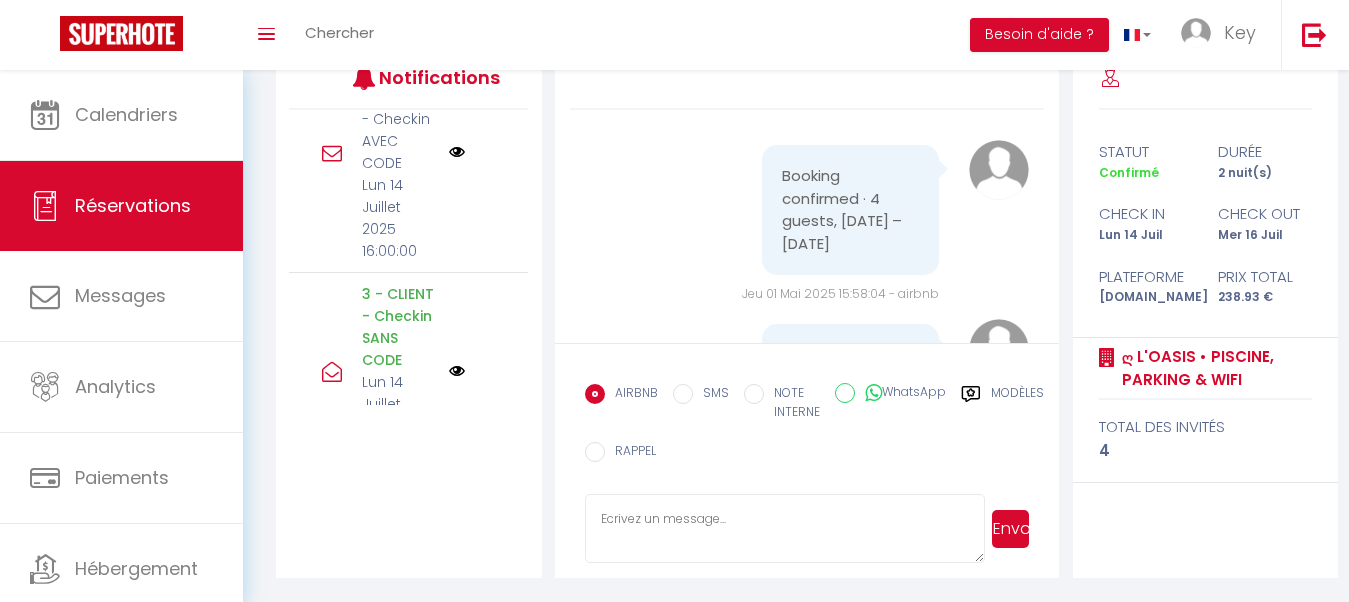 click on "Modèles" at bounding box center (1017, 404) 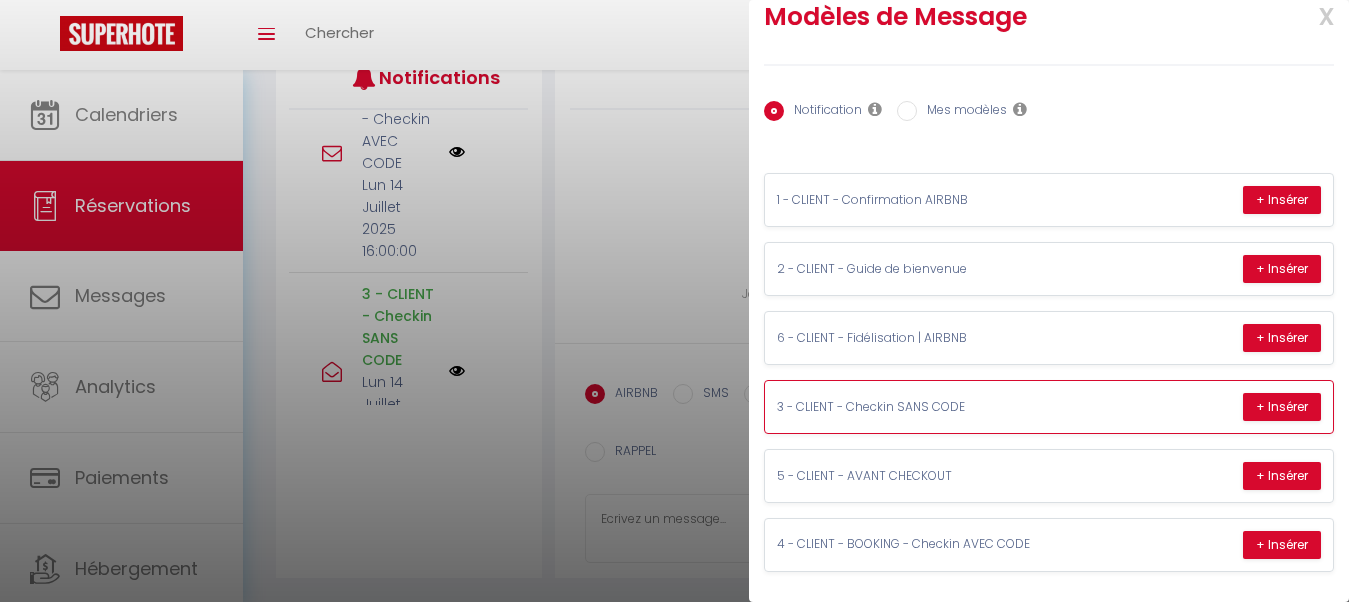 scroll, scrollTop: 53, scrollLeft: 0, axis: vertical 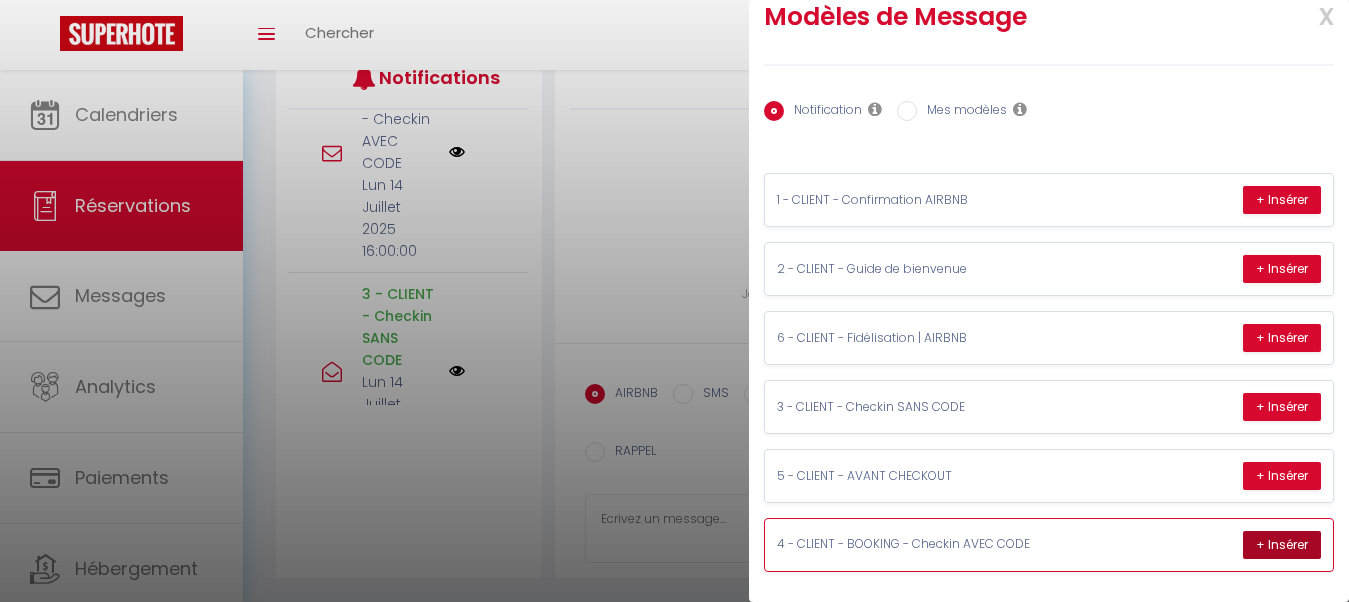 click on "+ Insérer" at bounding box center [1282, 545] 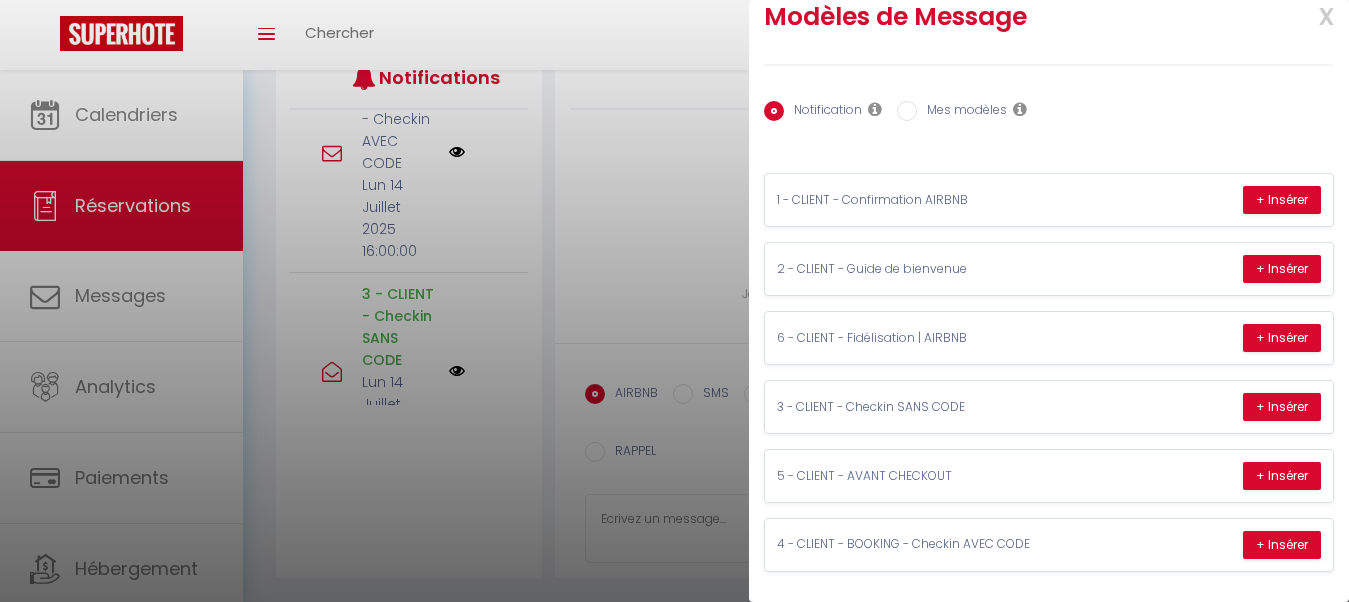 type on "🔑🔒 VOS INSTRUCTIONS CHECK-IN :
1. Vous pouvez accéder à la boite à clé au [STREET_ADDRESS][PERSON_NAME]. A proximité de la place de parking 117.
2. Le code de la boîte à clé est 1759. Vous trouverez un badge et une clé.
3. Vous pouvez maintenant vous rendre à l'entrée de la résidence qui se trouve a gauche de la place de parking, [PERSON_NAME].
4. Vous pouvez utilisez le badge pour ouvrir la [PERSON_NAME].
5. Vous pouvez à présent traverser l'allée tout droit pour accéder a la porte du hall de la résidence qui se trouvera sur votre gauche.
6. L'appartement se trouve sur votre gauche c'est le numéro 117.
➡️ CODES D'ACCES : 1759
➡️ INSTRUCTIONS AVEC PHOTOS : [URL][DOMAIN_NAME]
➡️ INSTRUCTIONS EN VIDEO:
[URL][DOMAIN_NAME]
Passez un agréable séjour ☀️" 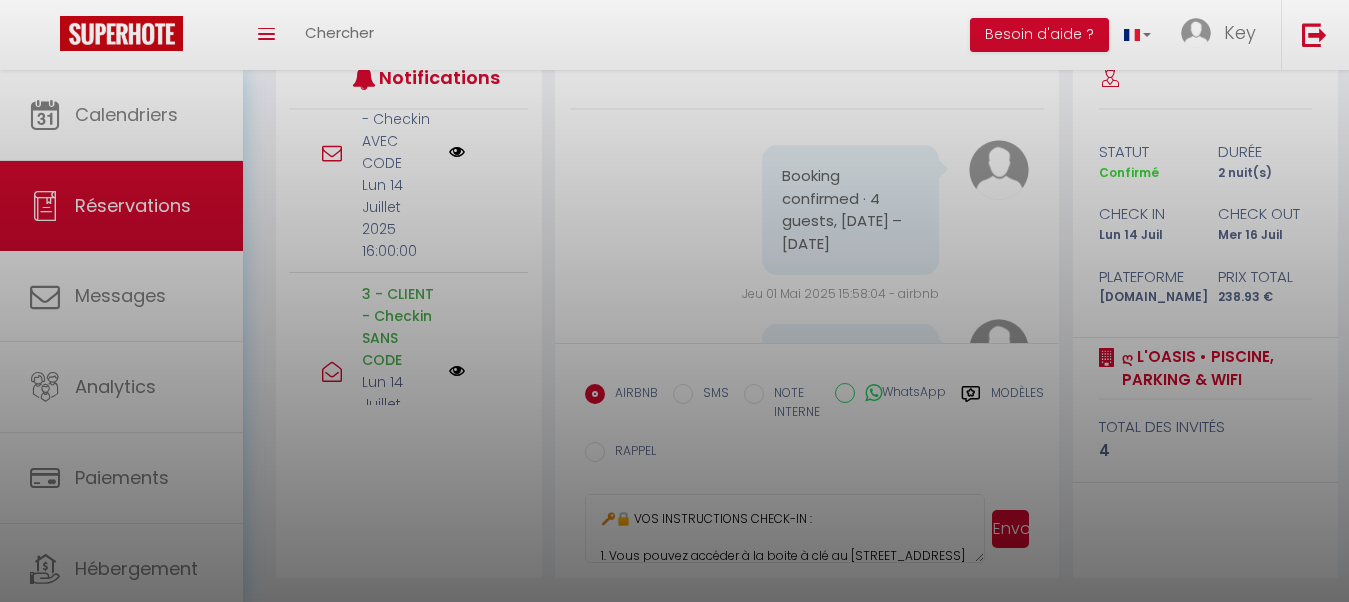 scroll, scrollTop: 456, scrollLeft: 0, axis: vertical 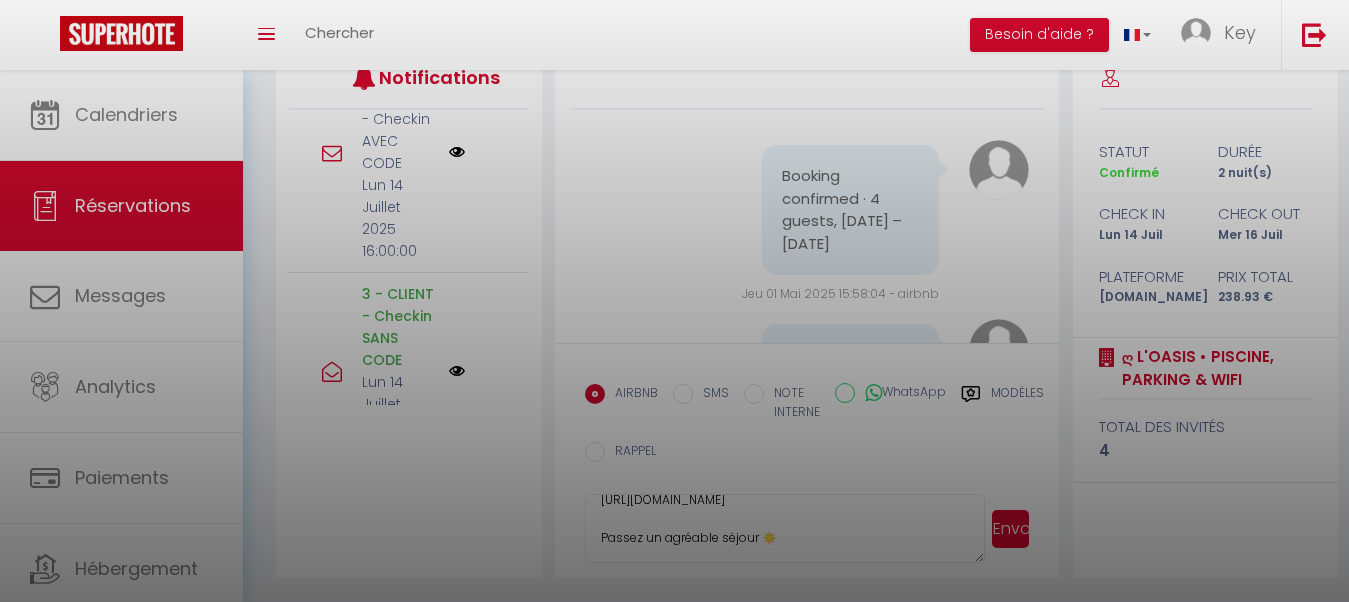 click at bounding box center [674, 301] 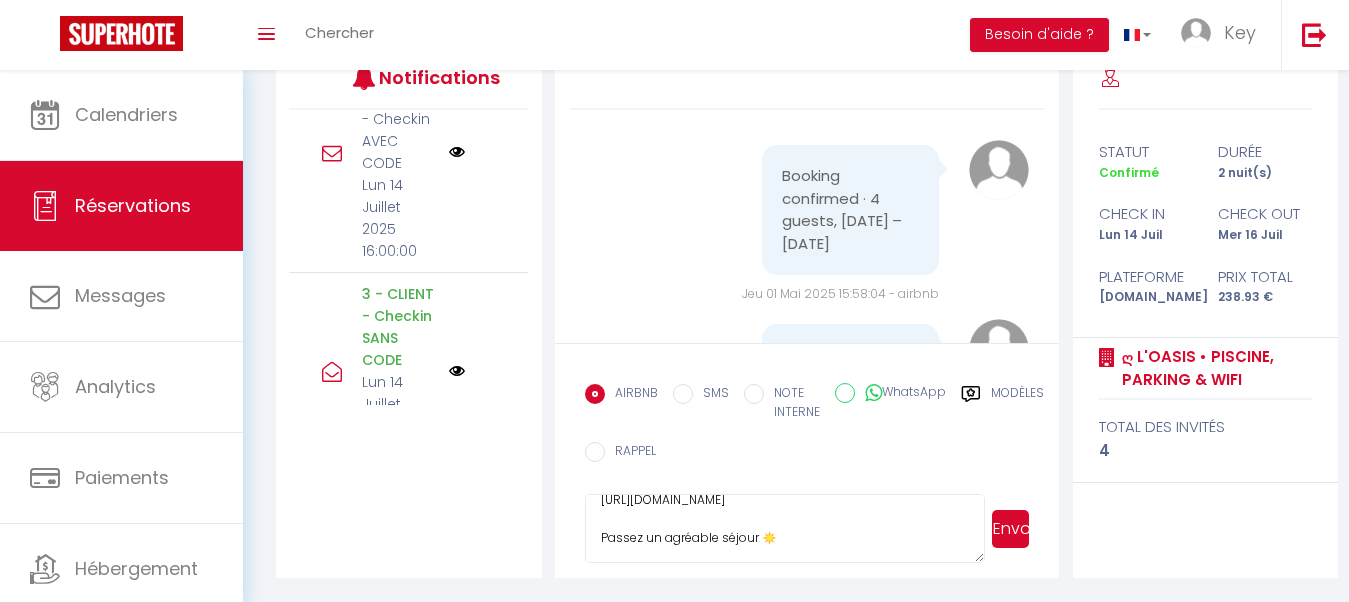 click on "Envoyer" at bounding box center (1011, 529) 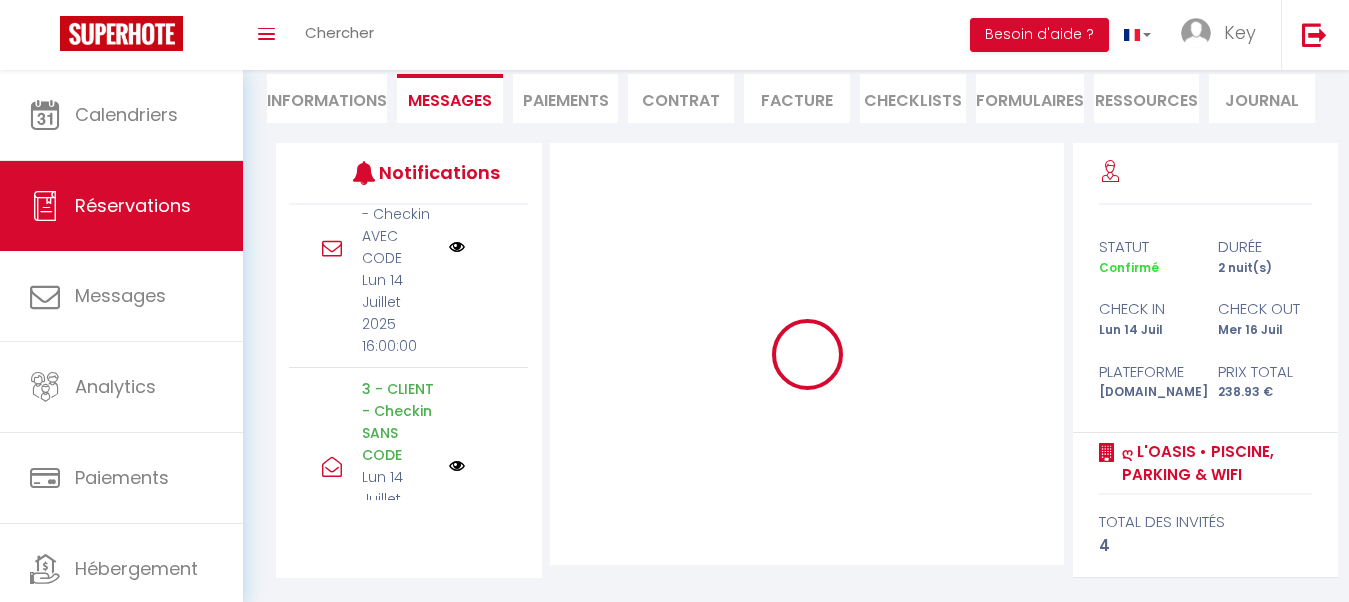 type 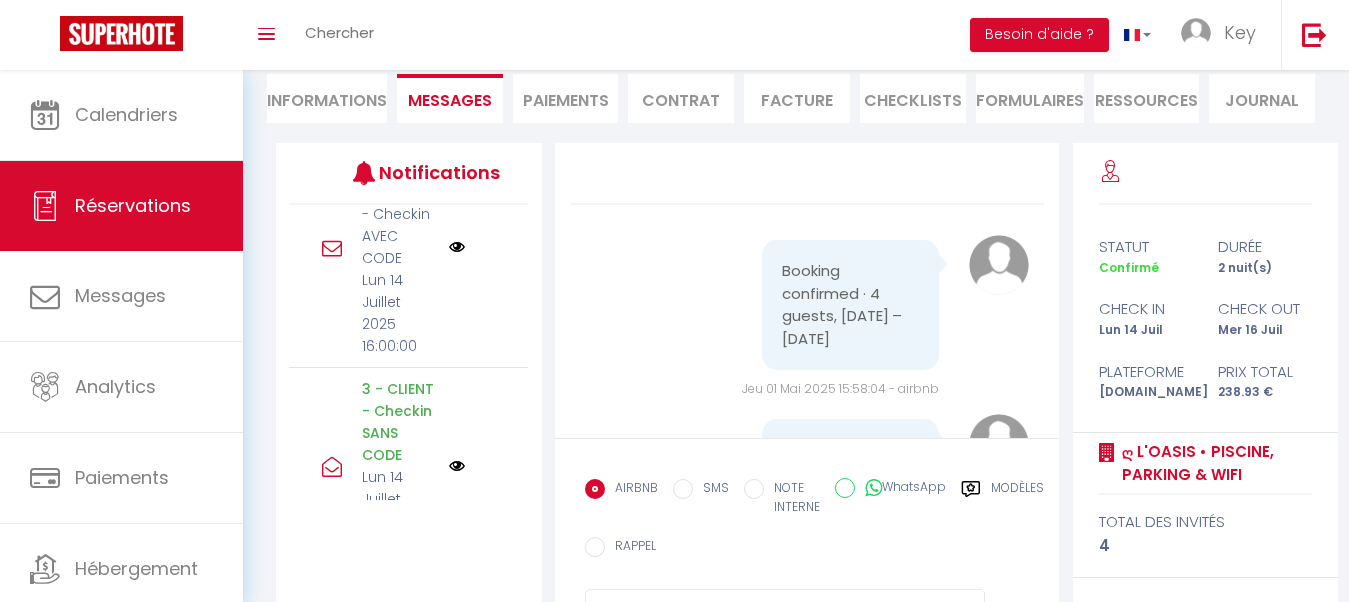 scroll, scrollTop: 2813, scrollLeft: 0, axis: vertical 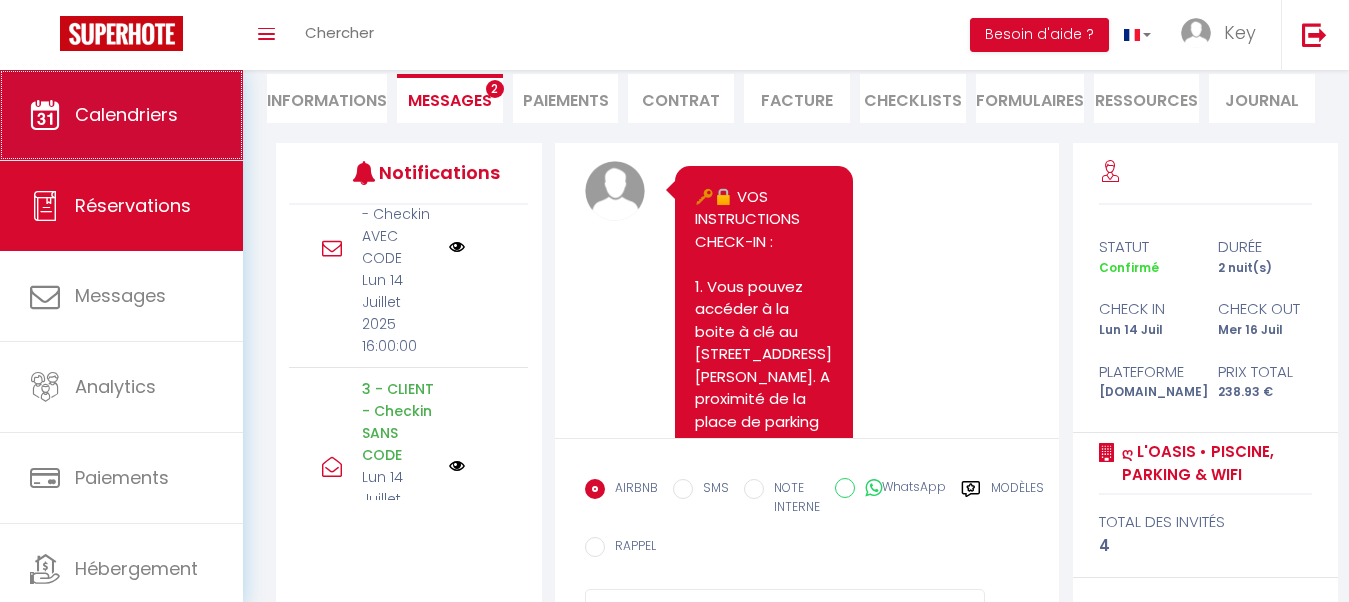 click on "Calendriers" at bounding box center [121, 115] 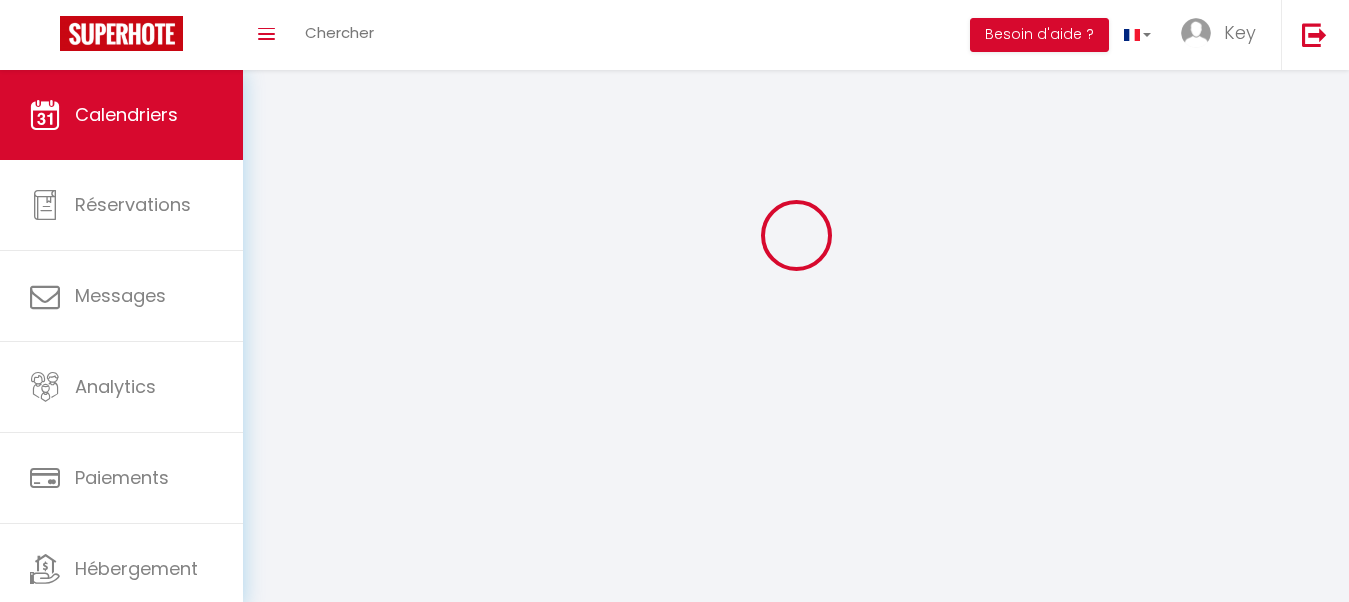 scroll, scrollTop: 0, scrollLeft: 0, axis: both 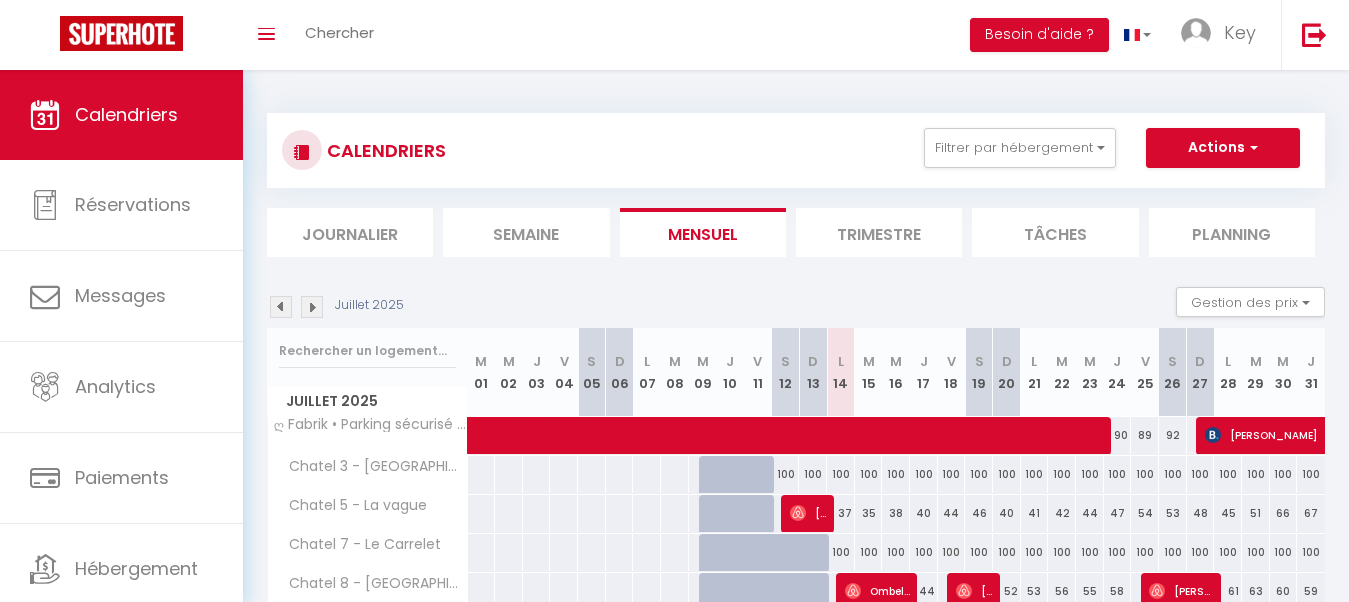 click on "Journalier" at bounding box center (350, 232) 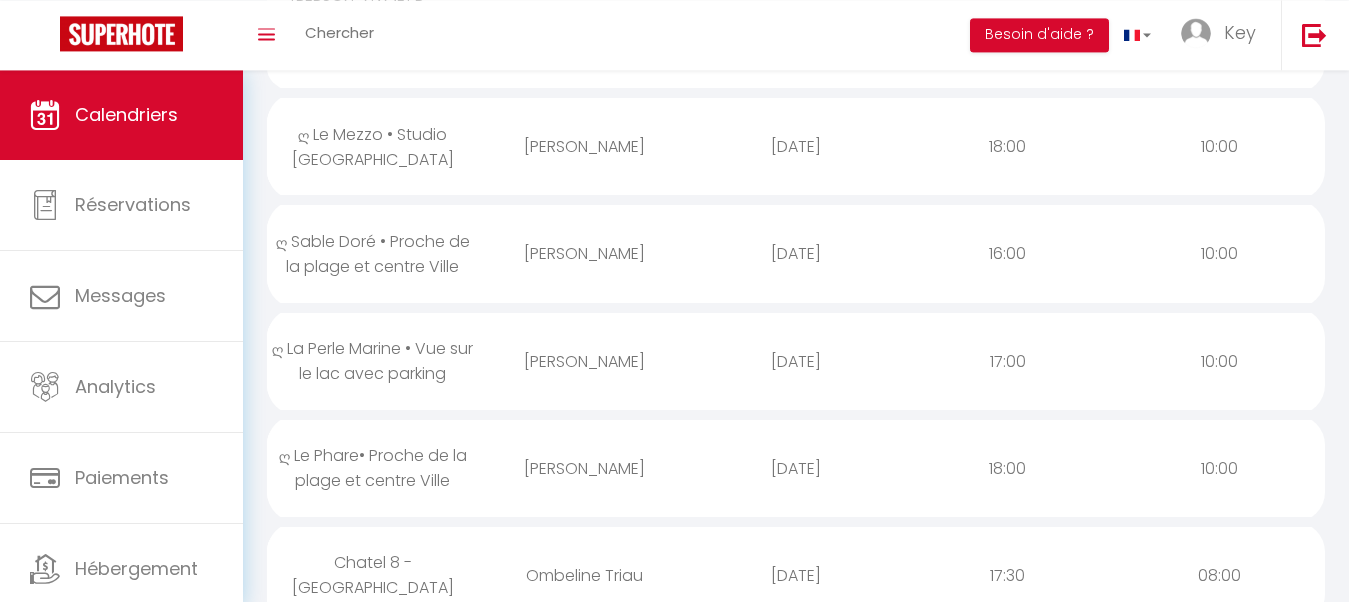 scroll, scrollTop: 2040, scrollLeft: 0, axis: vertical 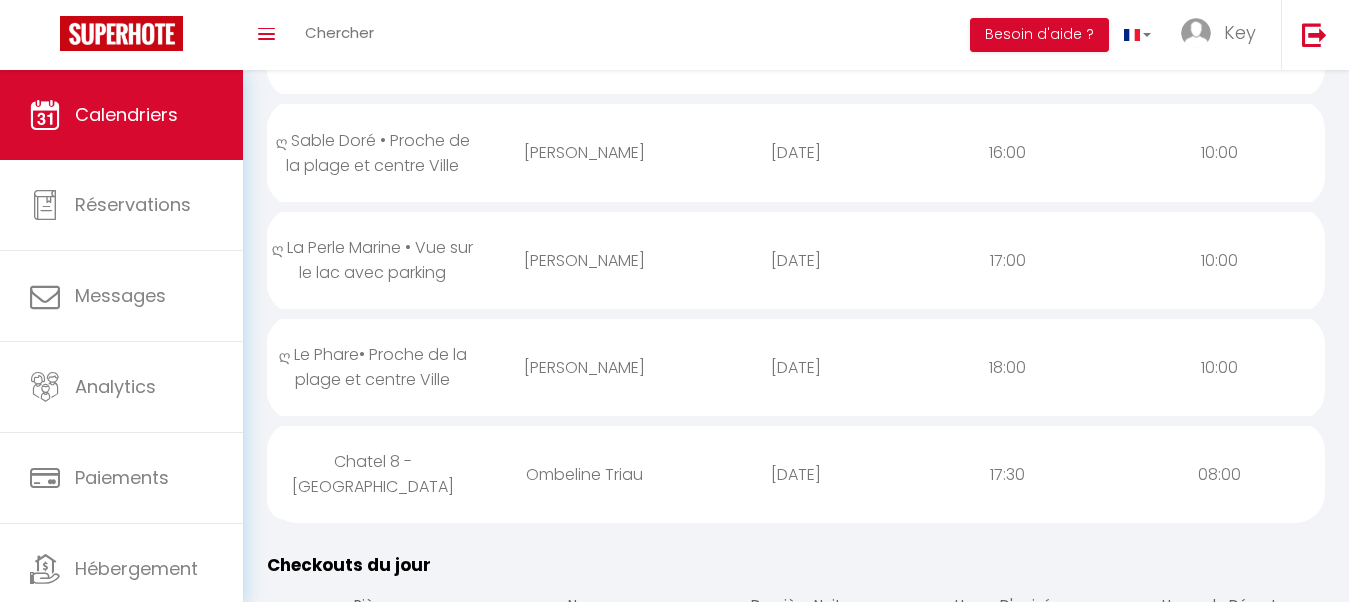 click on "Ombeline Triau" at bounding box center (585, 474) 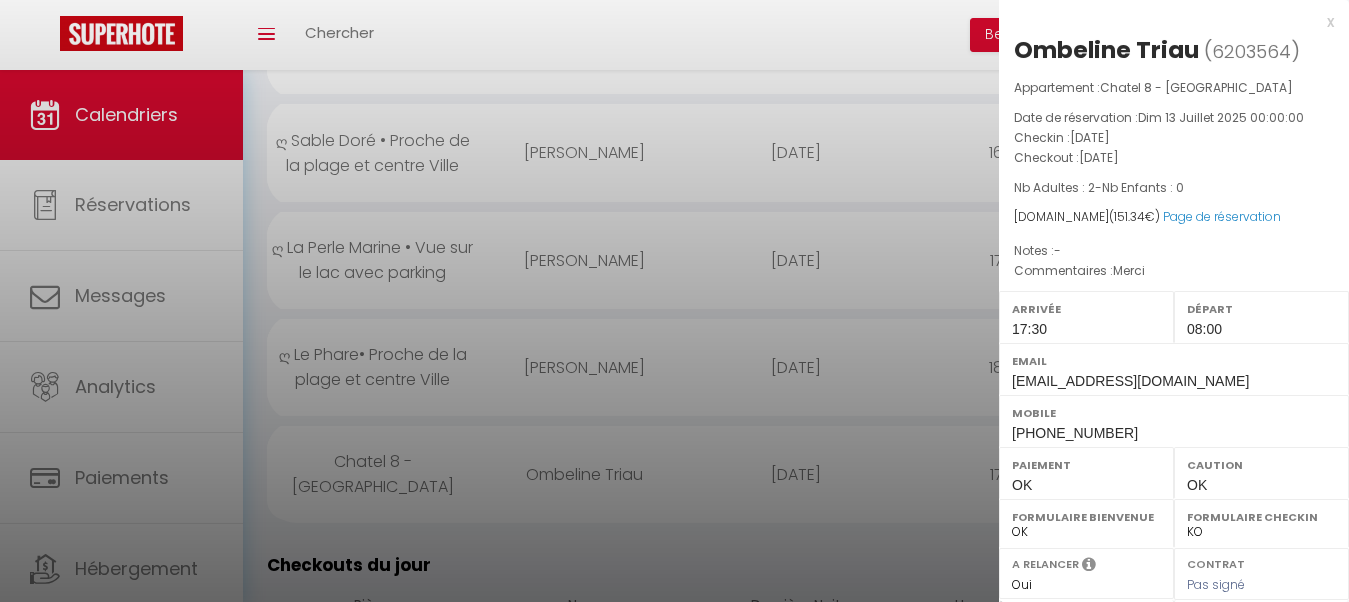 click at bounding box center (674, 301) 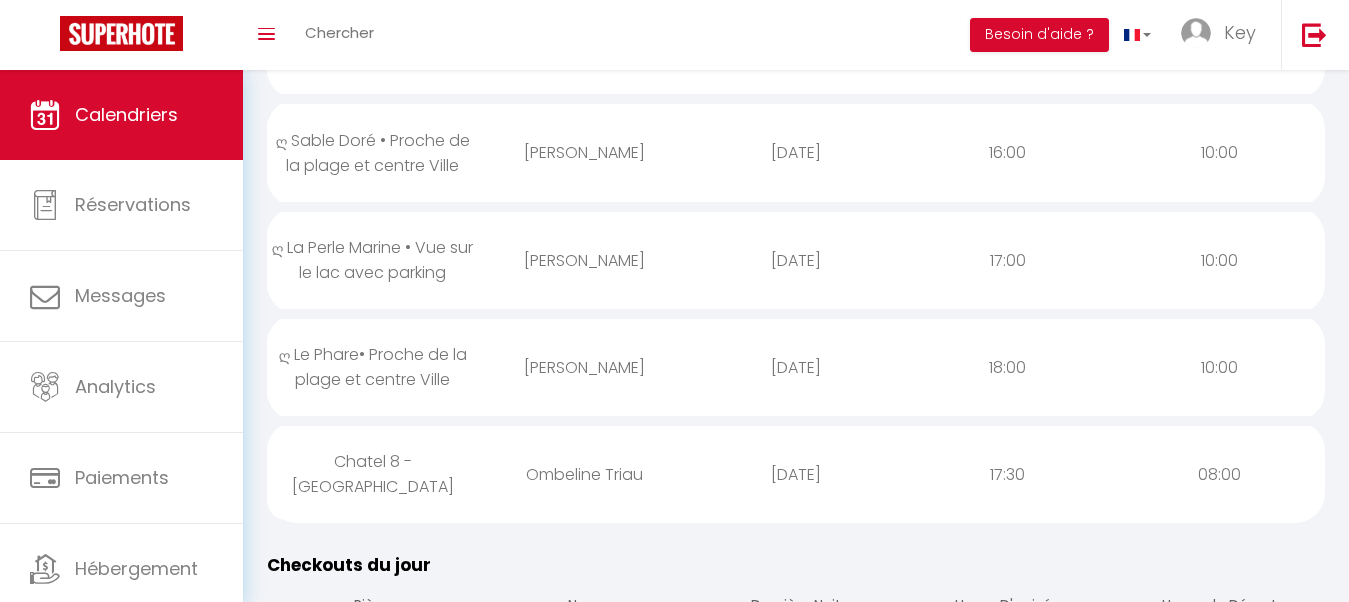 click on "[DATE]" at bounding box center (796, 367) 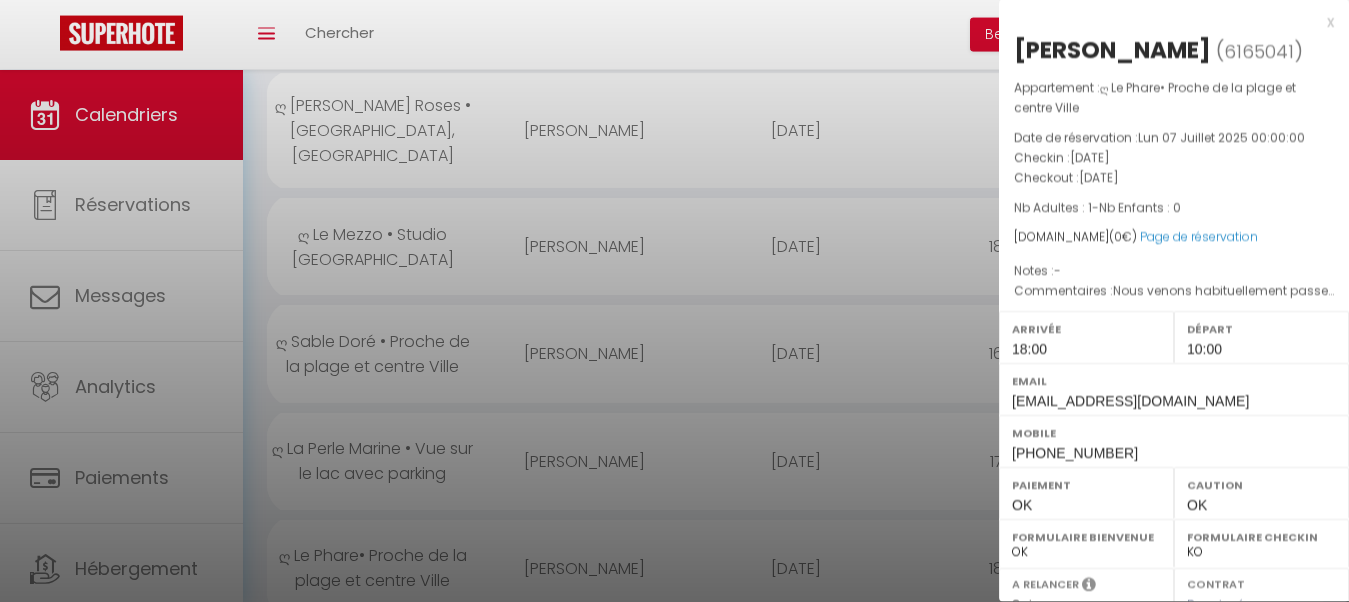 scroll, scrollTop: 1836, scrollLeft: 0, axis: vertical 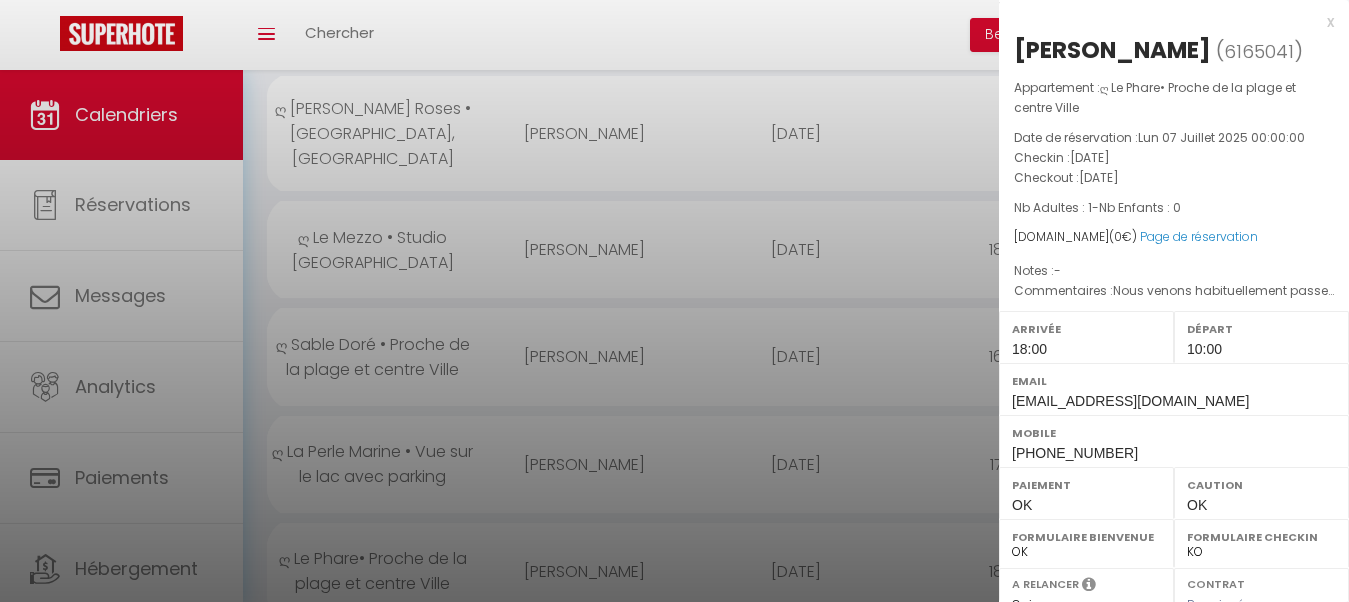 click at bounding box center [674, 301] 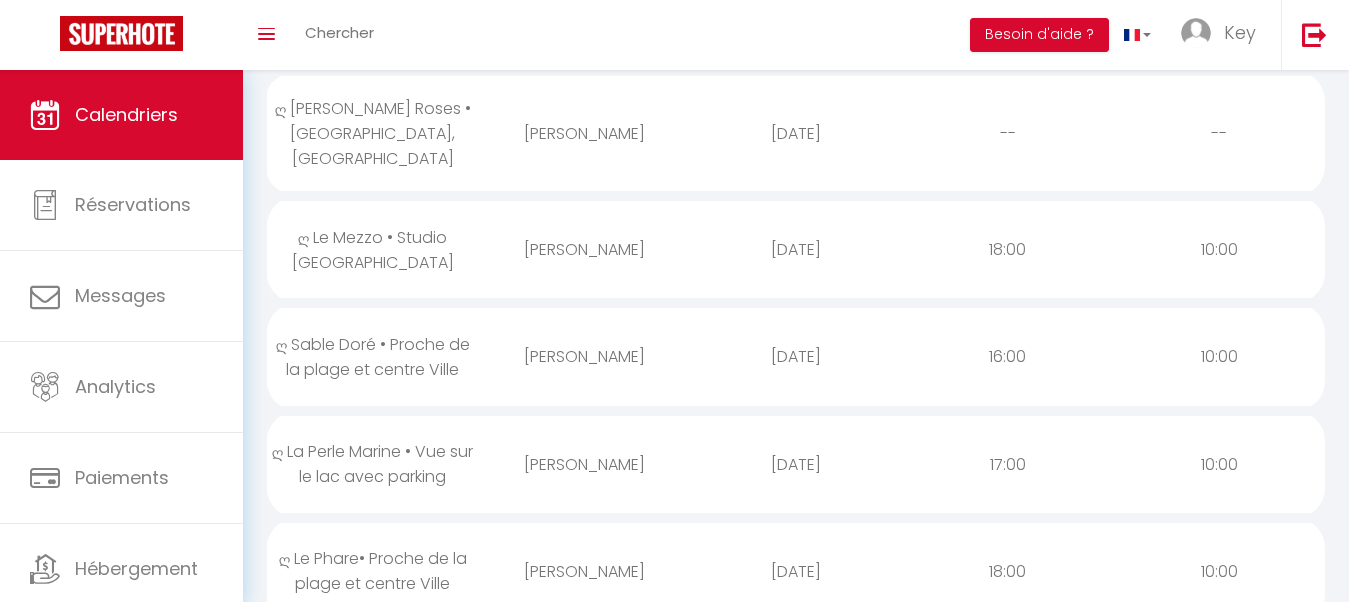 click on "Coaching SuperHote ce soir à 18h00, pour participer:  [URL][DOMAIN_NAME][SECURITY_DATA]   ×     Toggle navigation       Toggle Search     Toggle menubar     Chercher   BUTTON
Besoin d'aide ?
Key   Paramètres        Équipe     Résultat de la recherche   Aucun résultat     Calendriers     Réservations     Messages     Analytics      Paiements     Hébergement     Notifications                 Résultat de la recherche   Id   Appart   Voyageur    Checkin   Checkout   Nuits   Pers.   Plateforme   Statut     Résultat de la recherche   Aucun résultat           CALENDRIERS
Filtrer par hébergement
Douai       ღ Fabrik • Parking sécurisé & Wifi fibre     ღ L'Artoisienne • Parking sécurisé & Wifi fibre     ღ Lys Vert • Parking sécurisé & Wifi fibre     ღ Reyloft • Situé au cœur de Douai & Wifi fibre                 [GEOGRAPHIC_DATA][PERSON_NAME]" at bounding box center [674, 7609] 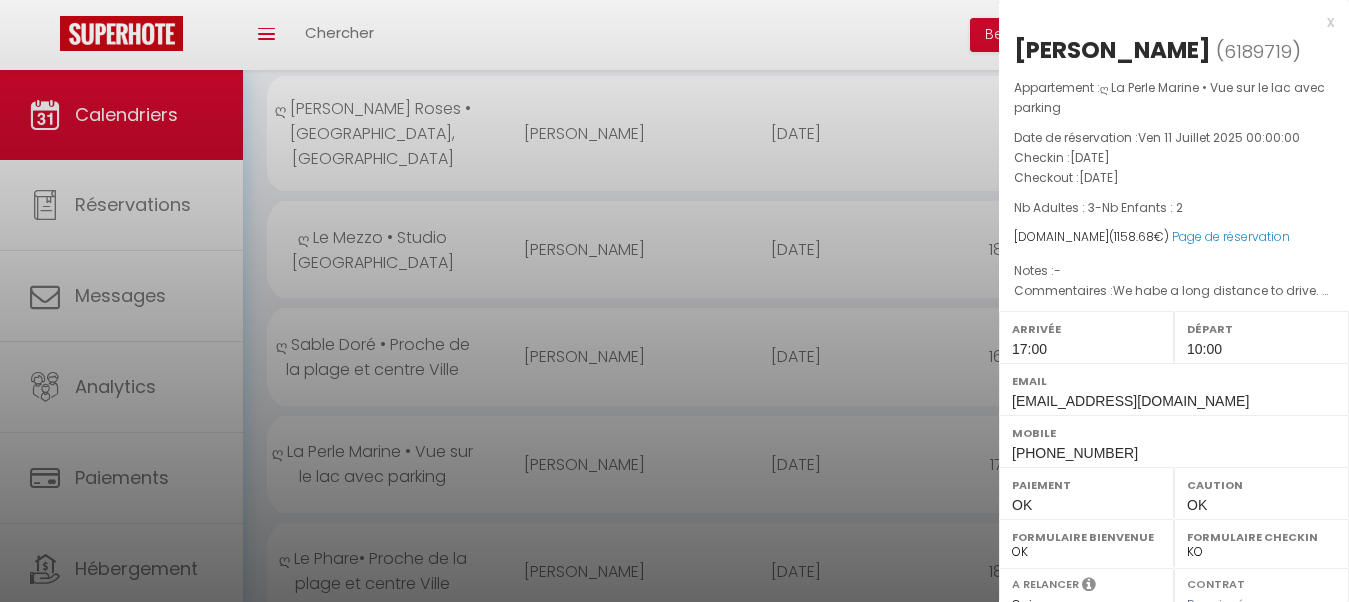 click at bounding box center (674, 301) 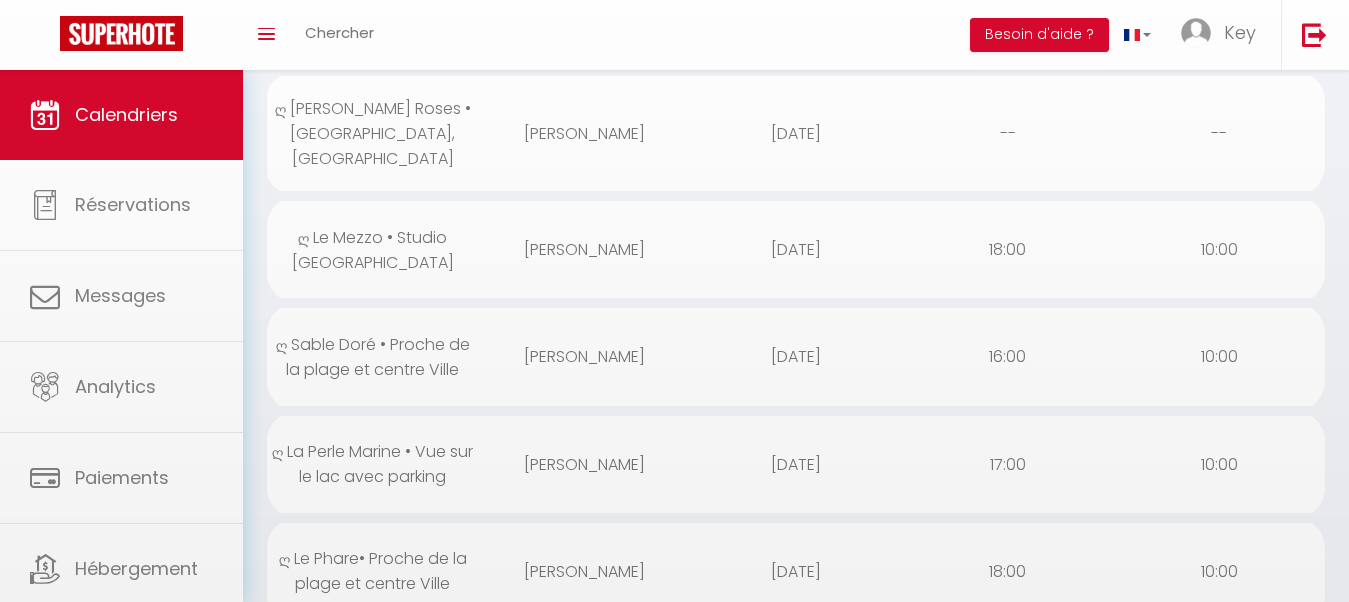 click on "[DATE]" at bounding box center (796, 356) 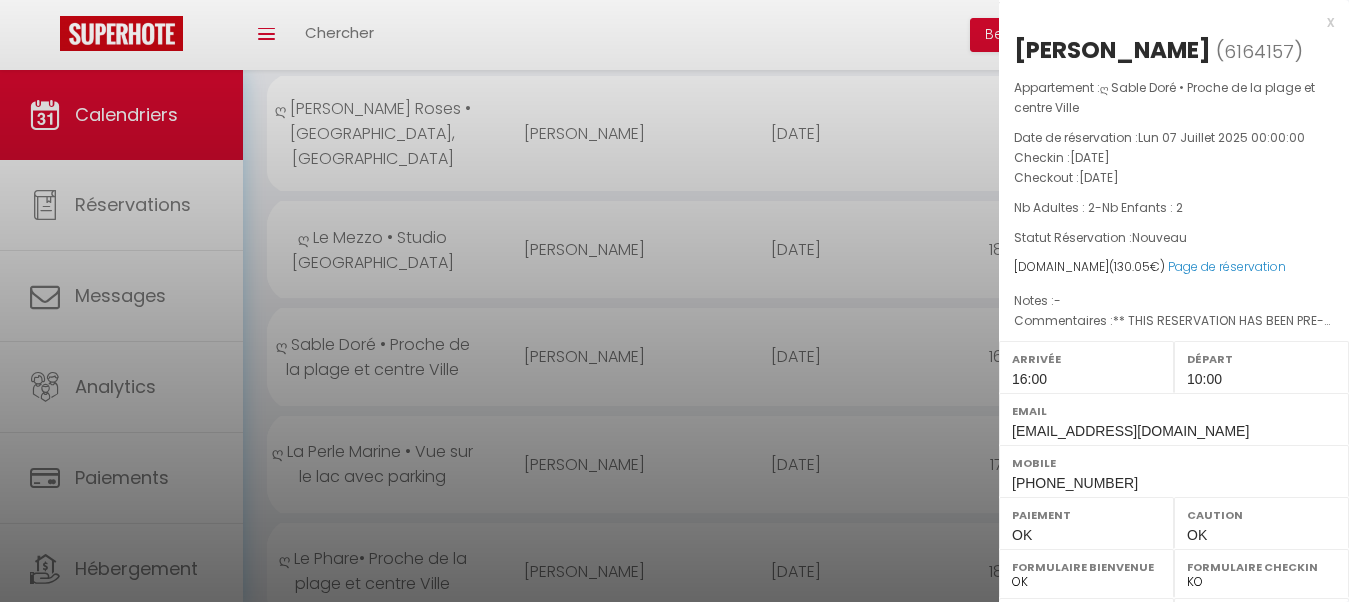 click at bounding box center (674, 301) 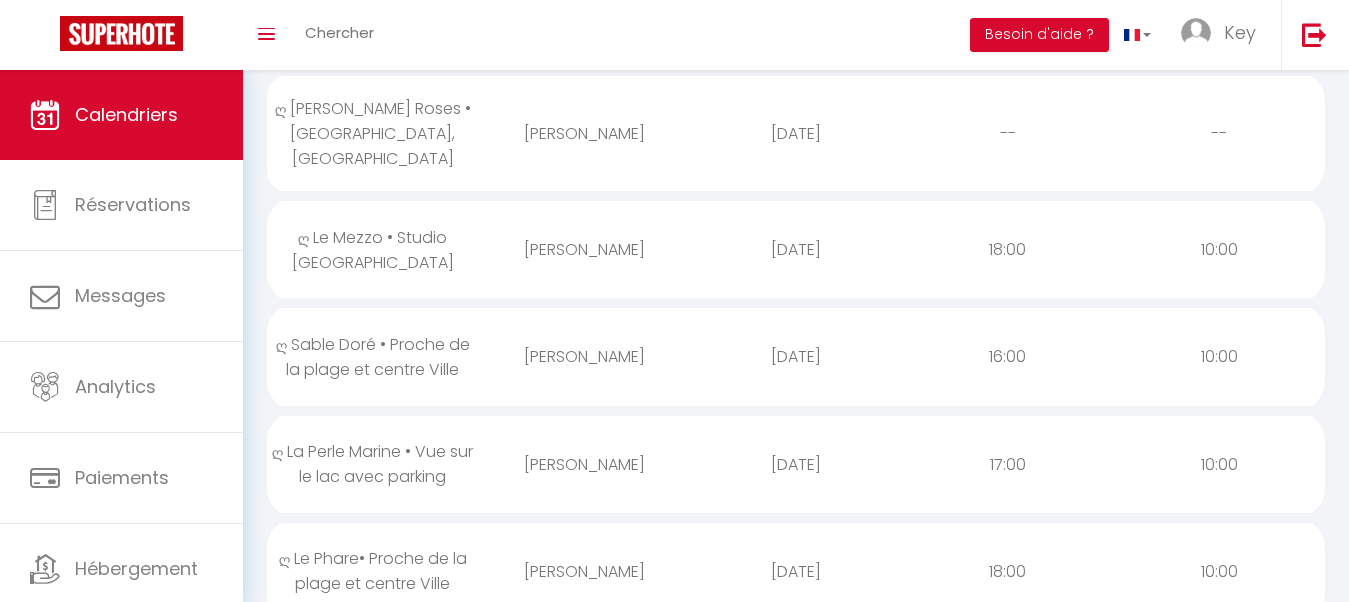 click on "[DATE]" at bounding box center (796, 249) 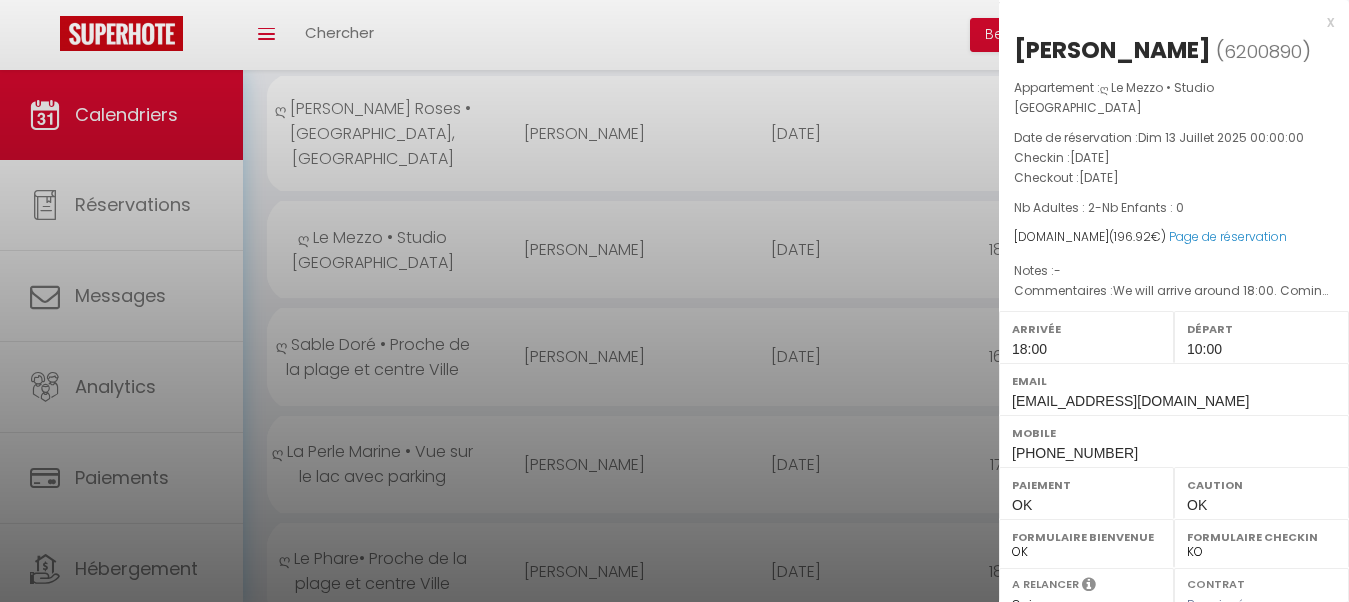 click at bounding box center (674, 301) 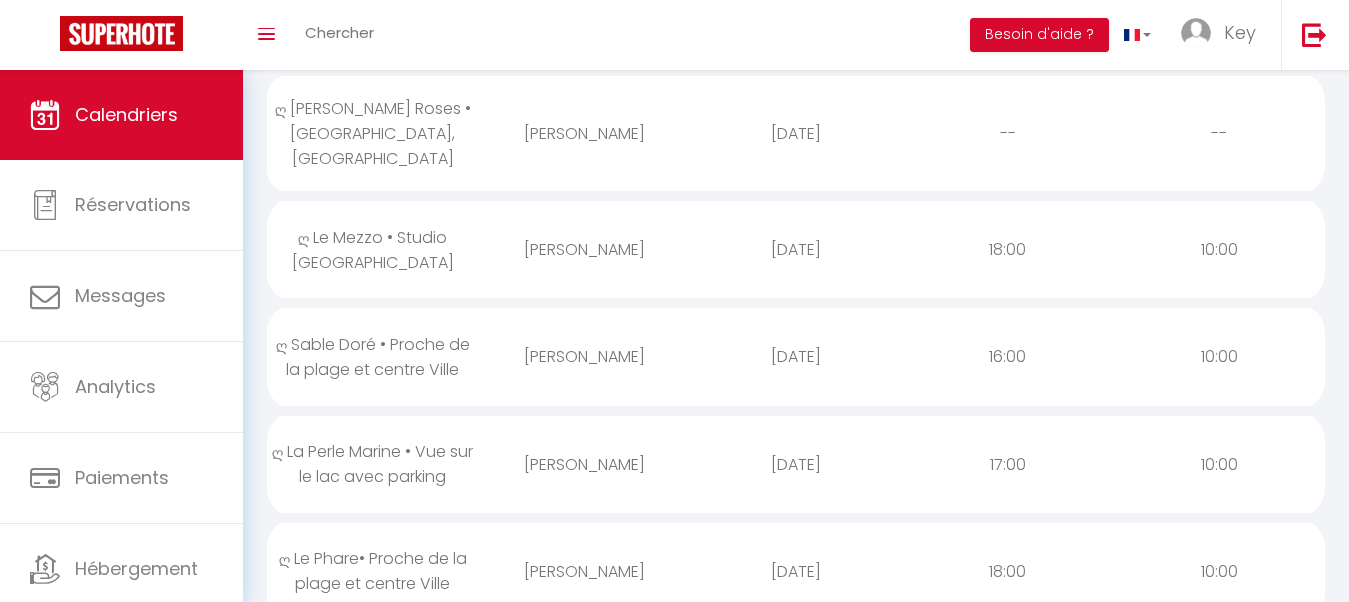 click on "[PERSON_NAME]" at bounding box center (585, 356) 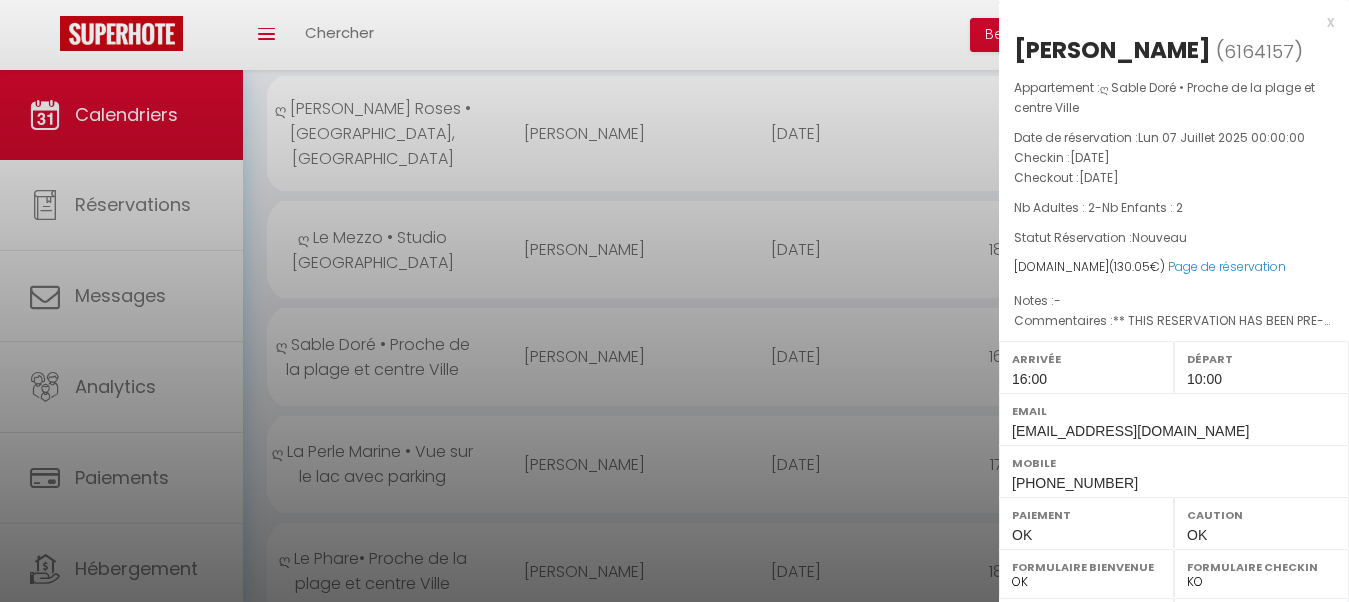 click at bounding box center (674, 301) 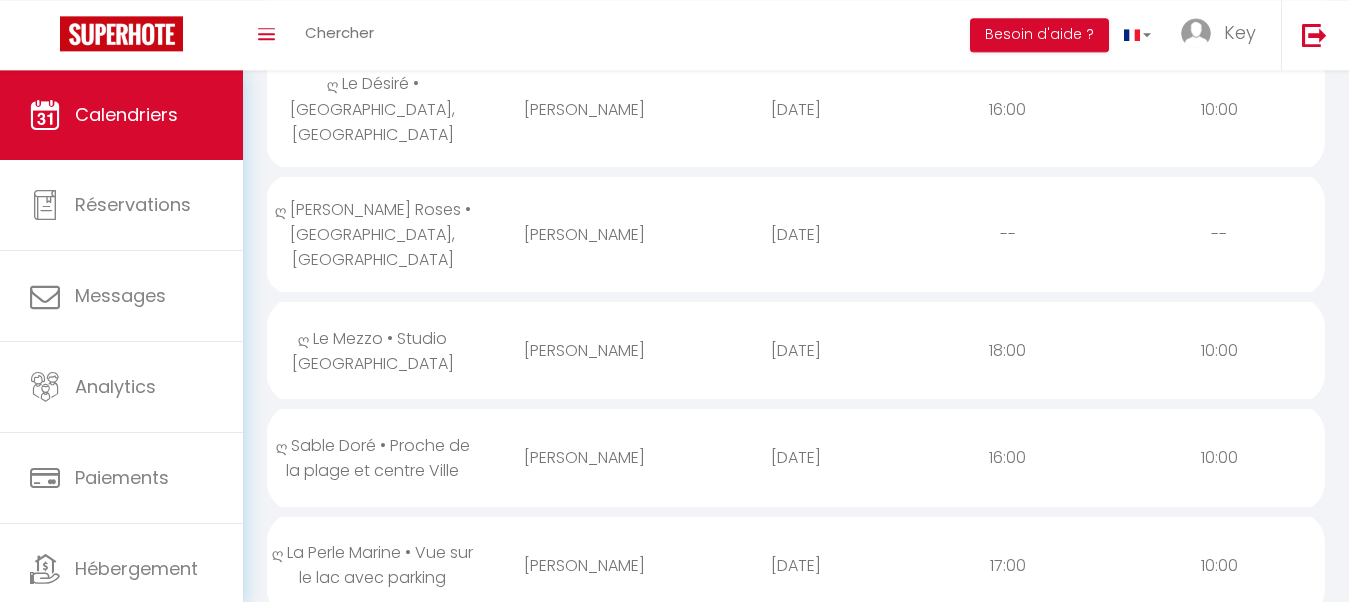 scroll, scrollTop: 1734, scrollLeft: 0, axis: vertical 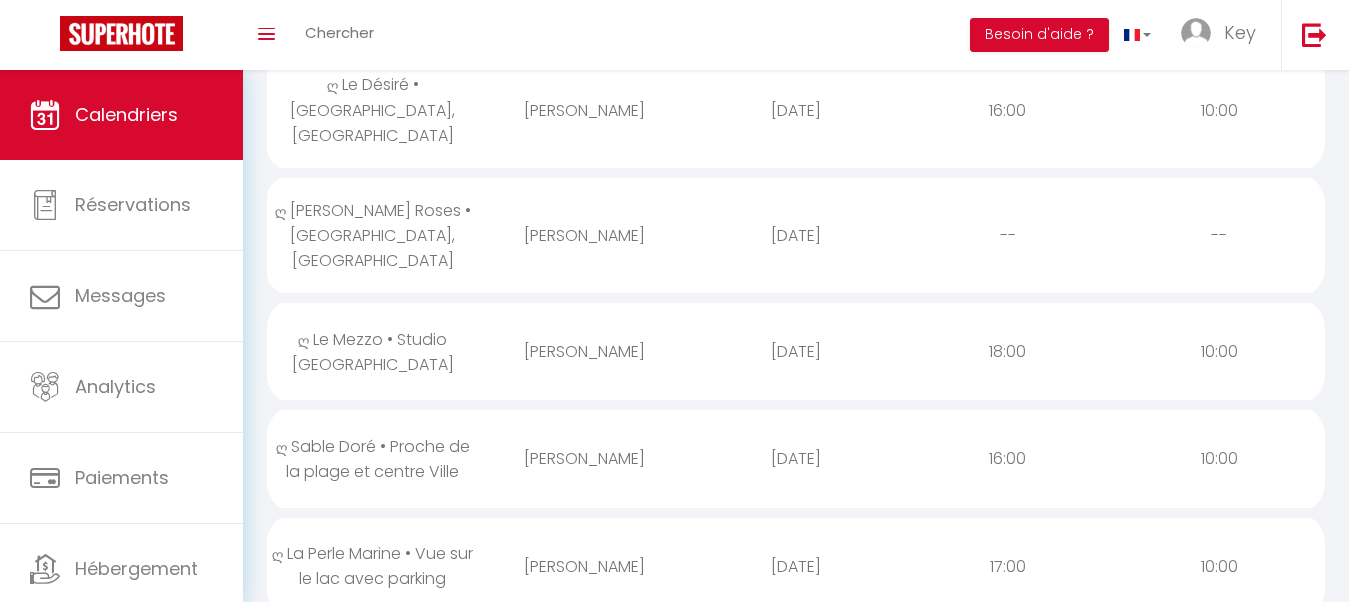 click on "[PERSON_NAME]" at bounding box center [585, 351] 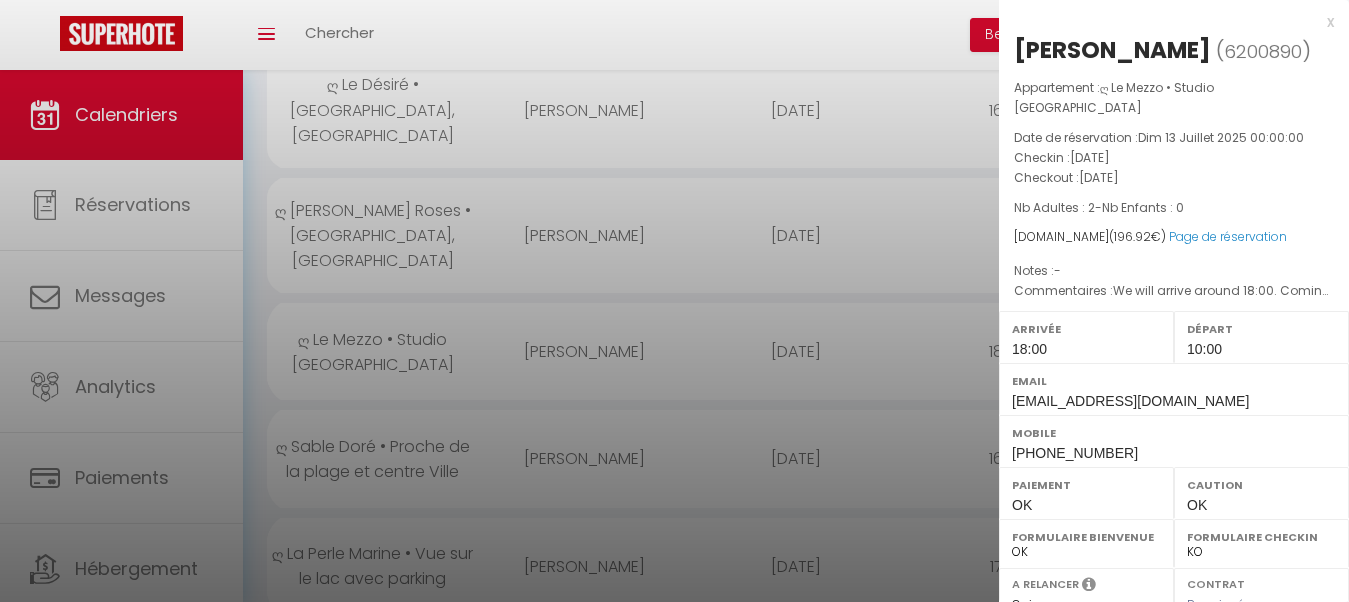 click at bounding box center [674, 301] 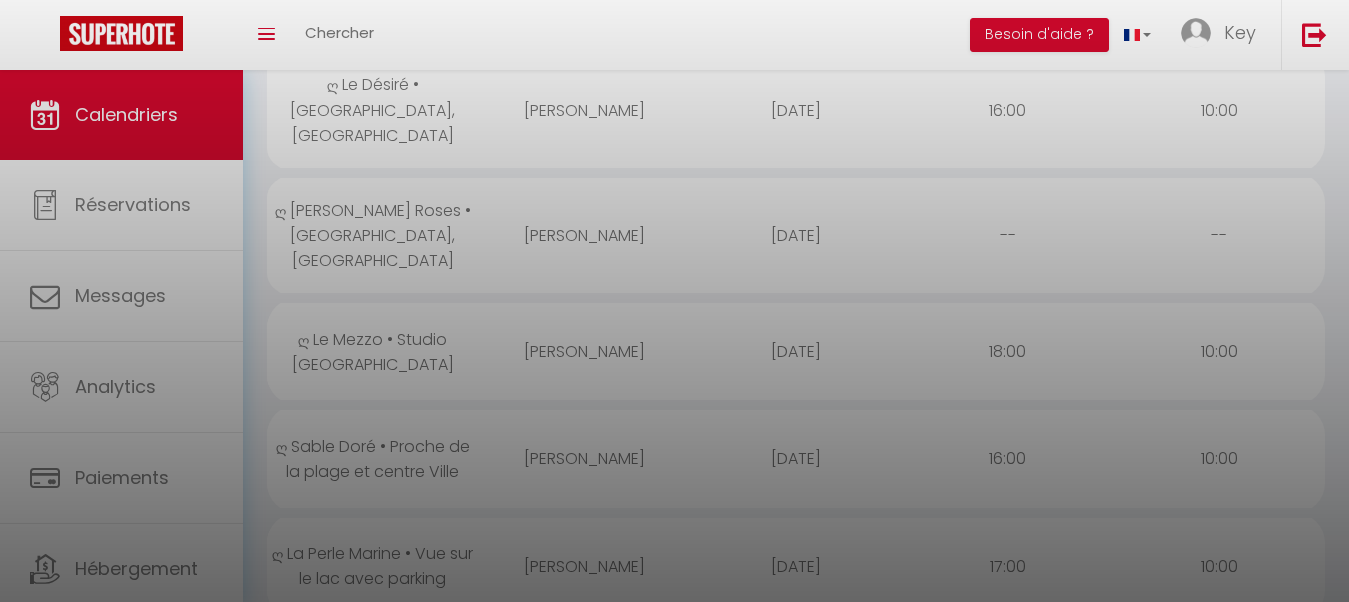scroll, scrollTop: 1632, scrollLeft: 0, axis: vertical 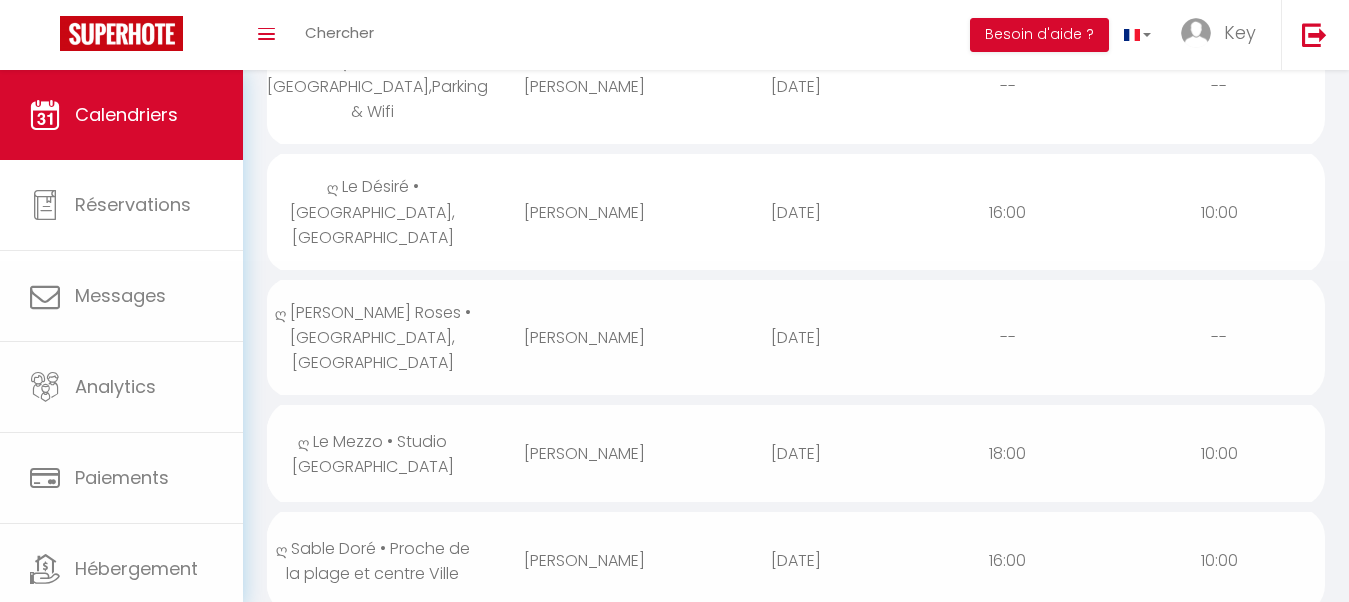click on "[DATE]" at bounding box center [796, 337] 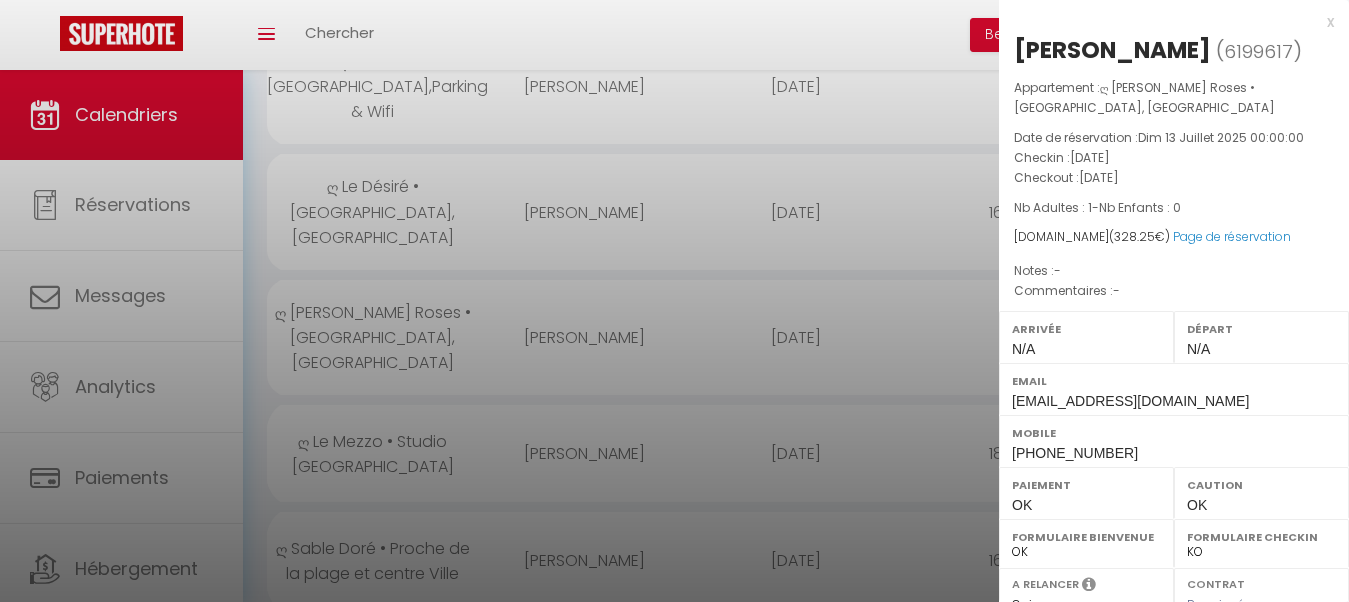 click at bounding box center [674, 301] 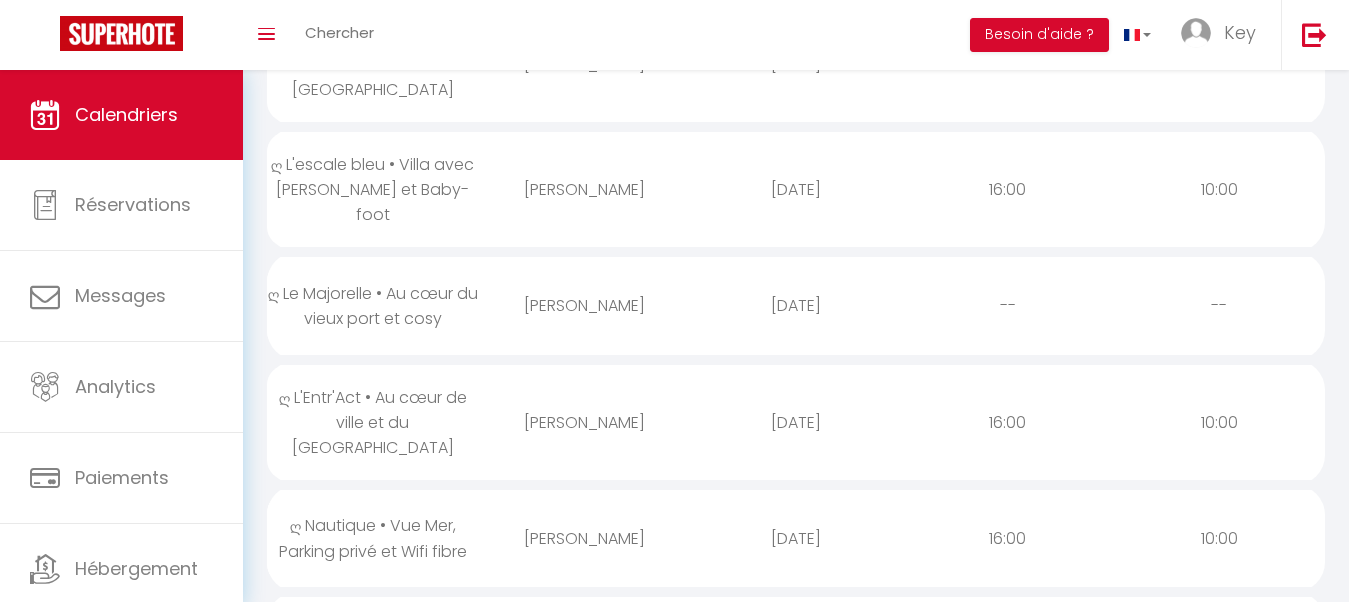 scroll, scrollTop: 0, scrollLeft: 0, axis: both 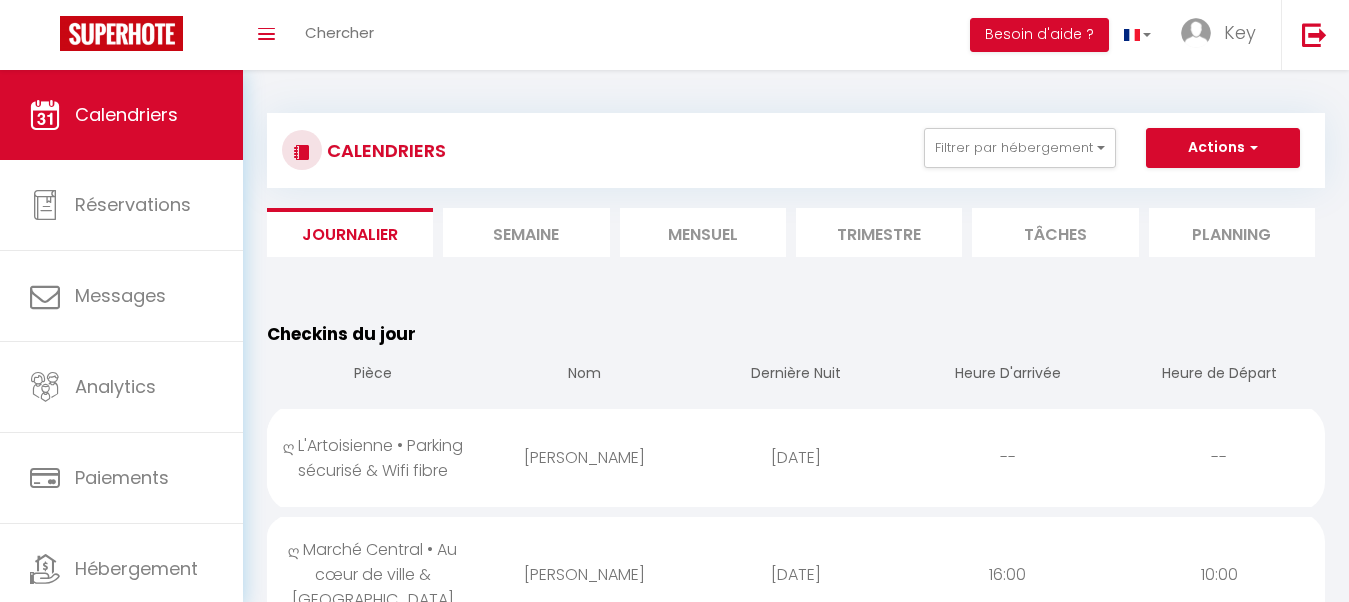 click on "[PERSON_NAME]" at bounding box center [585, 457] 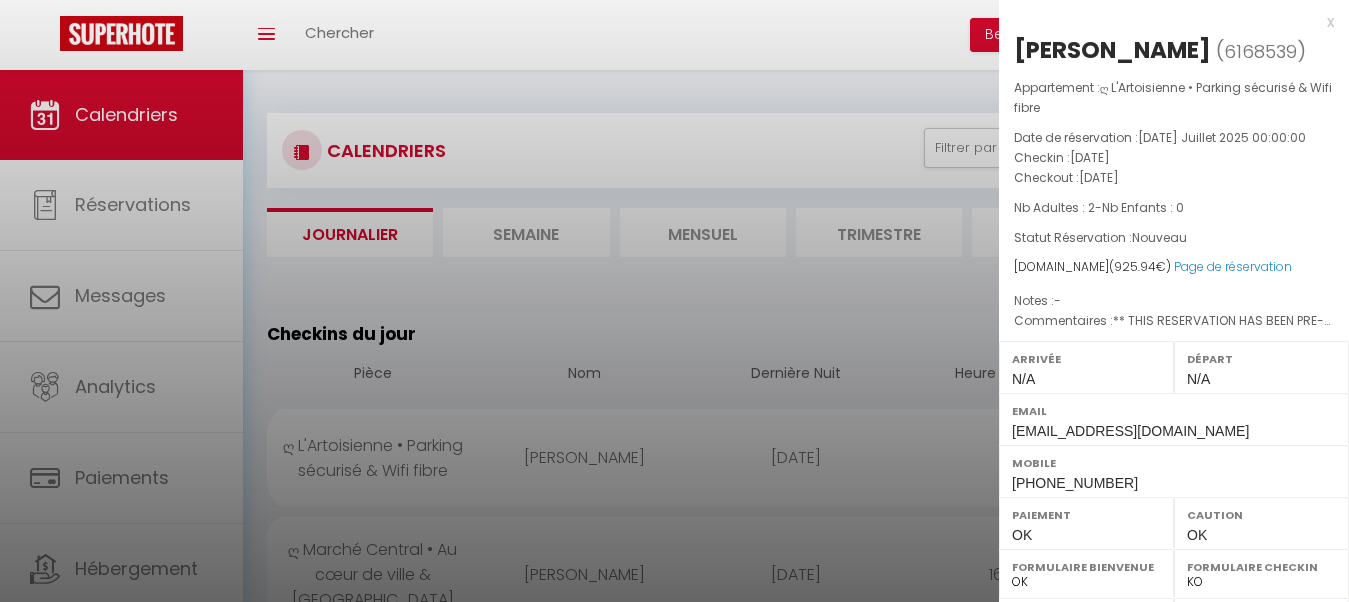 click at bounding box center [674, 301] 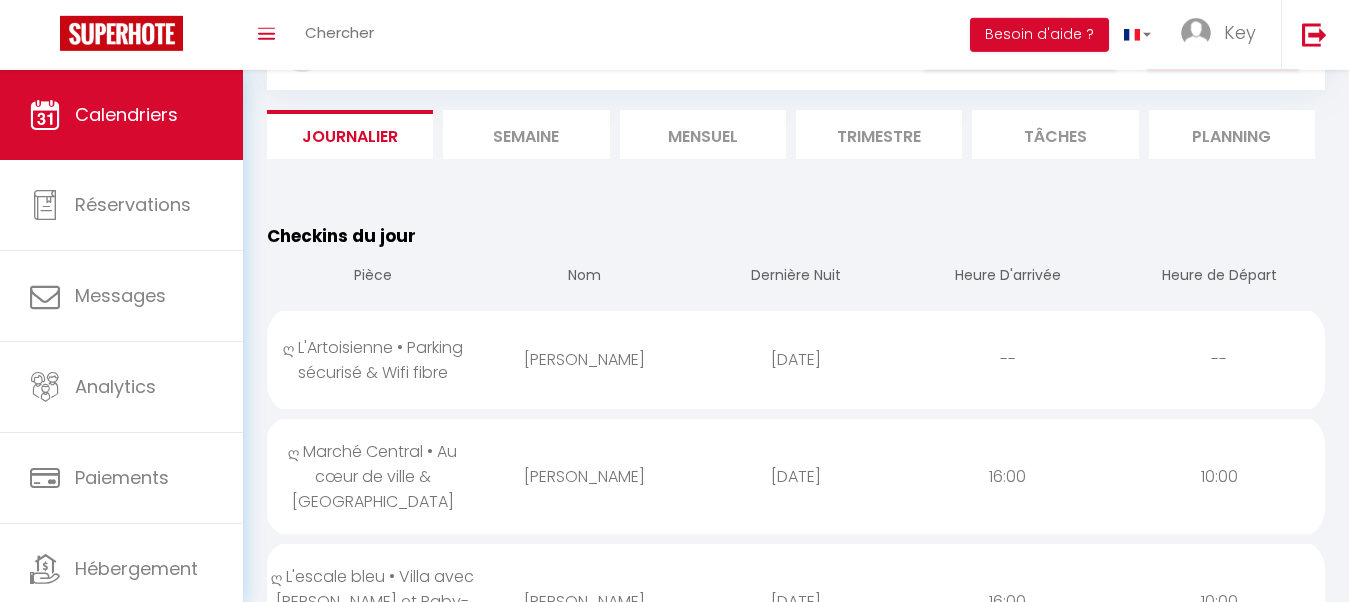 scroll, scrollTop: 102, scrollLeft: 0, axis: vertical 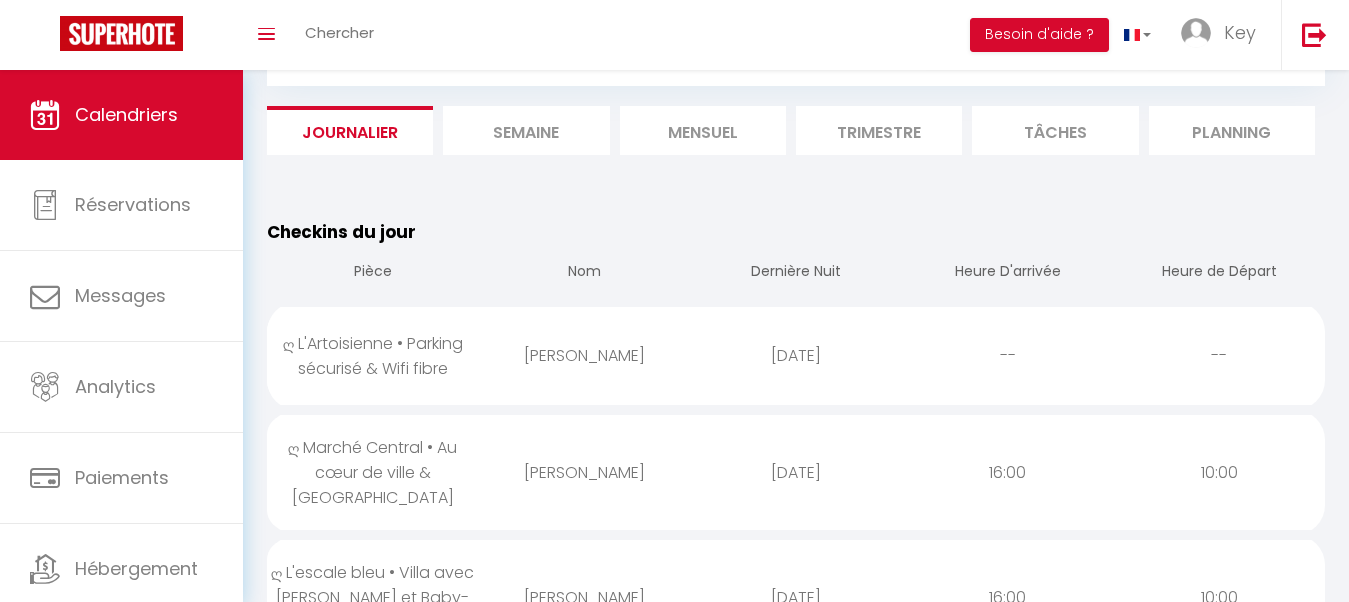 click on "[PERSON_NAME]" at bounding box center [585, 472] 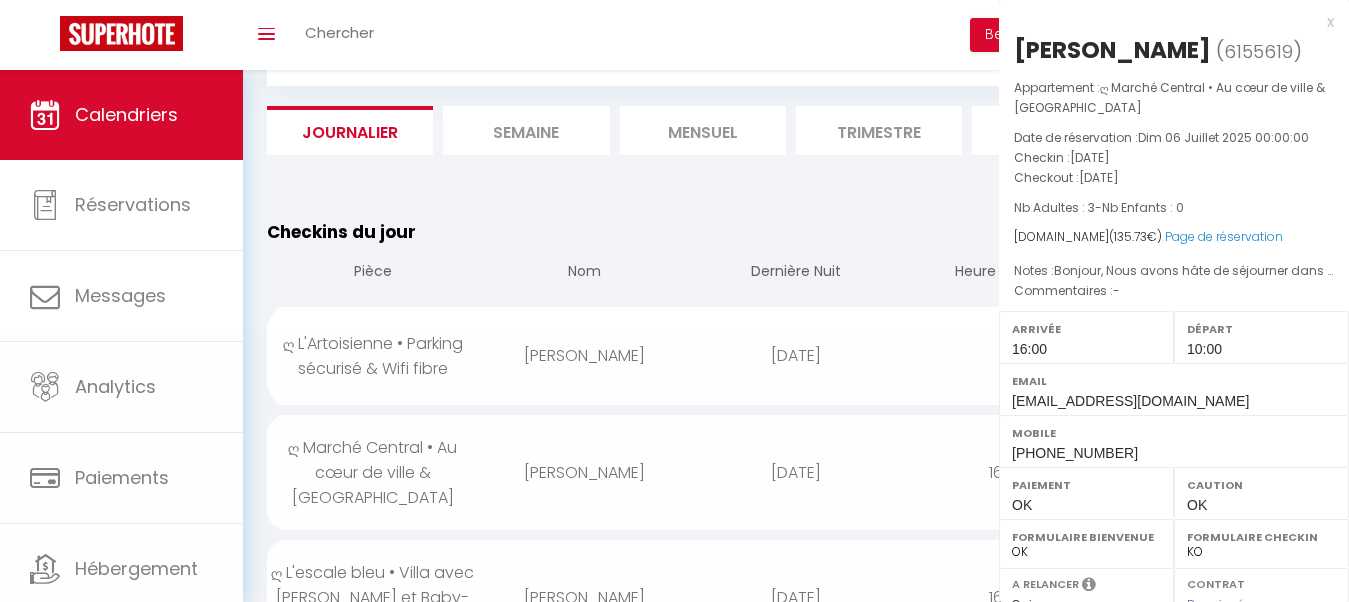 click at bounding box center (674, 301) 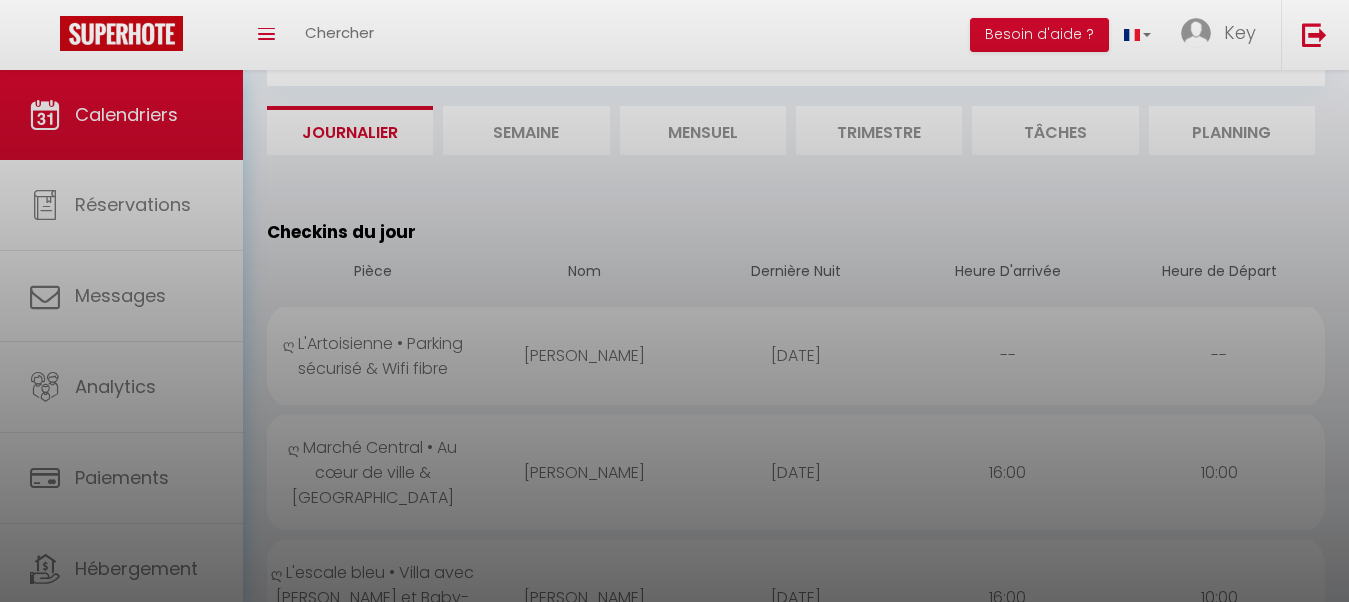 scroll, scrollTop: 306, scrollLeft: 0, axis: vertical 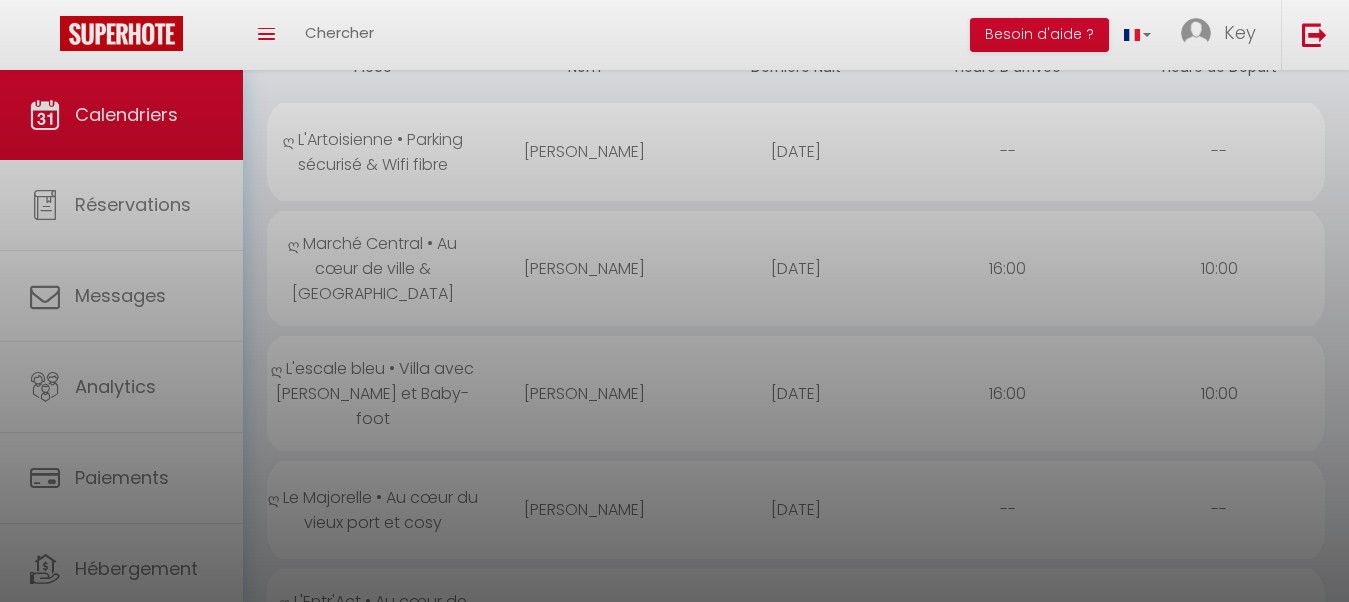 click at bounding box center (674, 301) 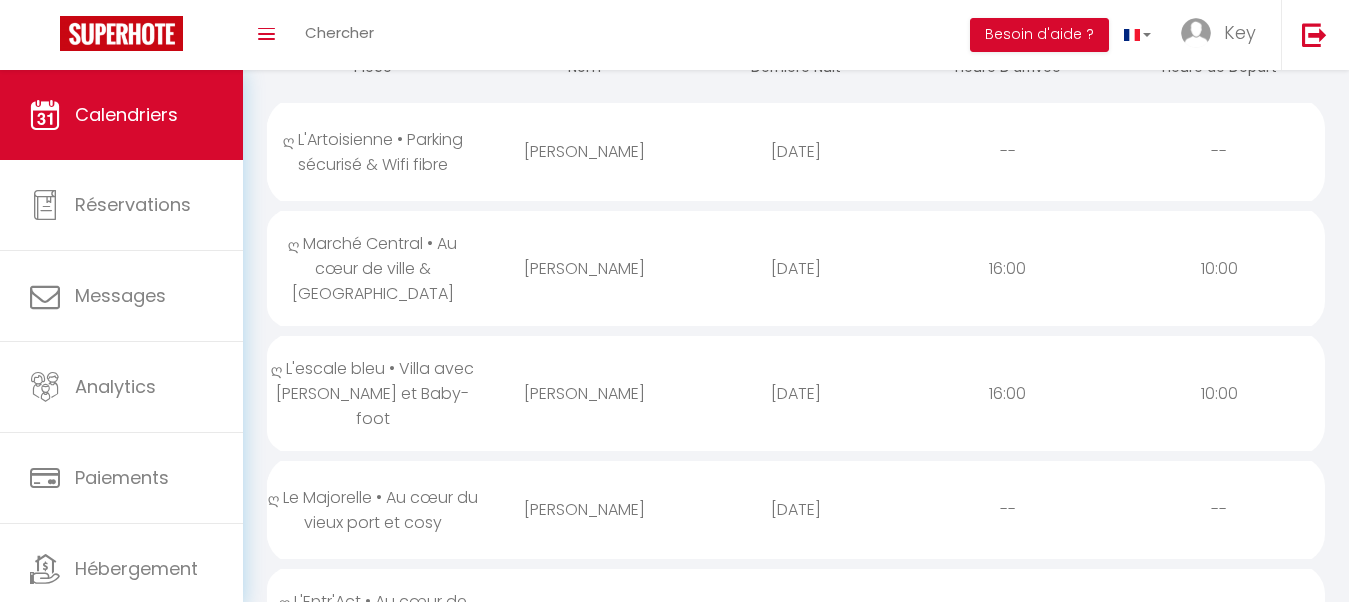 click on "[PERSON_NAME]" at bounding box center (585, 393) 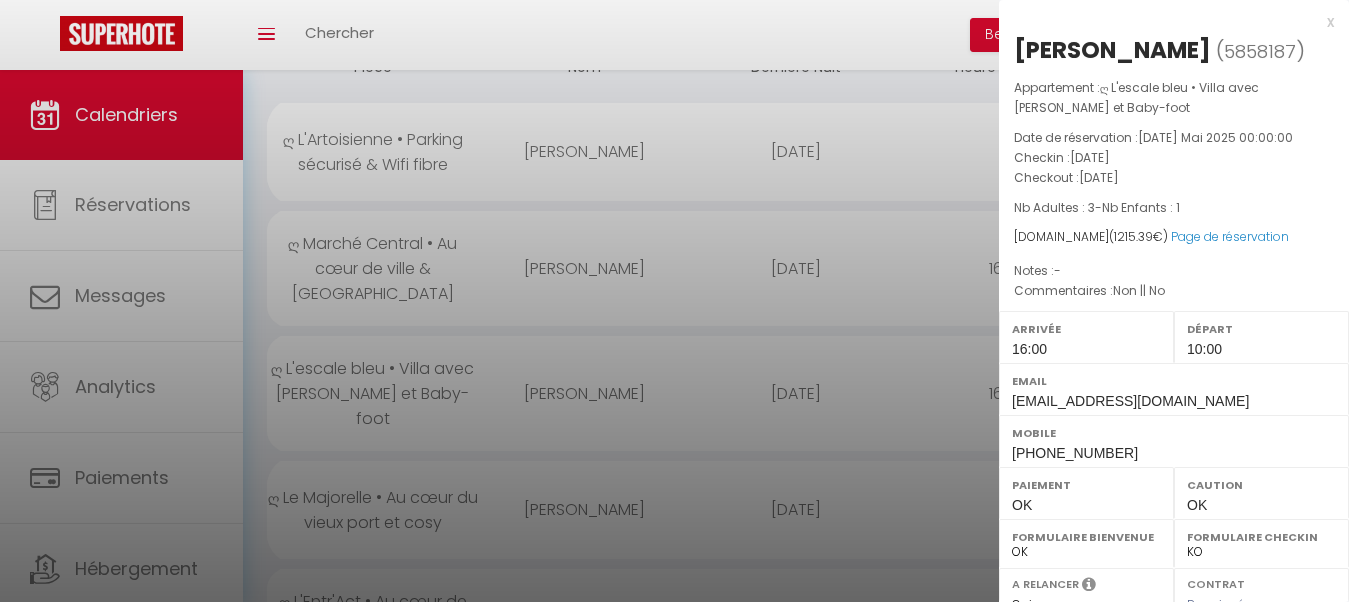 click at bounding box center (674, 301) 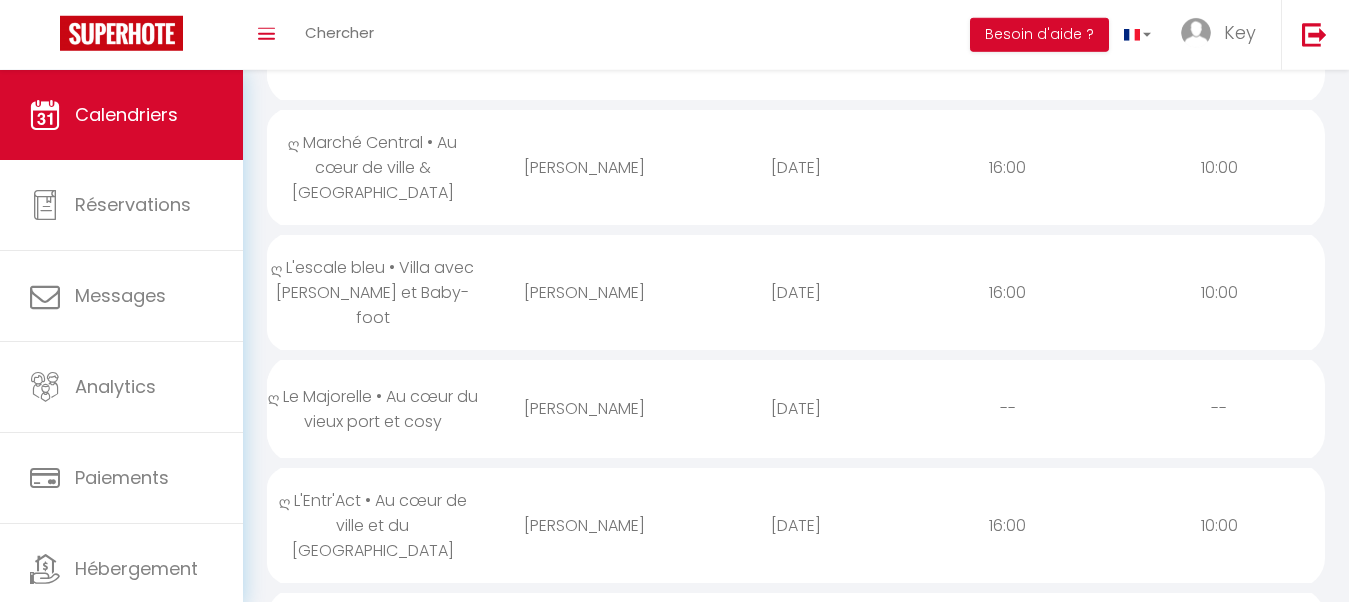 scroll, scrollTop: 408, scrollLeft: 0, axis: vertical 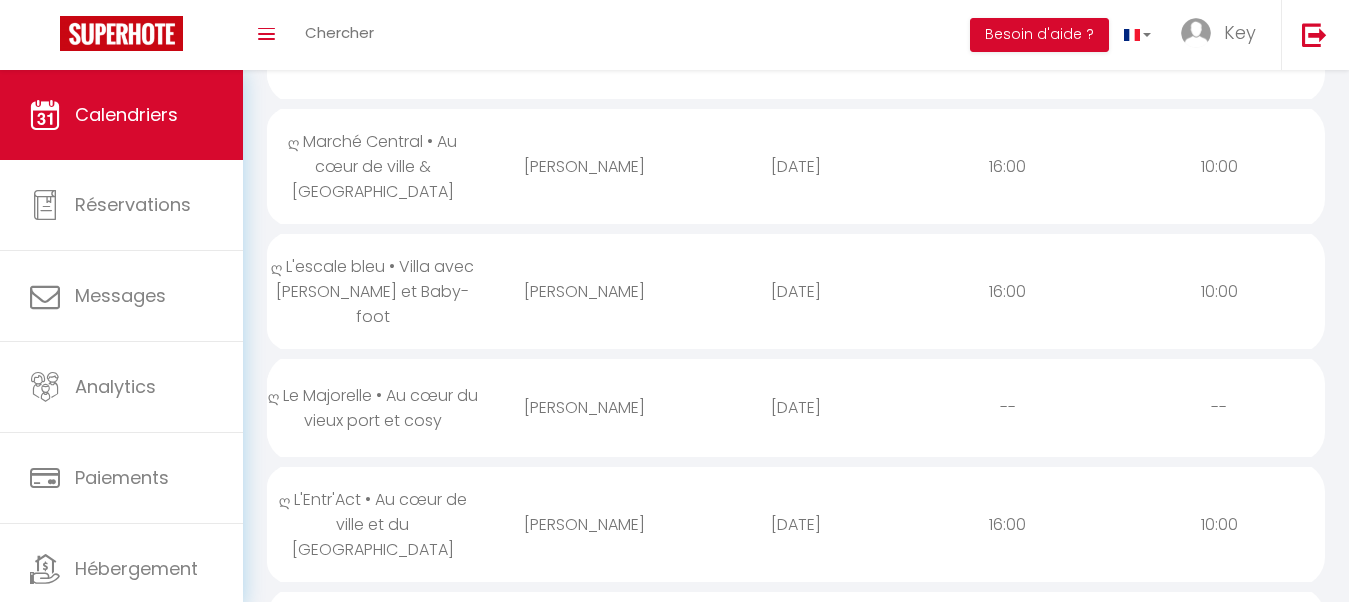 click on "[PERSON_NAME]" at bounding box center (585, 407) 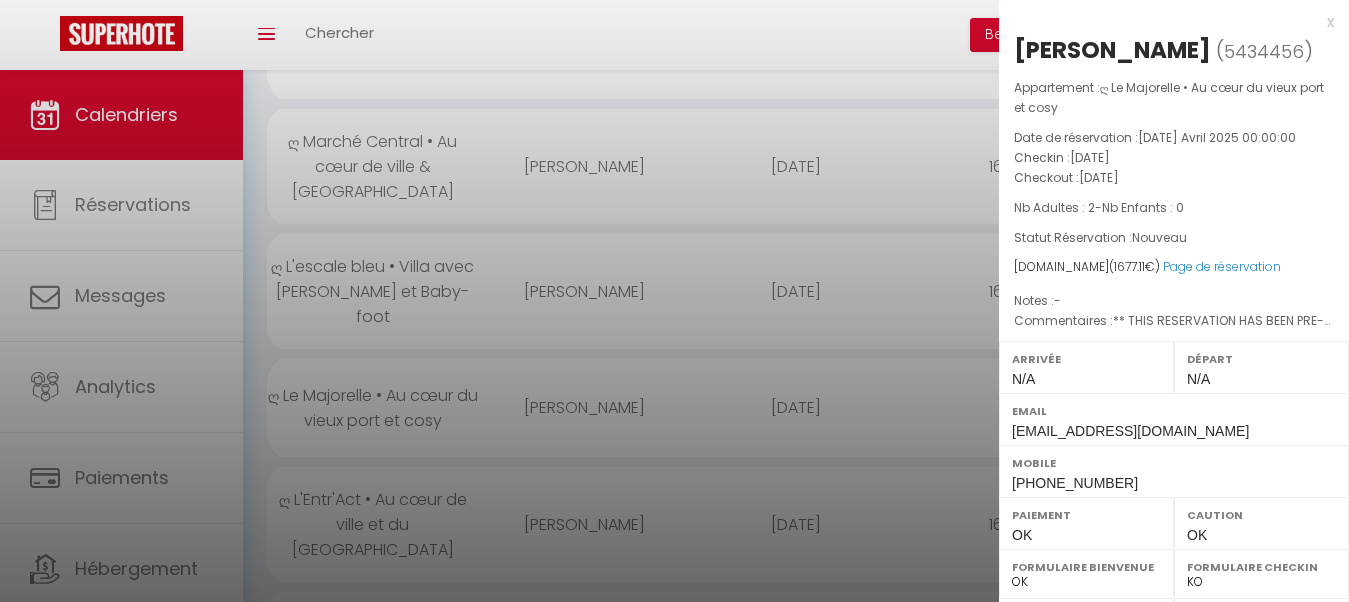click at bounding box center [674, 301] 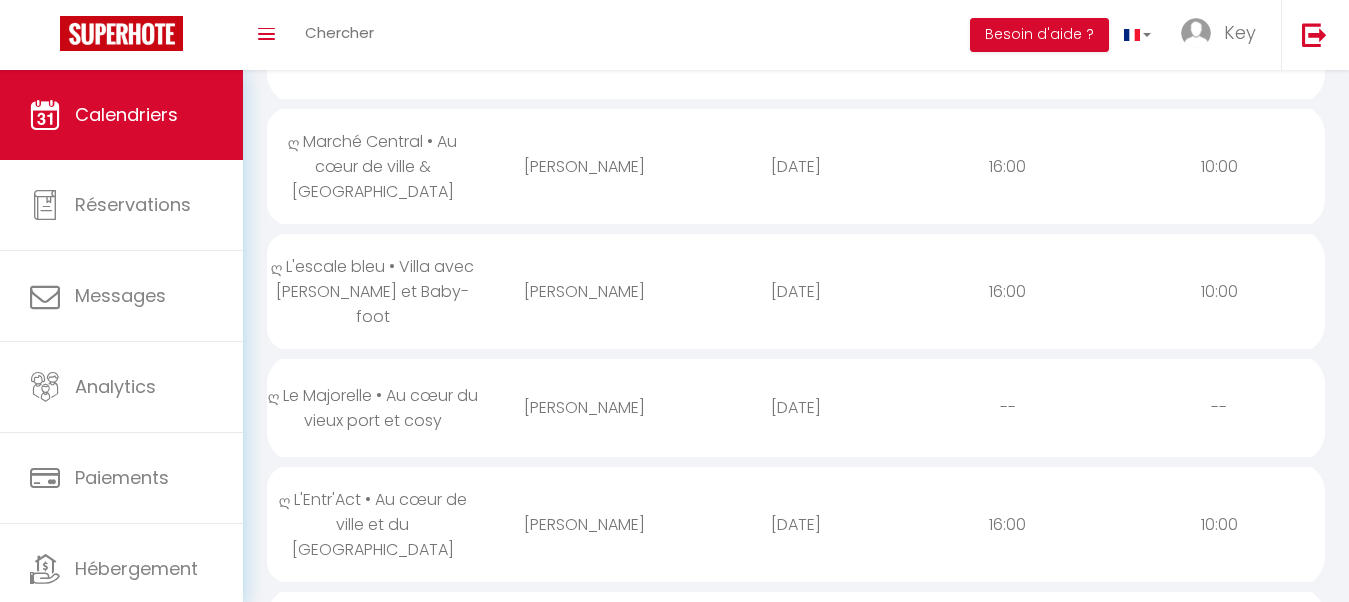 scroll, scrollTop: 510, scrollLeft: 0, axis: vertical 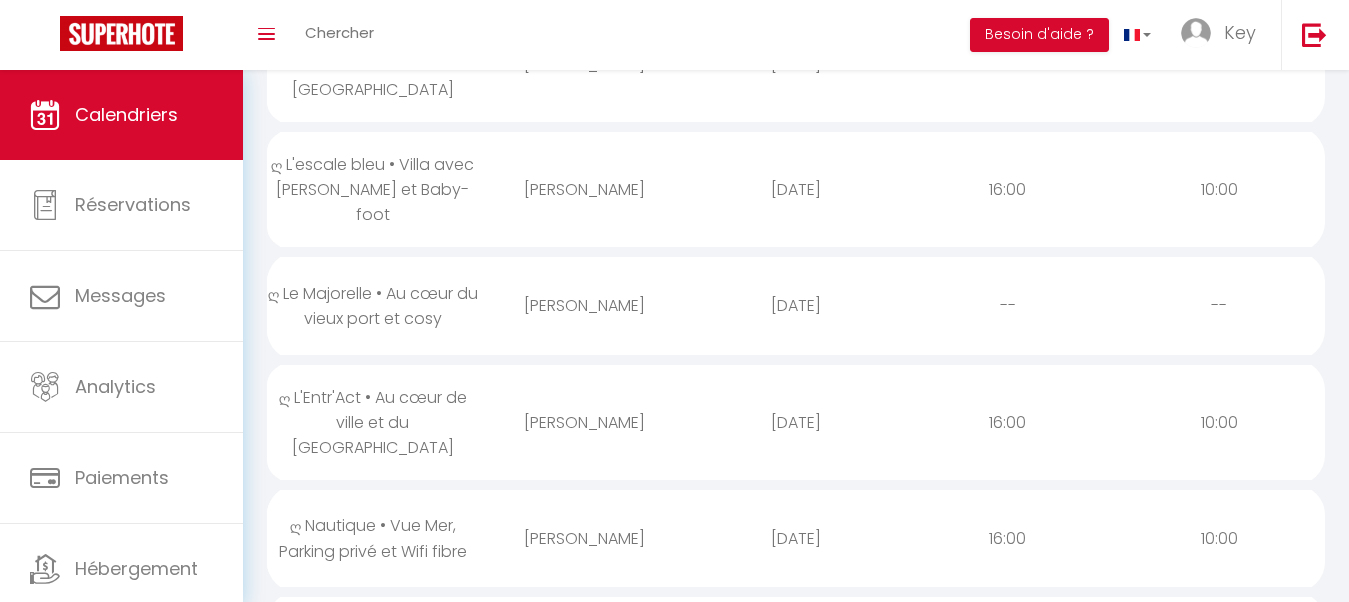 click on "[DATE]" at bounding box center (796, 422) 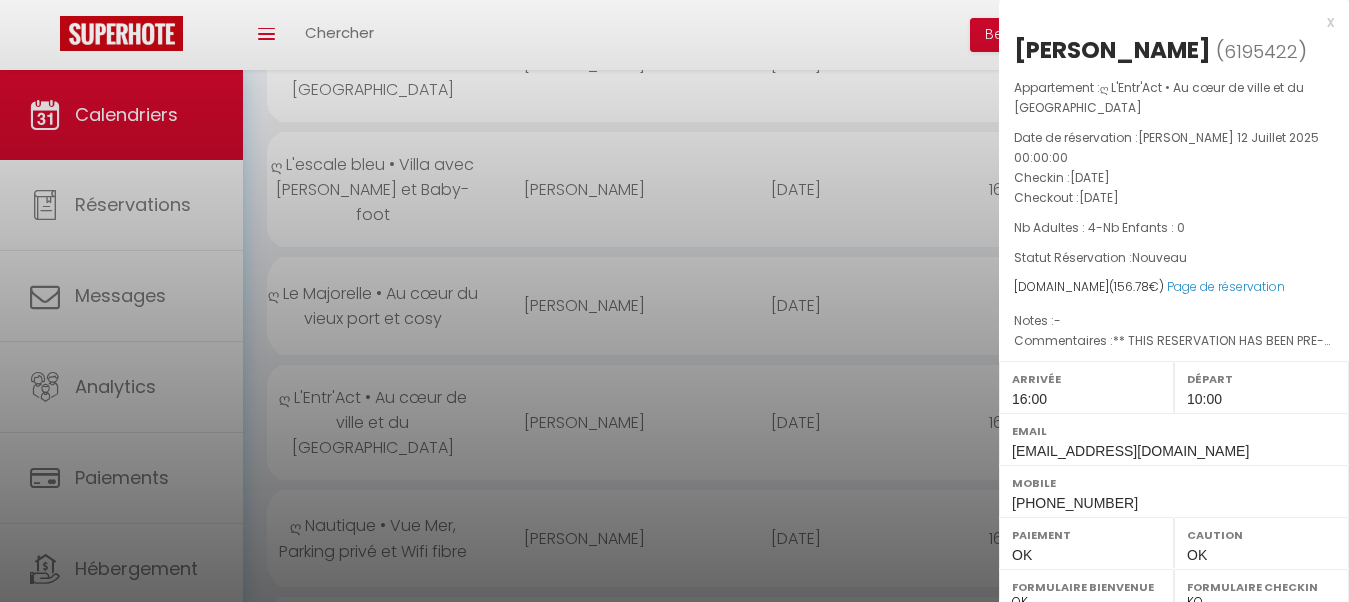 click at bounding box center [674, 301] 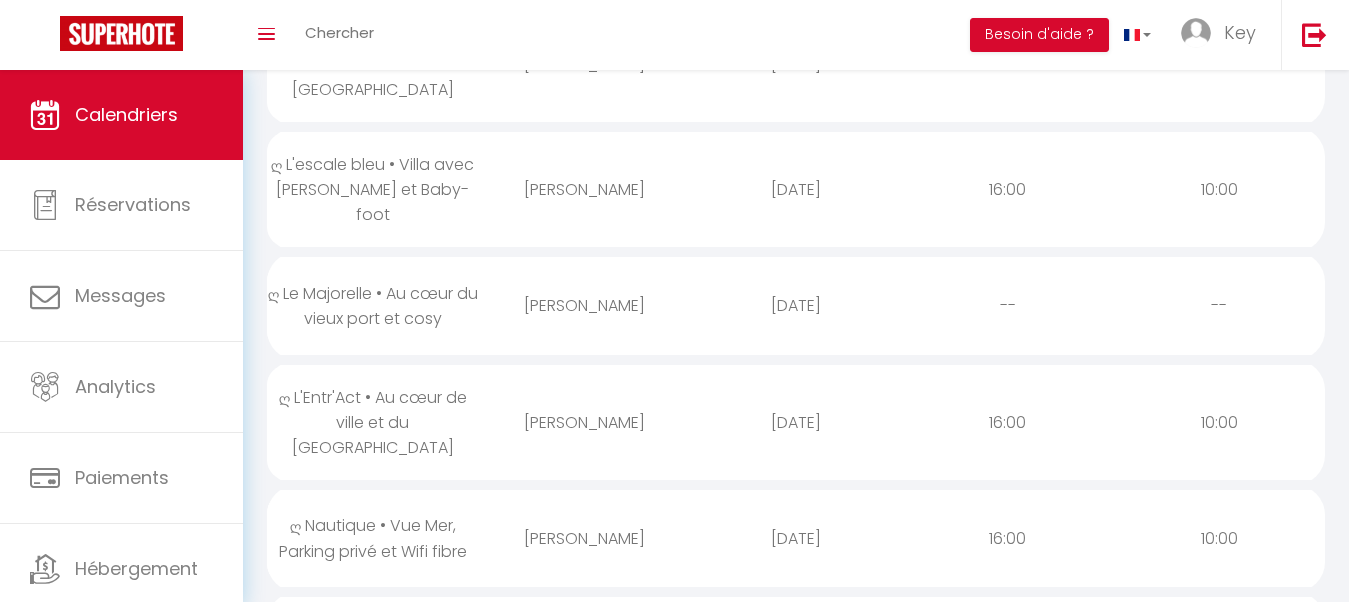 scroll, scrollTop: 612, scrollLeft: 0, axis: vertical 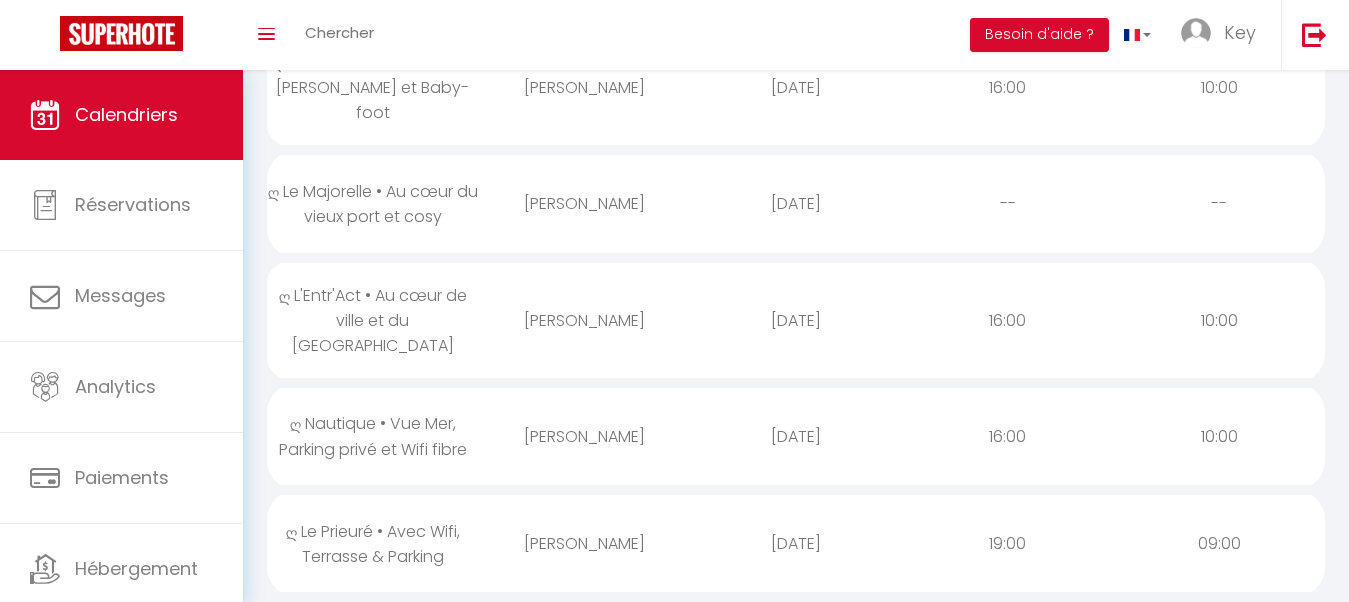 click on "[DATE]" at bounding box center [796, 436] 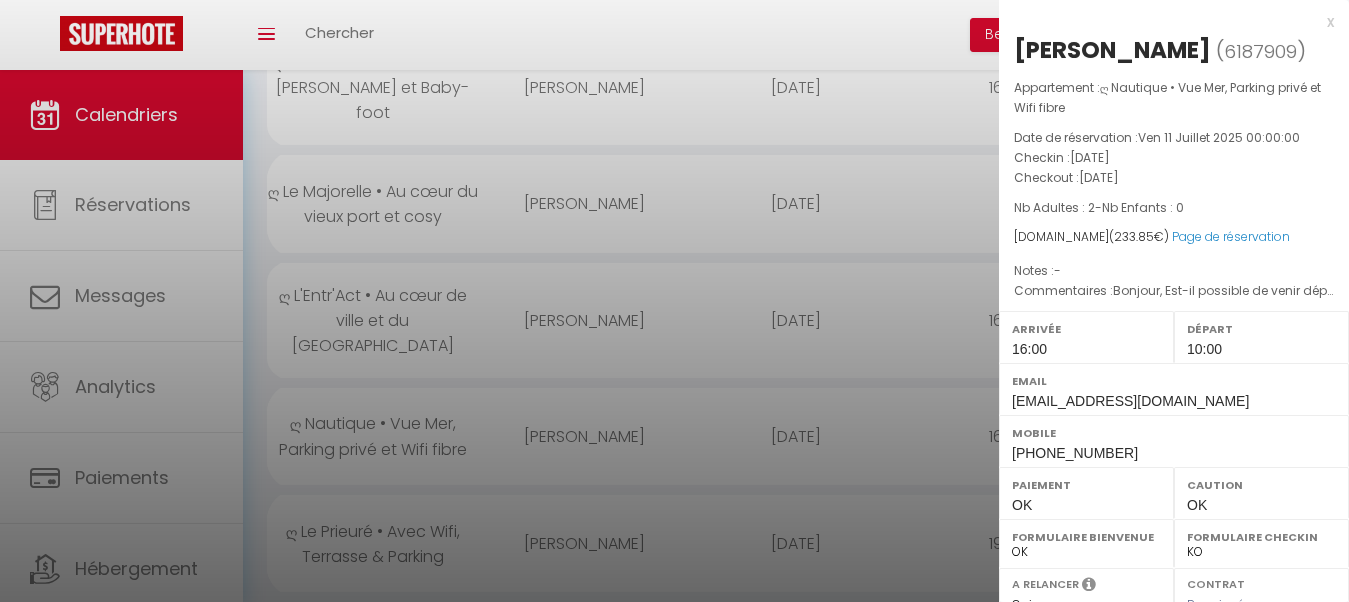 click at bounding box center (674, 301) 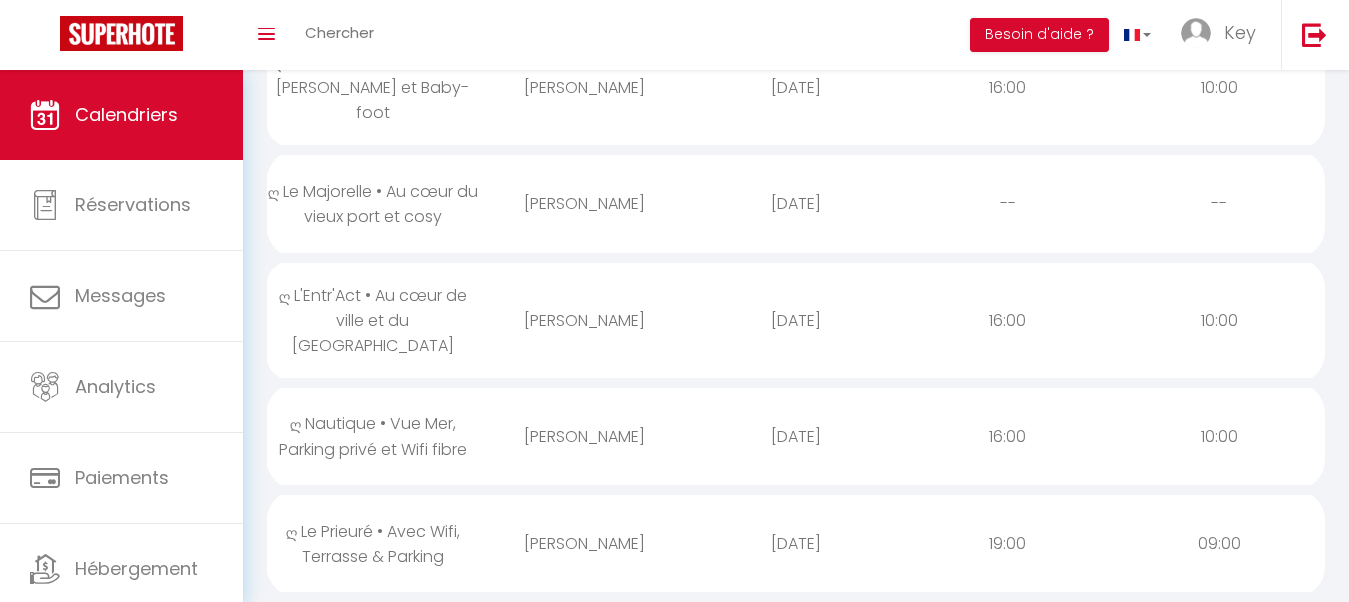 scroll, scrollTop: 714, scrollLeft: 0, axis: vertical 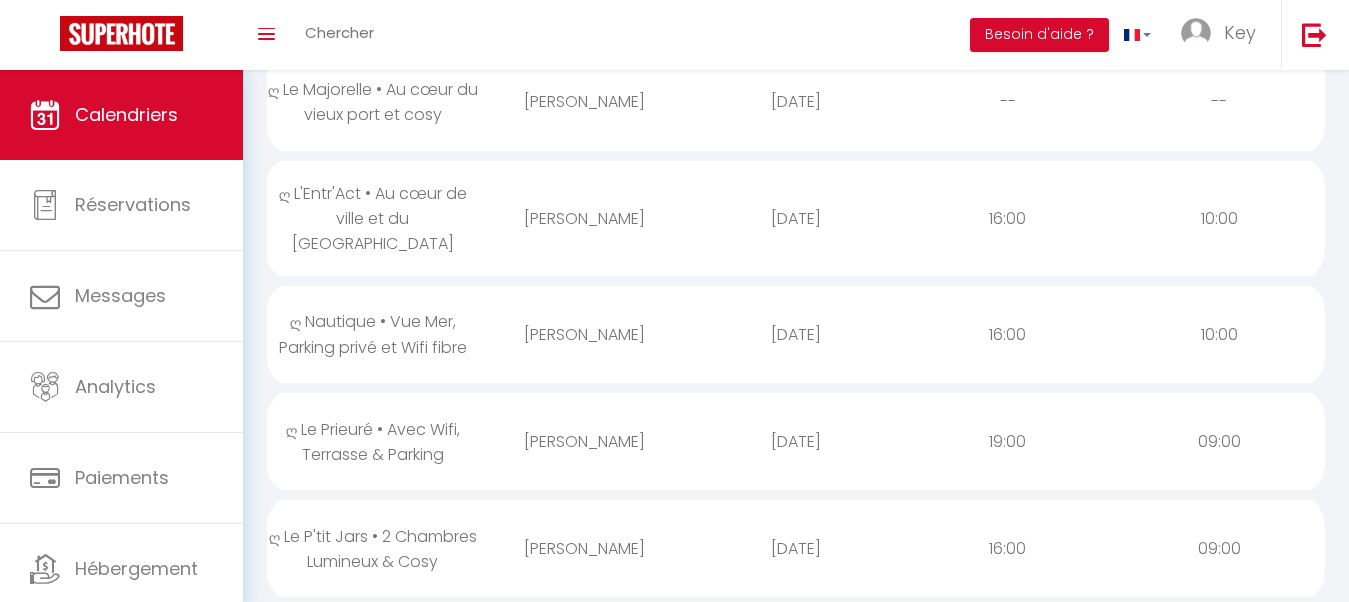 click on "[DATE]" at bounding box center (796, 441) 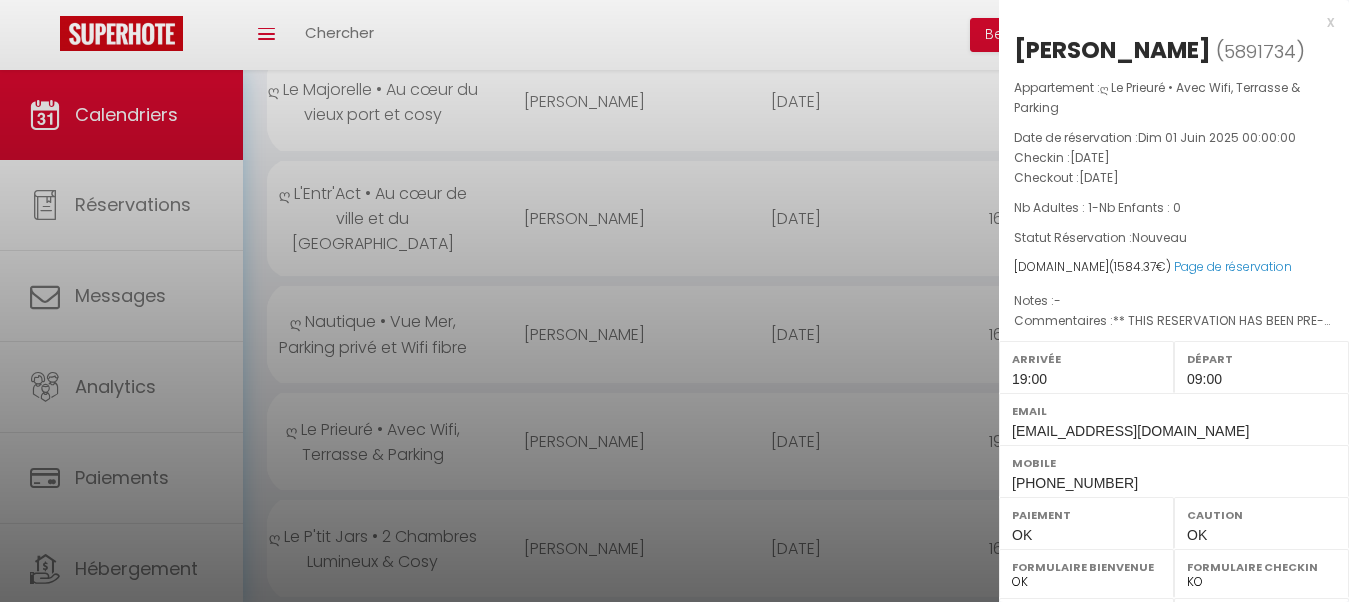 click at bounding box center [674, 301] 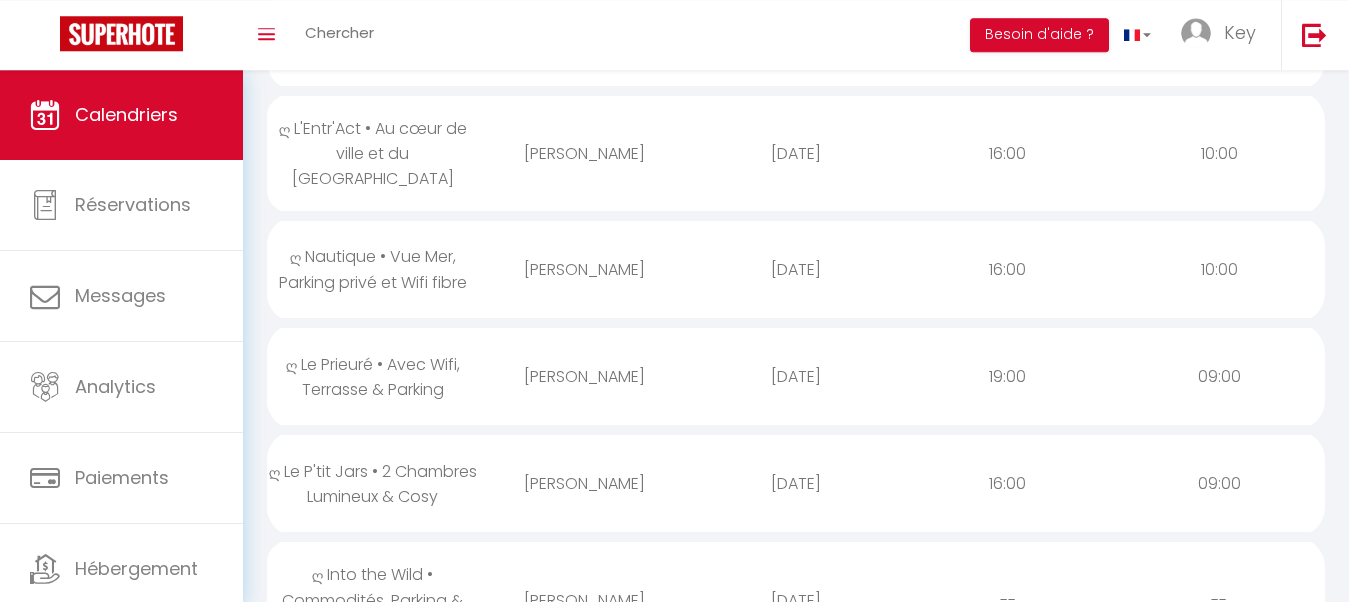 click on "[PERSON_NAME]" at bounding box center [585, 483] 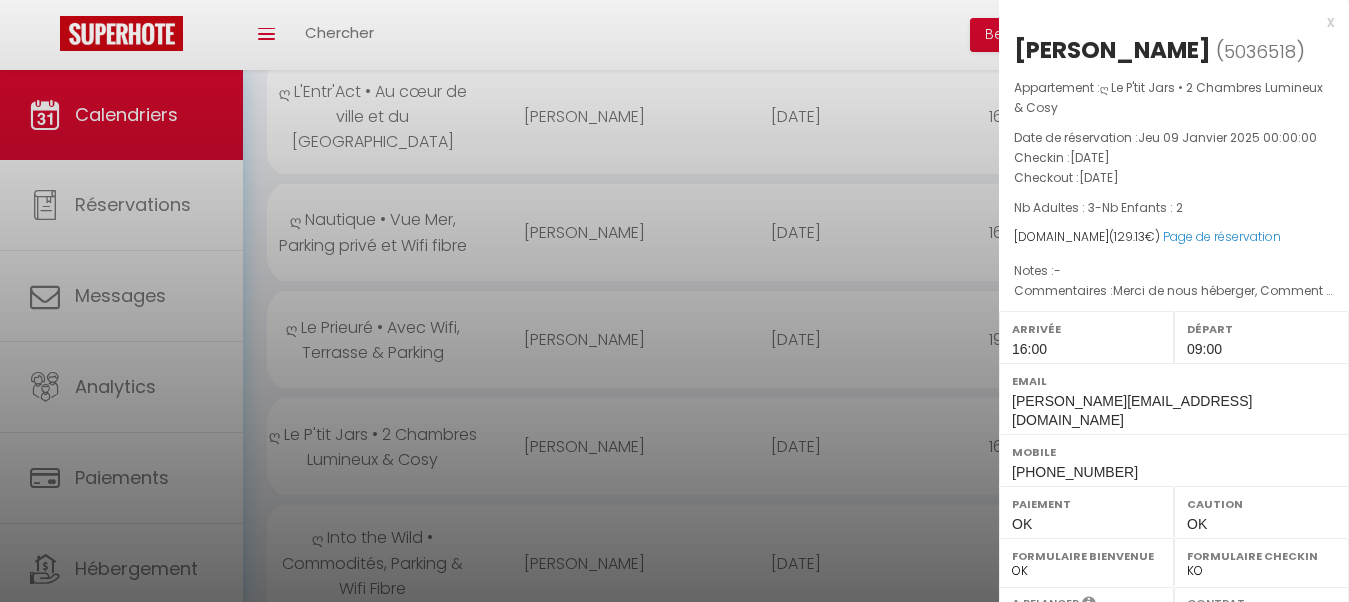 click at bounding box center [674, 301] 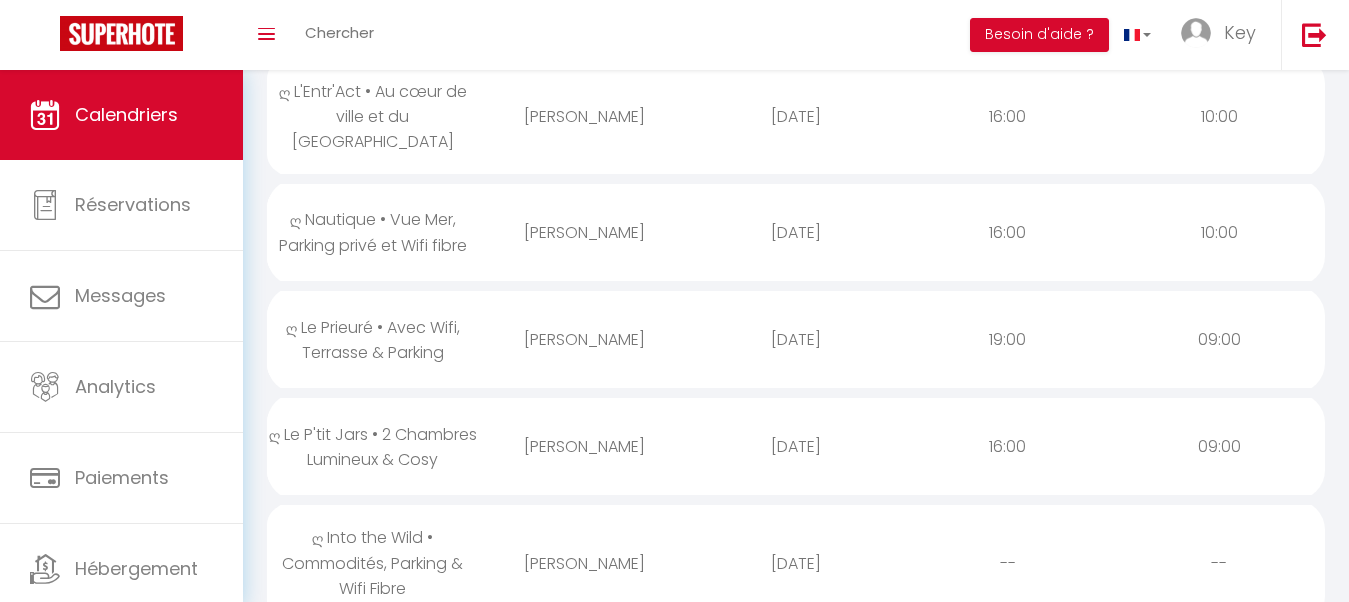 scroll, scrollTop: 918, scrollLeft: 0, axis: vertical 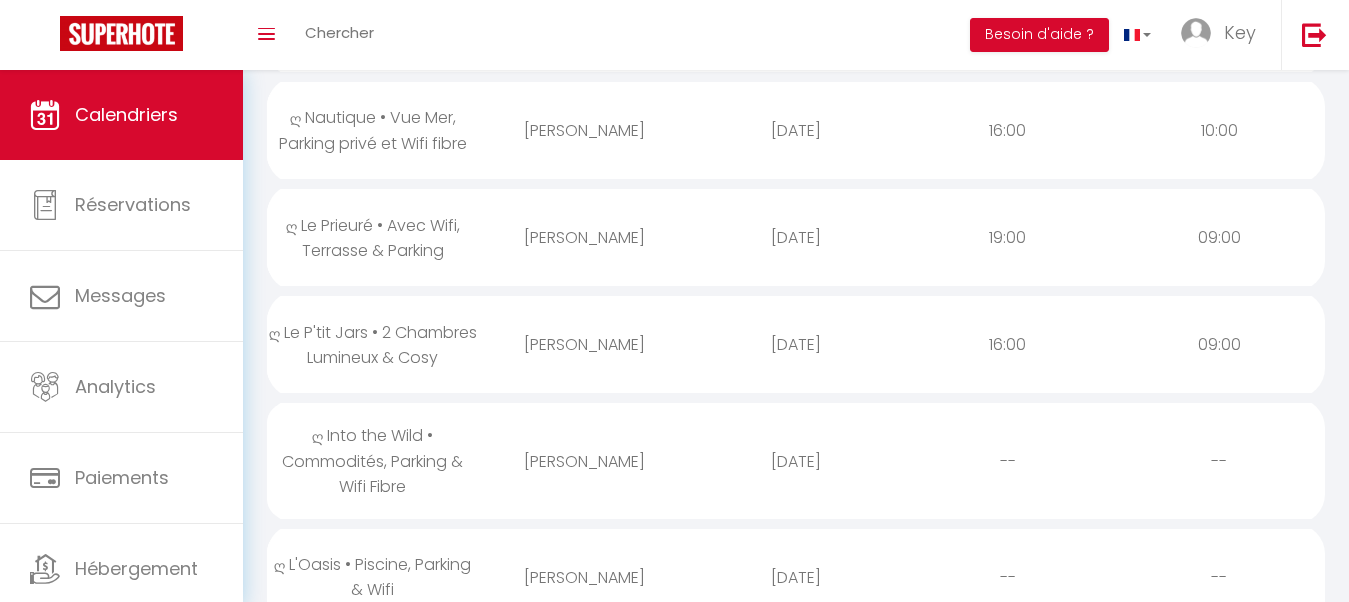 click on "[PERSON_NAME]" at bounding box center (585, 461) 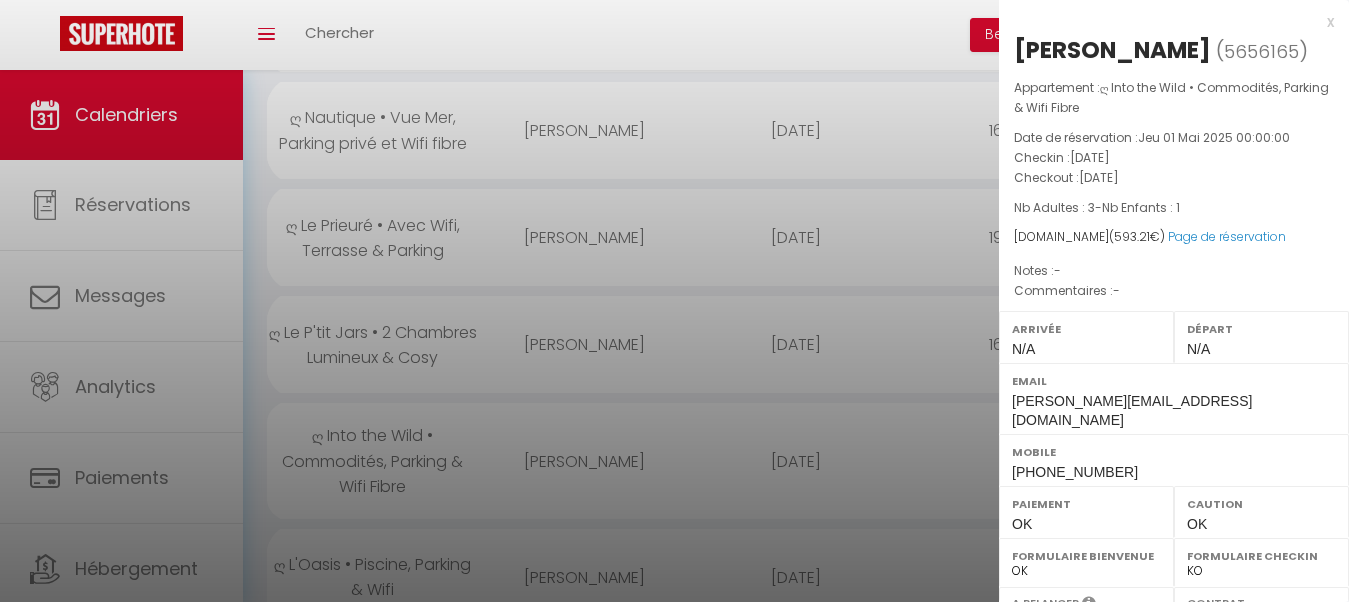 click at bounding box center (674, 301) 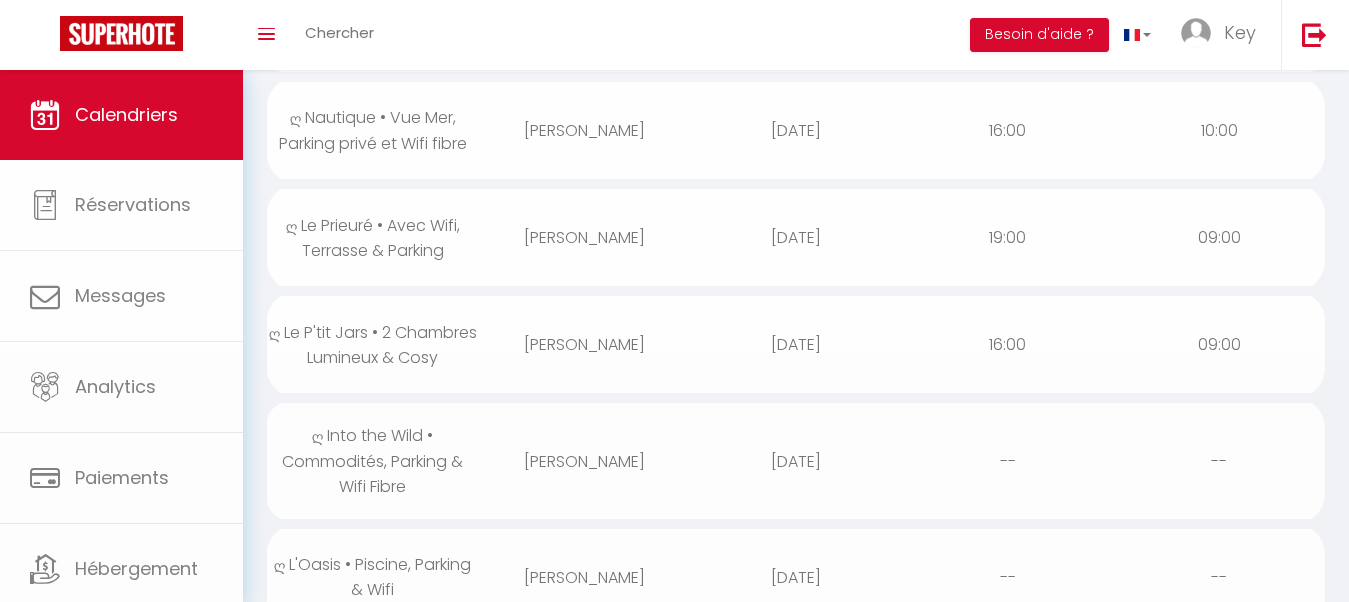 scroll, scrollTop: 1020, scrollLeft: 0, axis: vertical 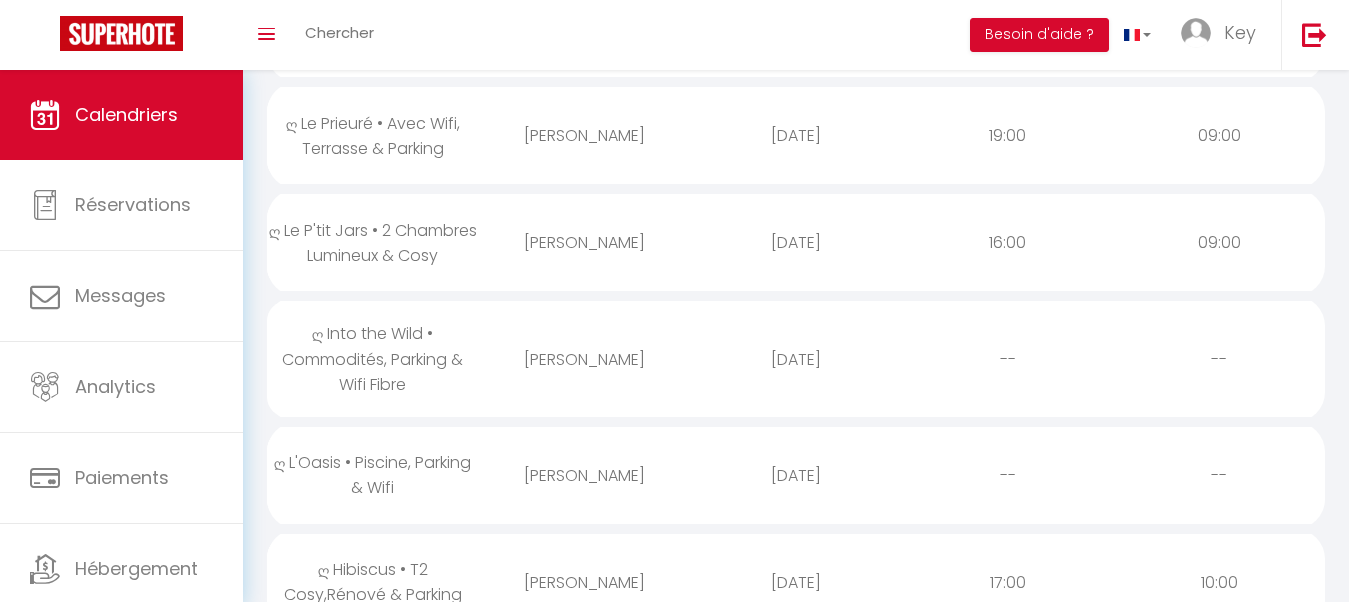 click on "[PERSON_NAME]" at bounding box center (585, 475) 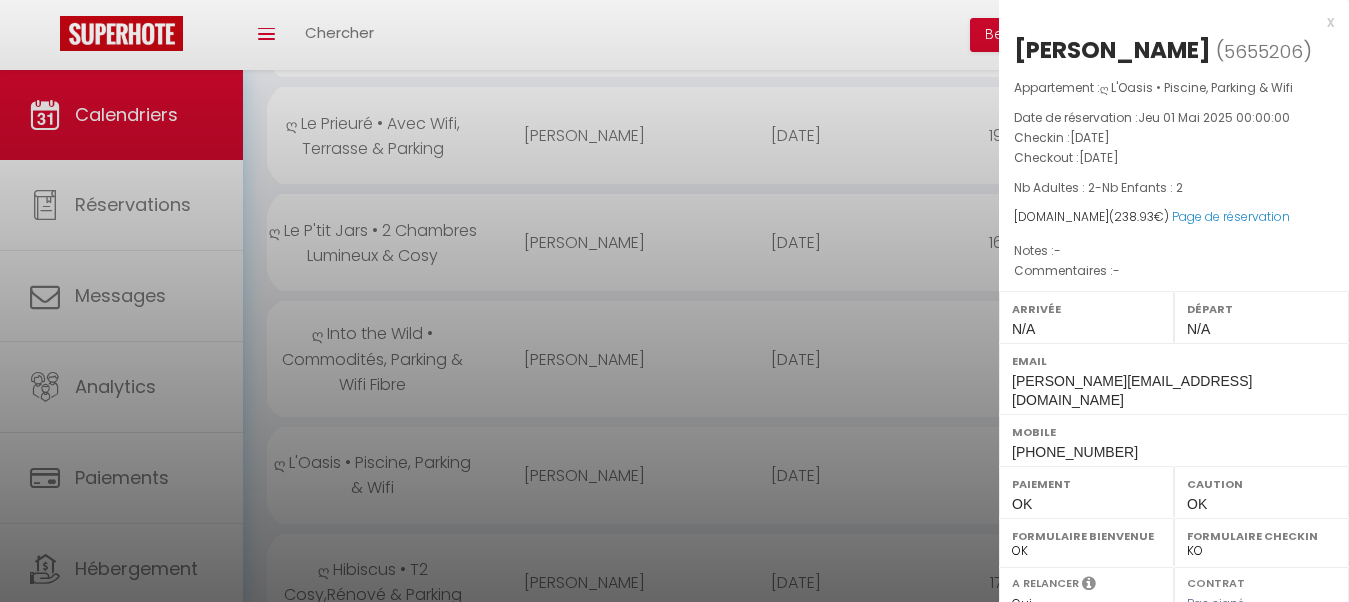 click at bounding box center (674, 301) 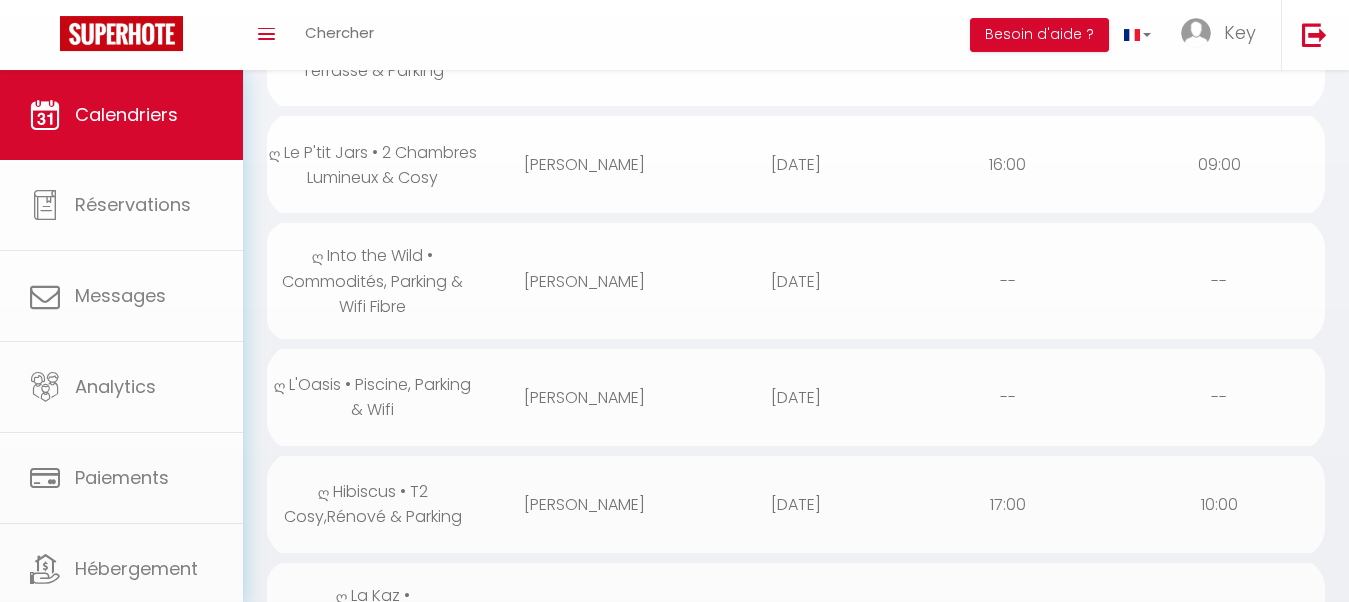 scroll, scrollTop: 1122, scrollLeft: 0, axis: vertical 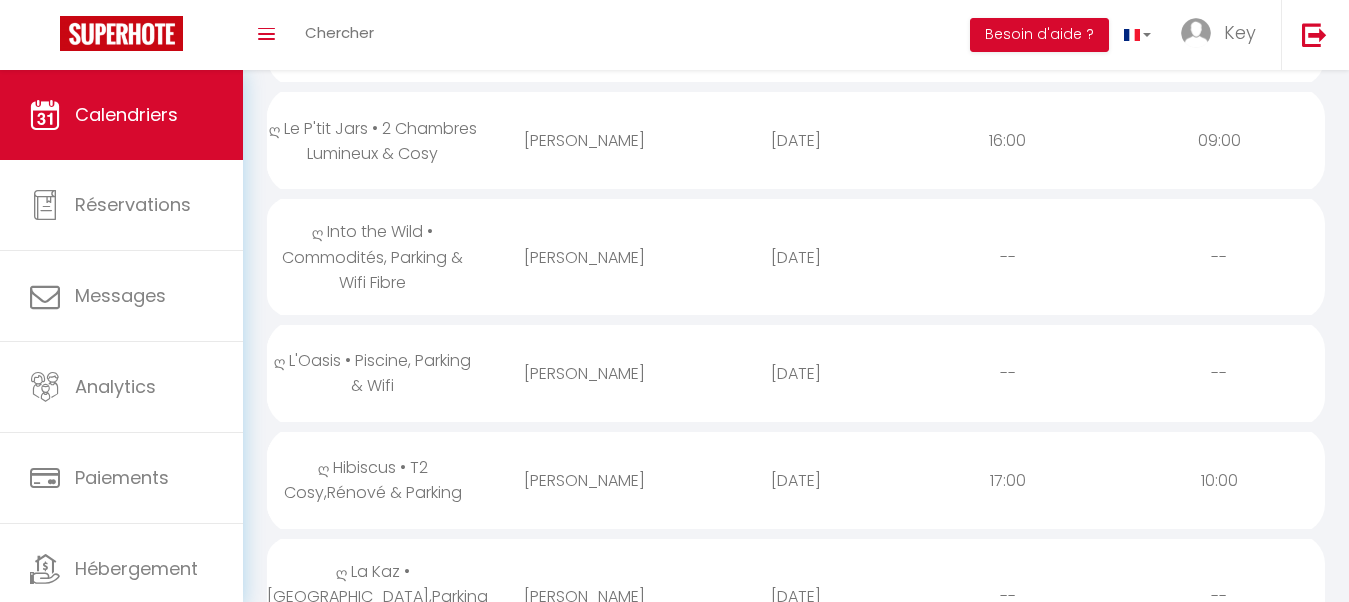 click on "[DATE]" at bounding box center (796, 480) 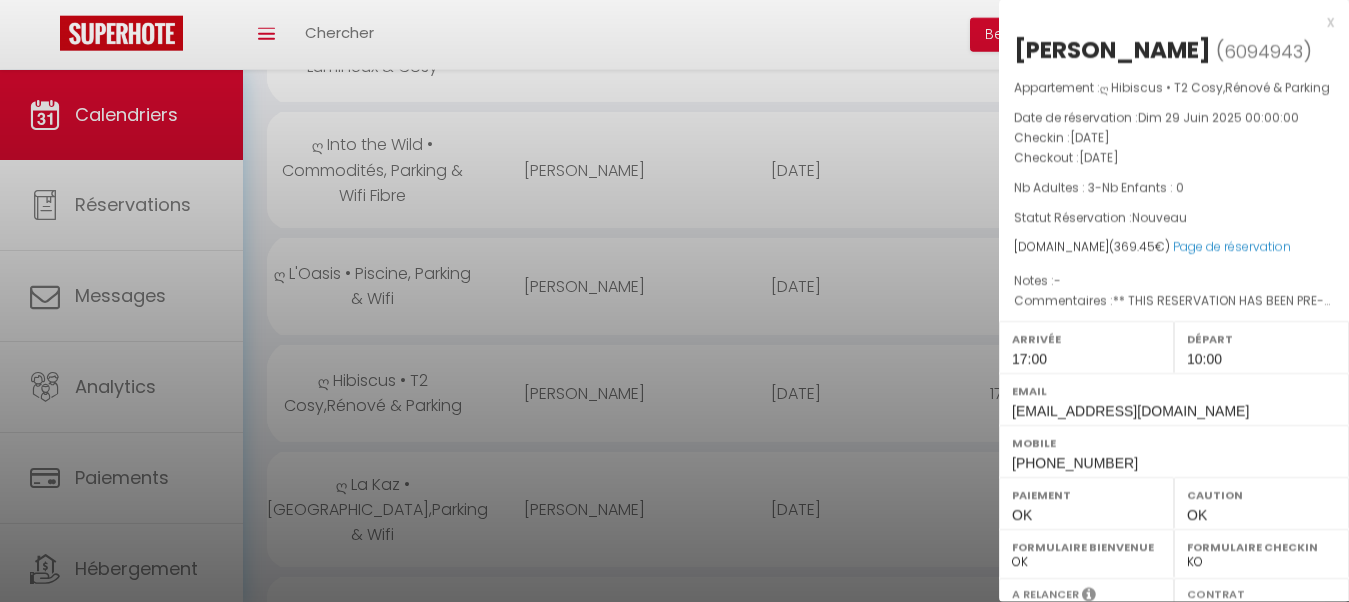 scroll, scrollTop: 1224, scrollLeft: 0, axis: vertical 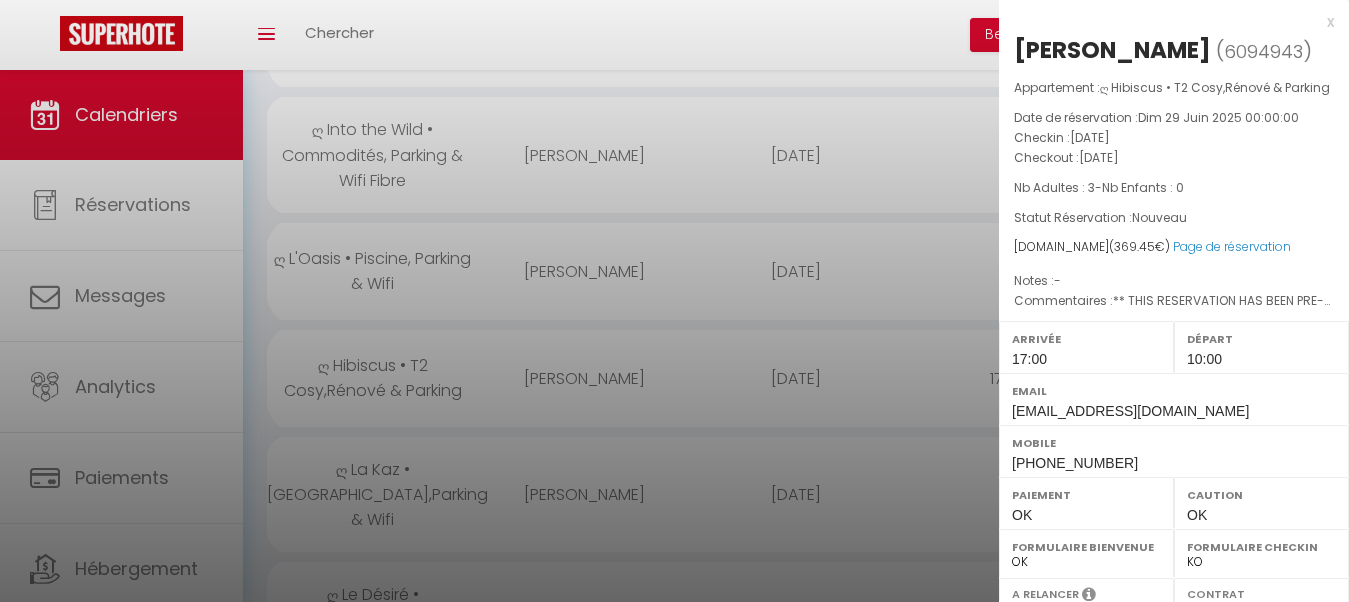 click at bounding box center [674, 301] 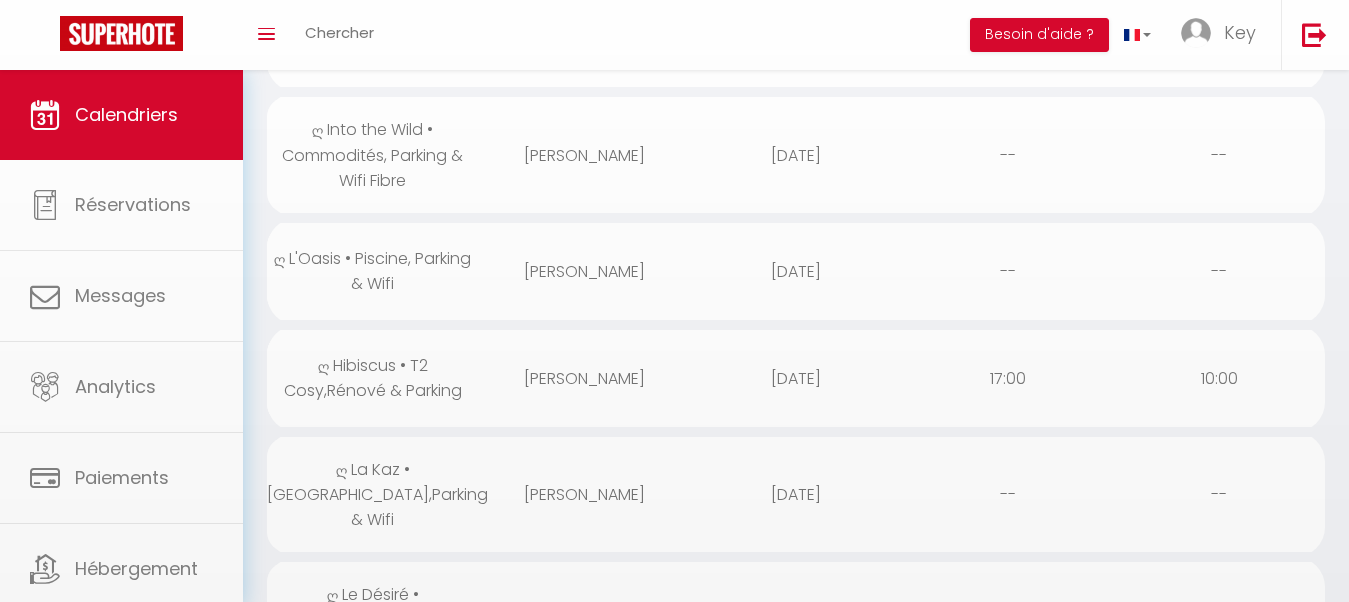 click on "[PERSON_NAME]" at bounding box center (585, 494) 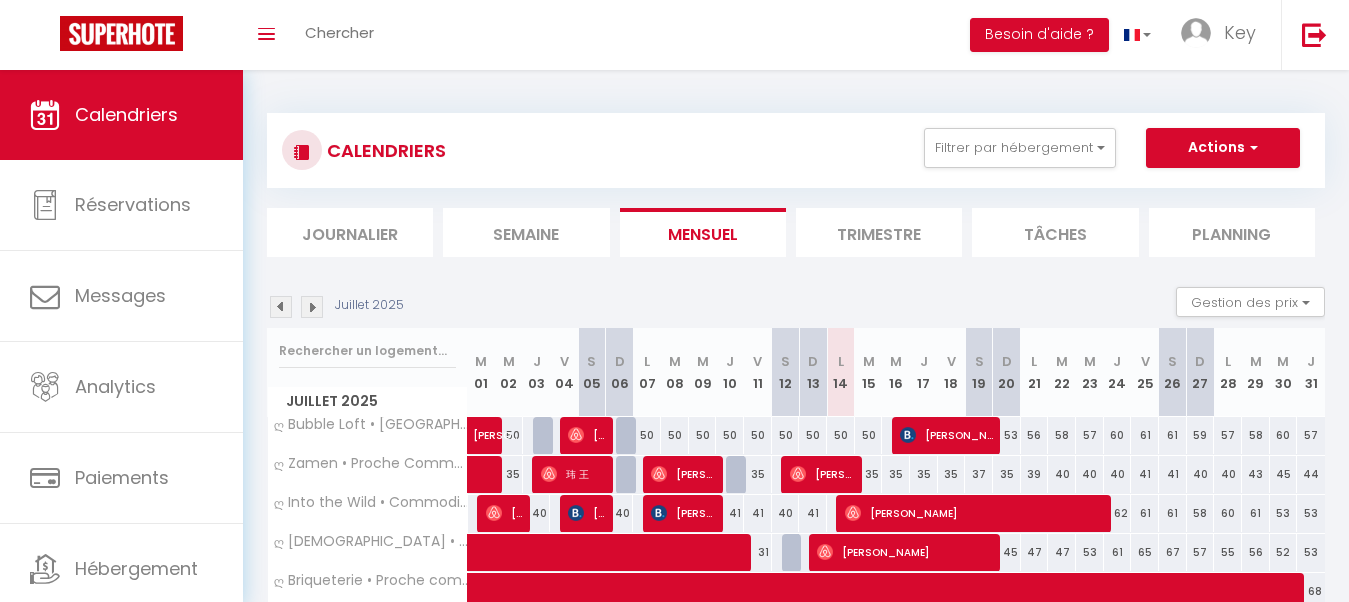 scroll, scrollTop: 0, scrollLeft: 0, axis: both 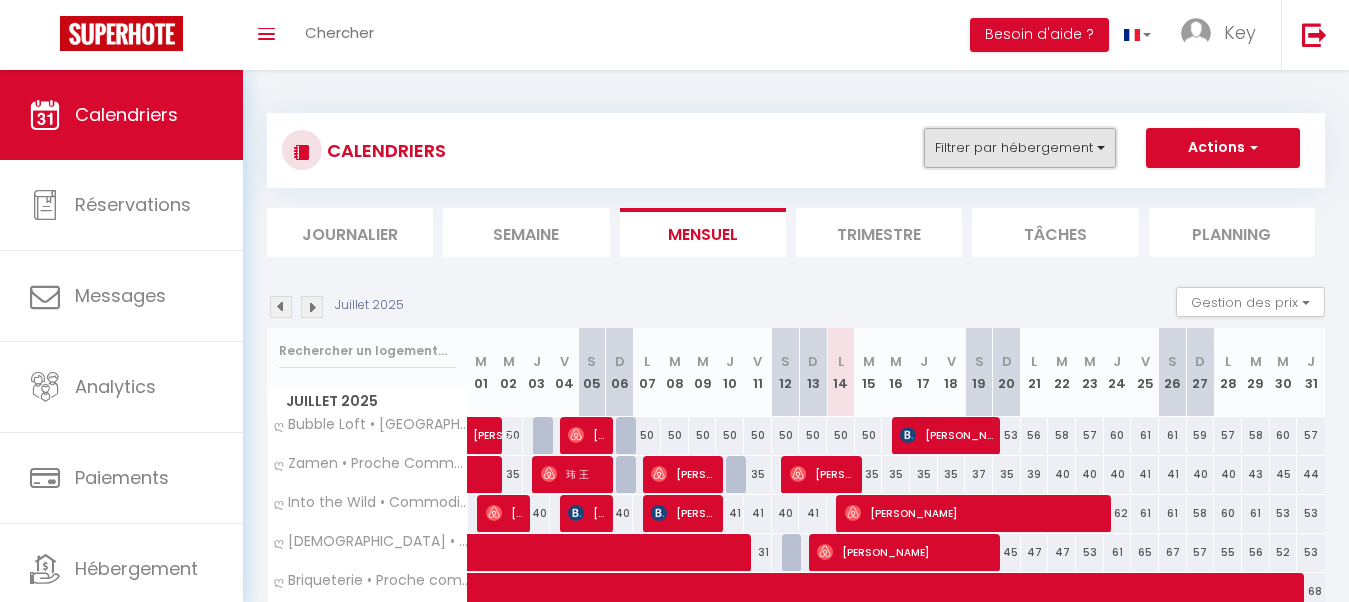 click on "Filtrer par hébergement" at bounding box center [1020, 148] 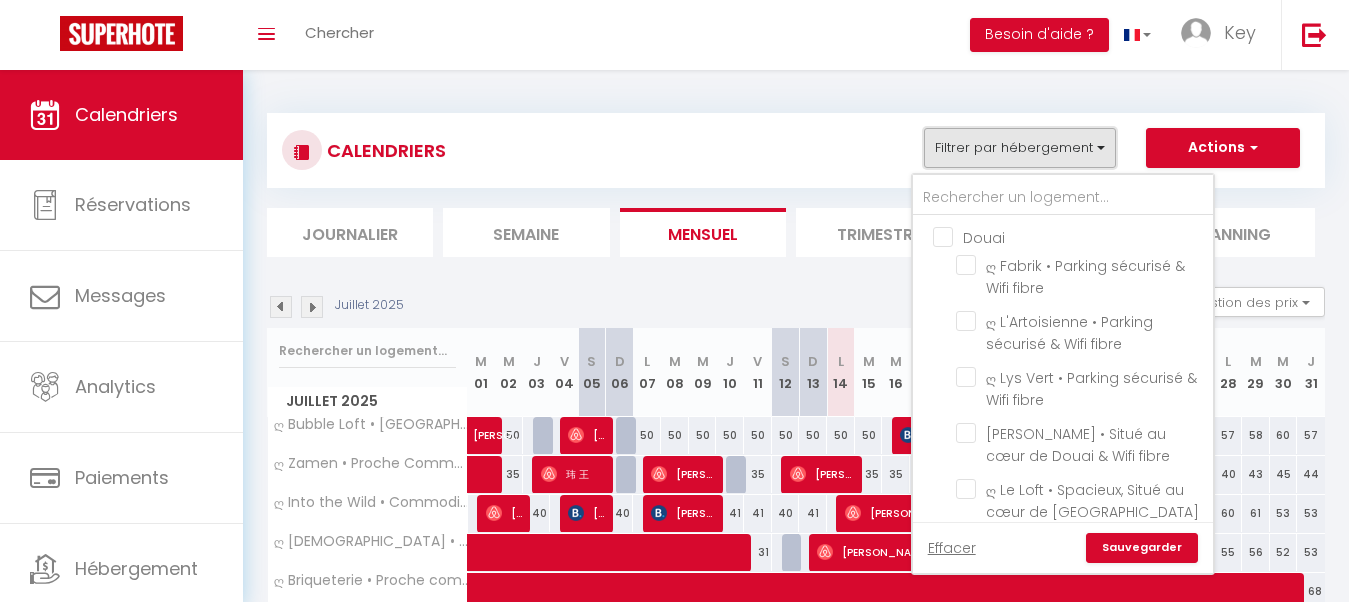 scroll, scrollTop: 0, scrollLeft: 0, axis: both 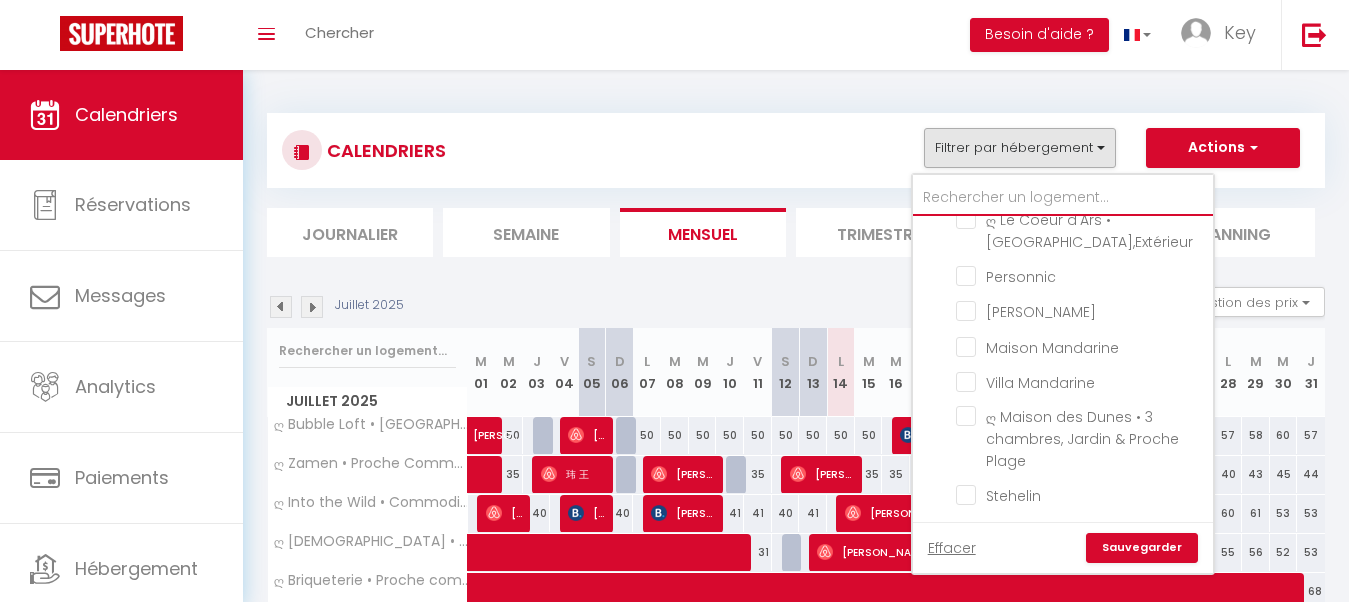click at bounding box center (1063, 198) 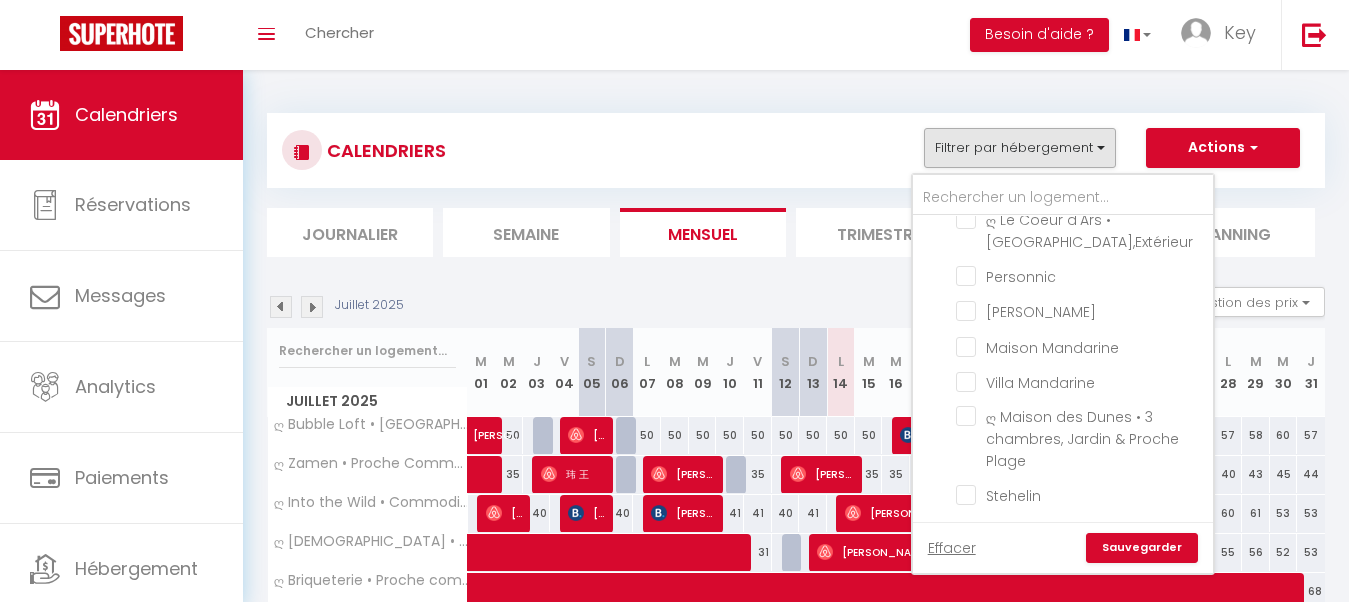click on "[GEOGRAPHIC_DATA]" at bounding box center [1083, 776] 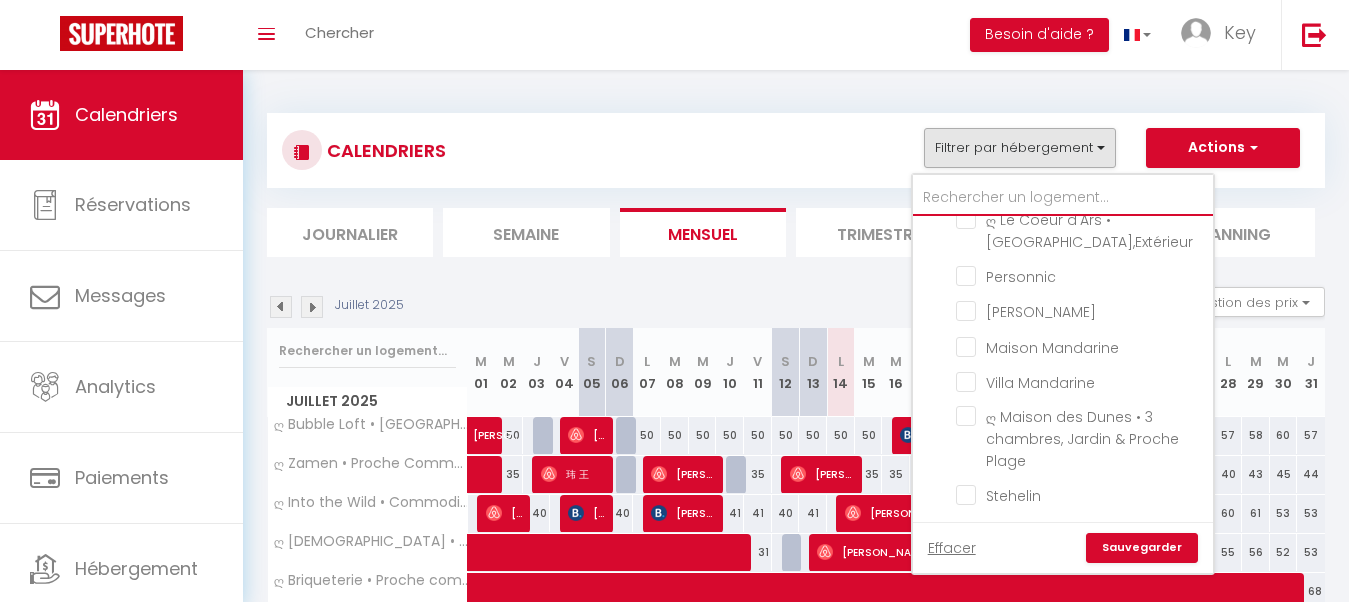 click at bounding box center [1063, 198] 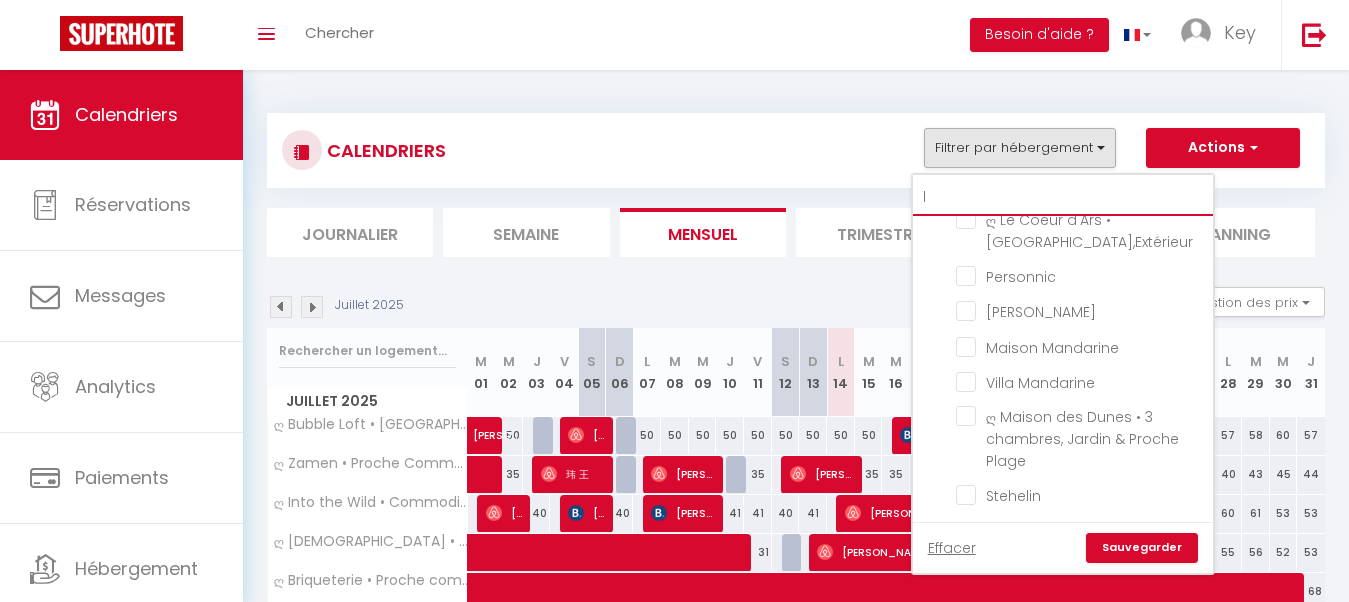 checkbox on "false" 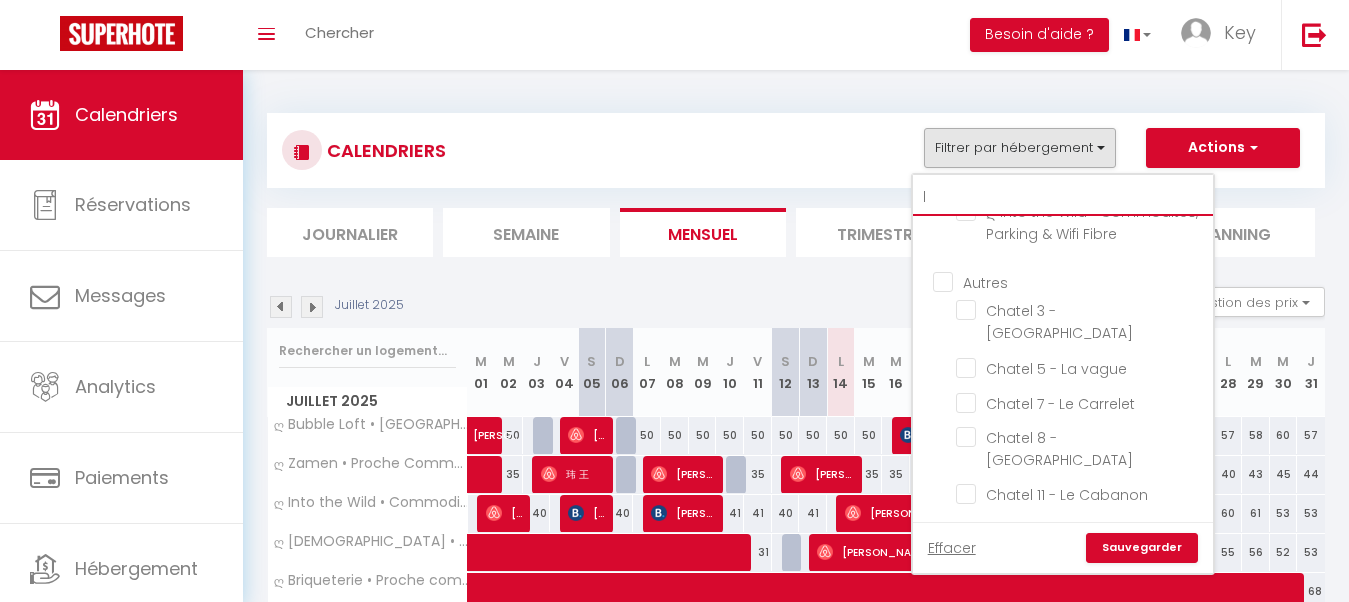 scroll, scrollTop: 4262, scrollLeft: 0, axis: vertical 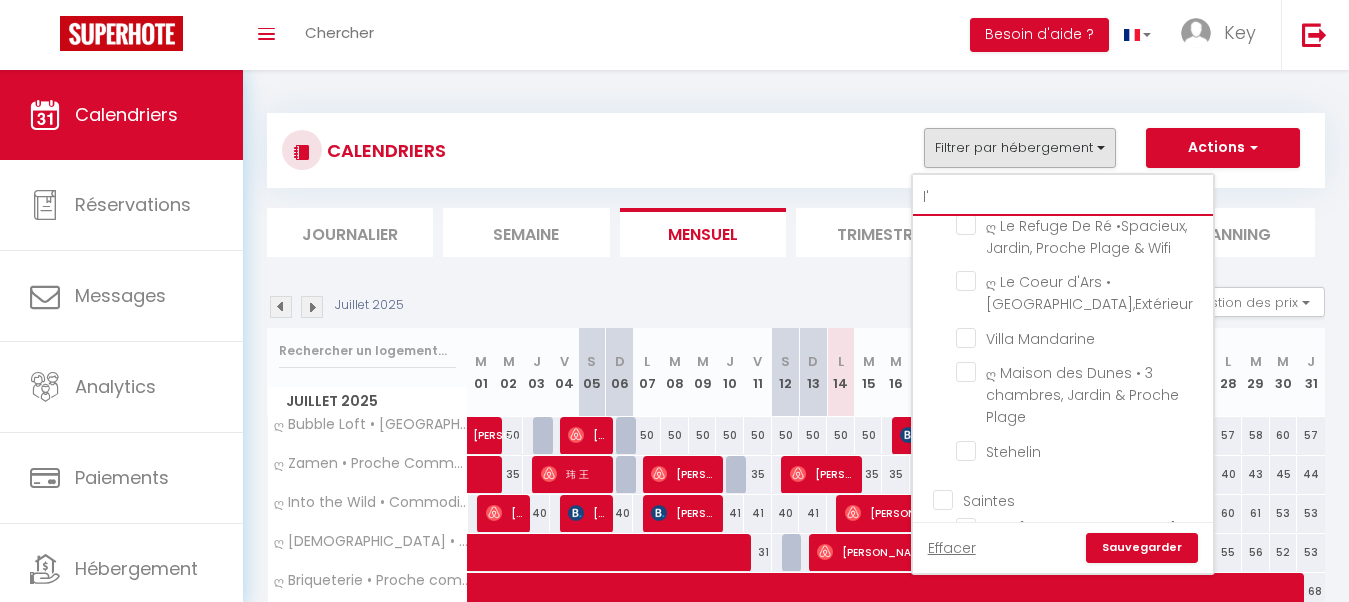 type on "l'o" 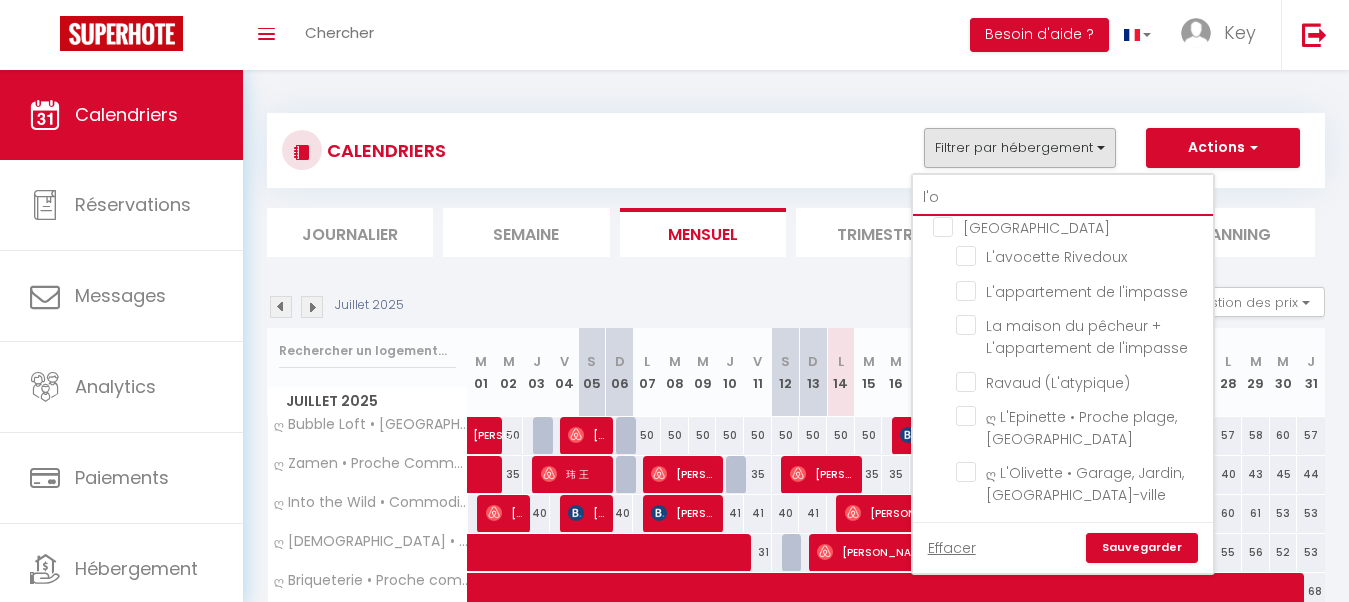 type on "l'oa" 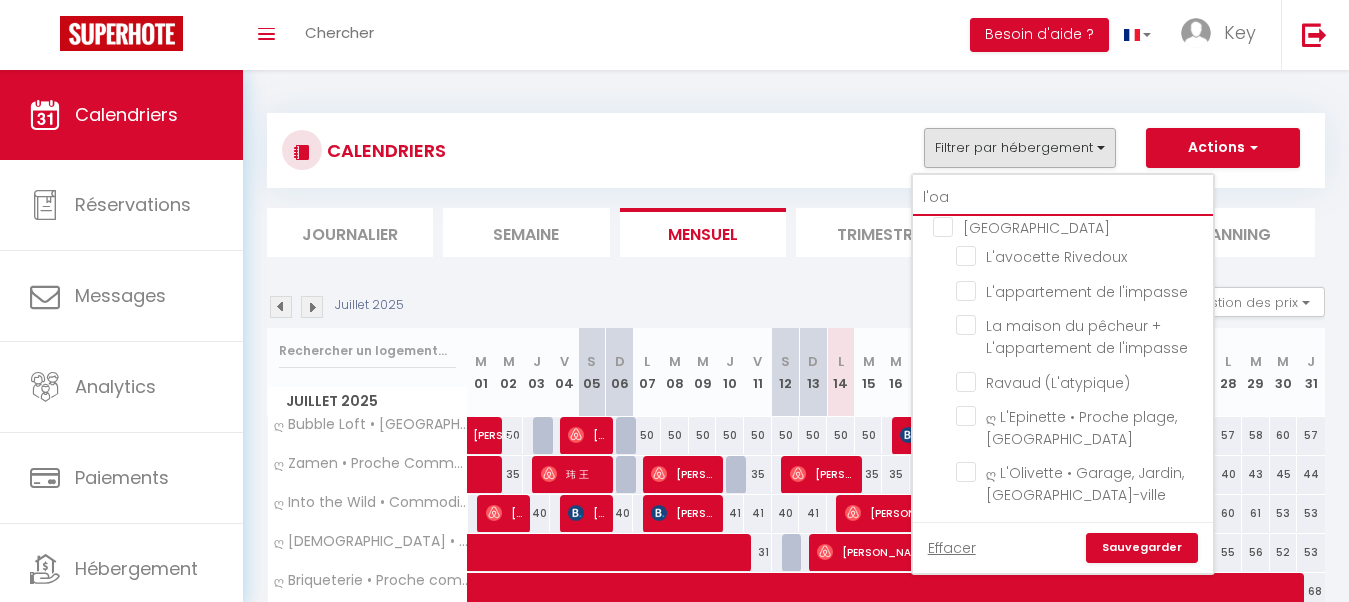 checkbox on "false" 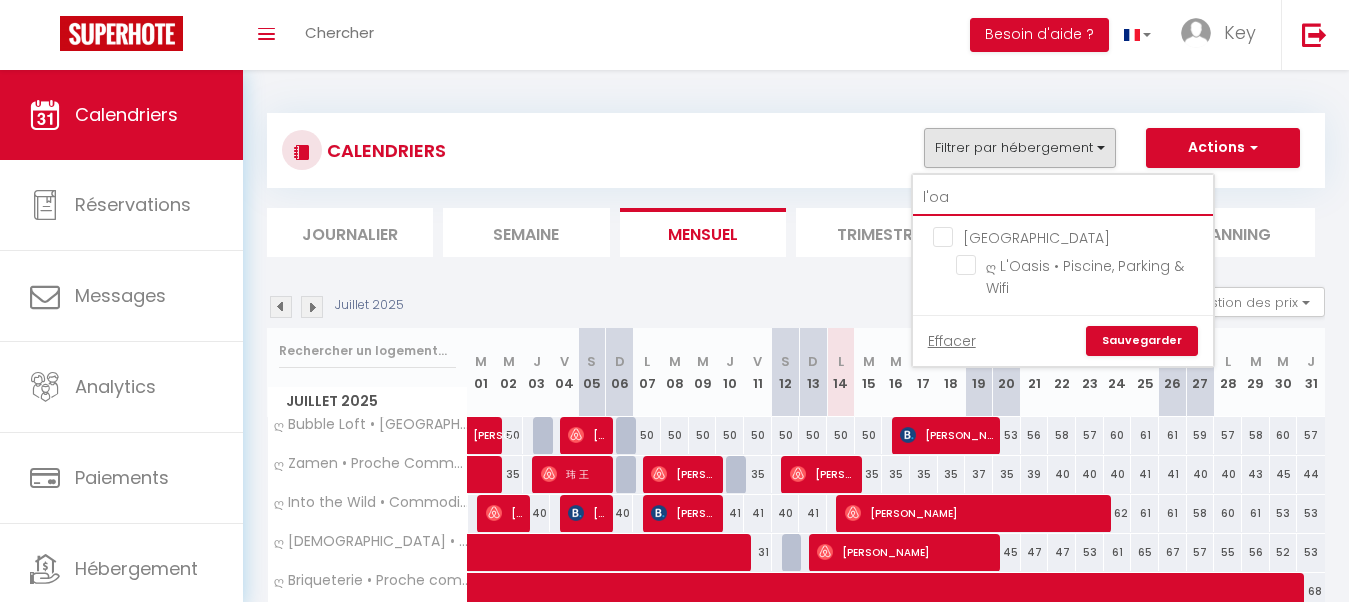 type 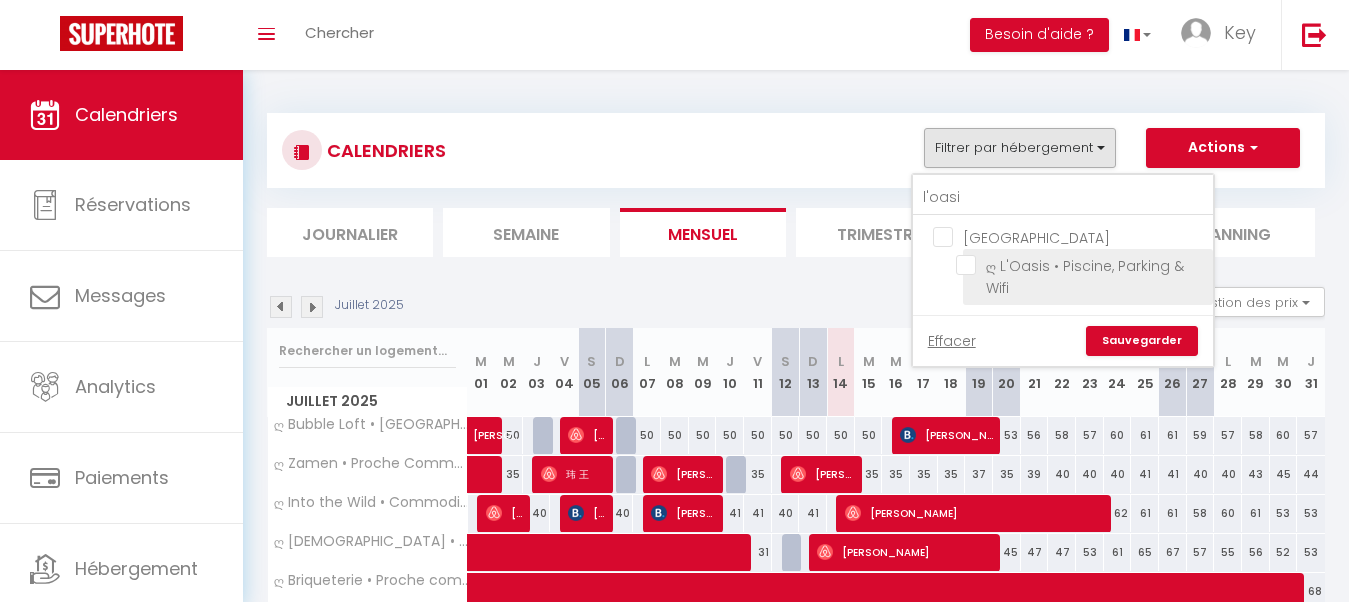 click on "ღ  L'Oasis   • Piscine, Parking & Wifi" at bounding box center [1081, 265] 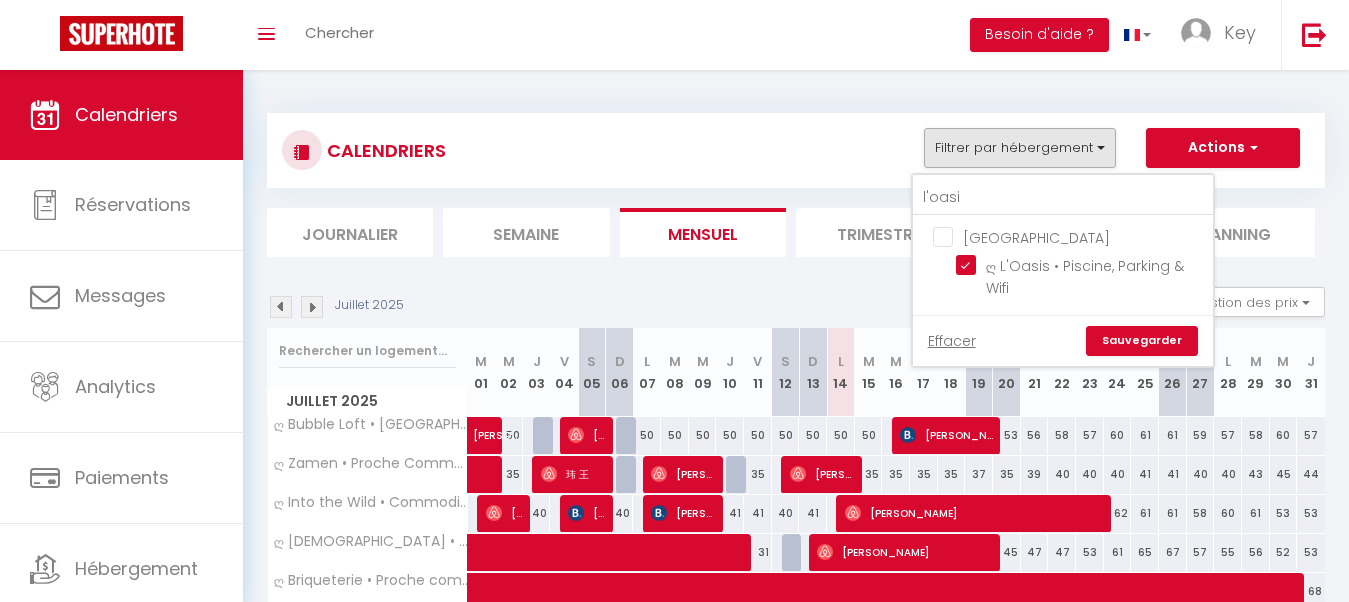 click on "Sauvegarder" at bounding box center [1142, 341] 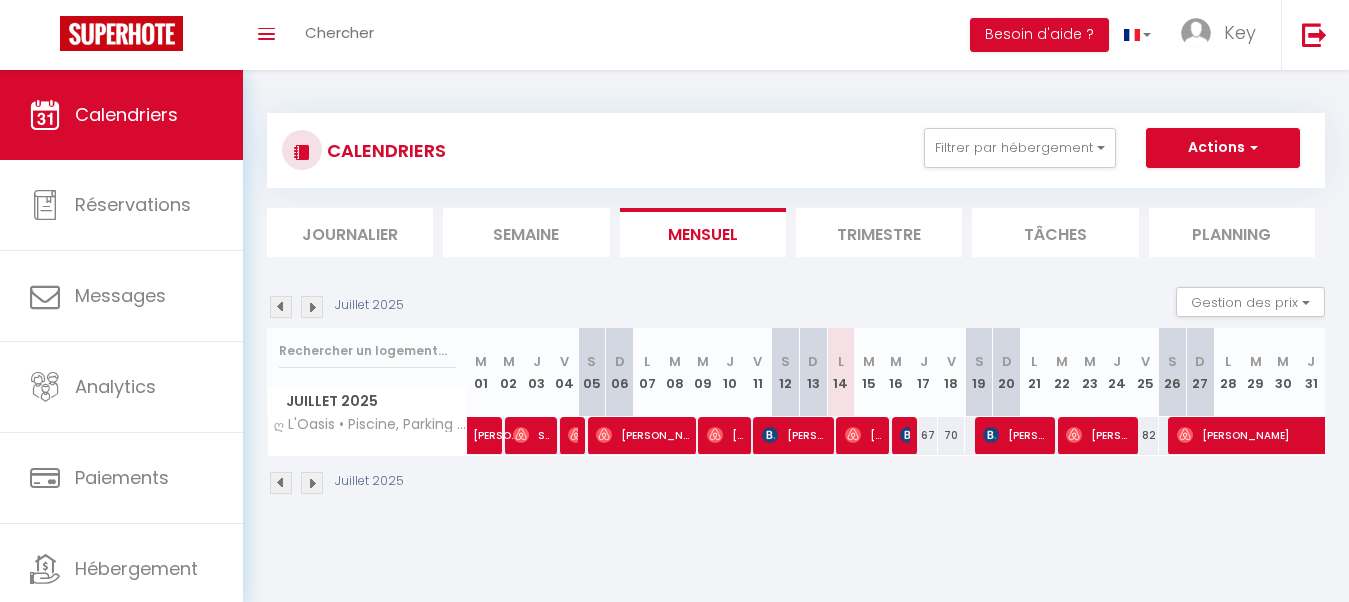 click at bounding box center [850, 436] 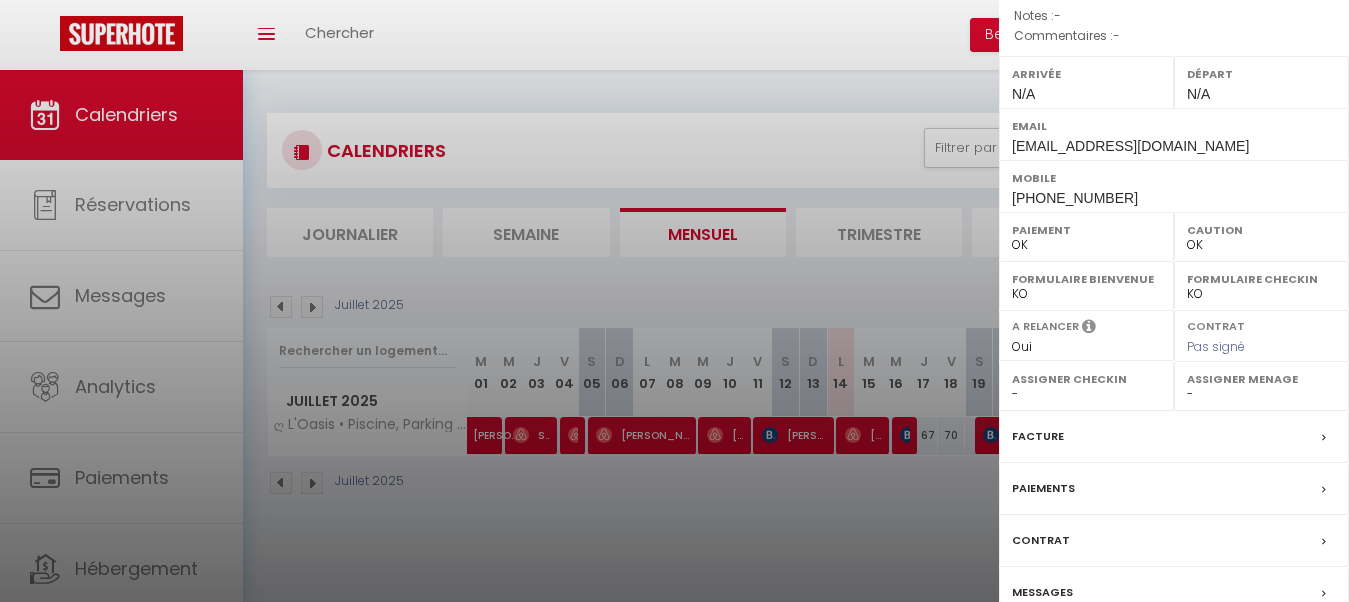 scroll, scrollTop: 0, scrollLeft: 0, axis: both 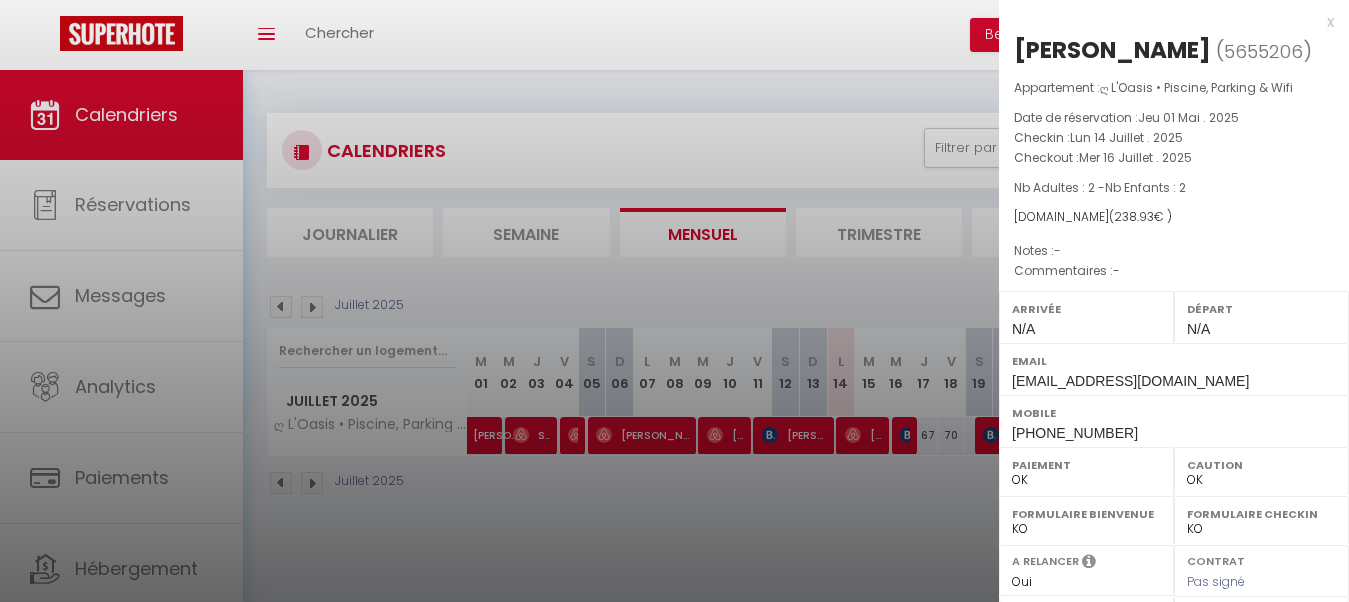 click at bounding box center (674, 301) 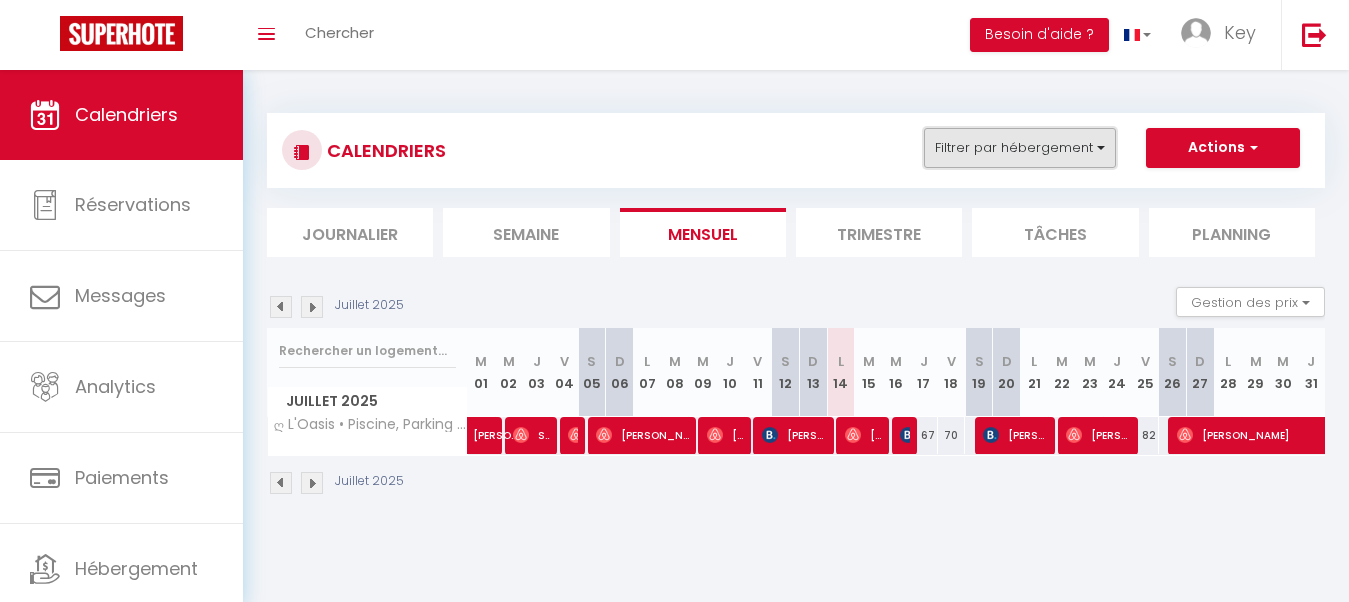 click on "Filtrer par hébergement" at bounding box center [1020, 148] 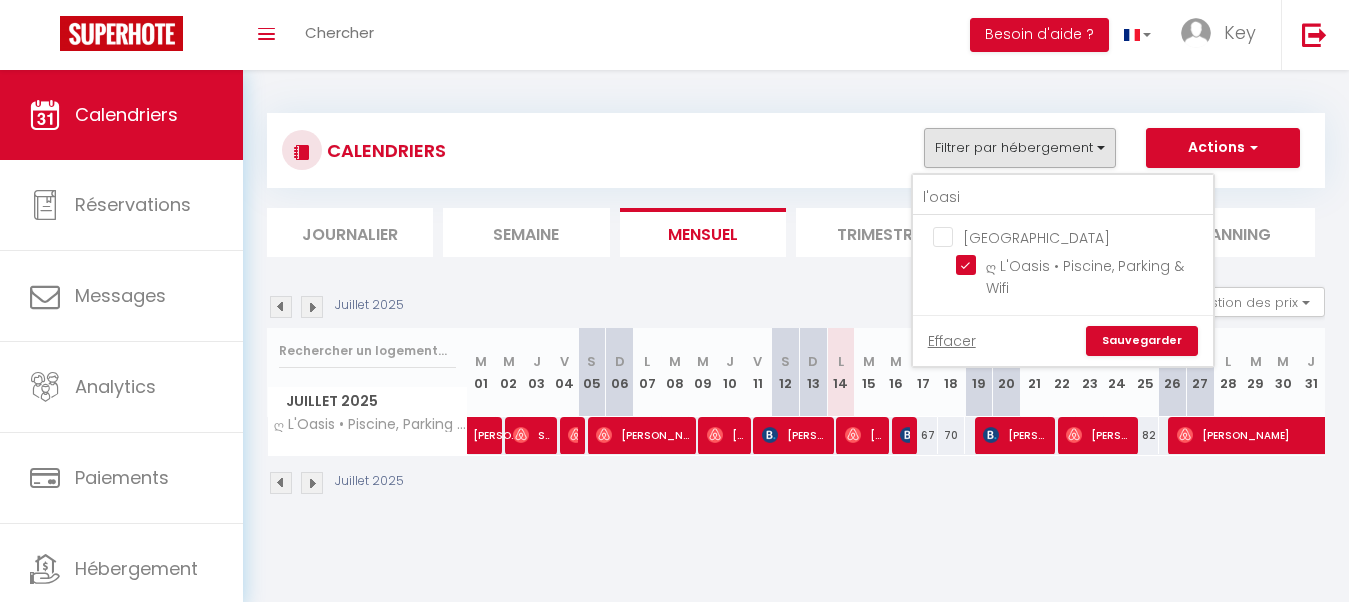 drag, startPoint x: 974, startPoint y: 263, endPoint x: 989, endPoint y: 234, distance: 32.649654 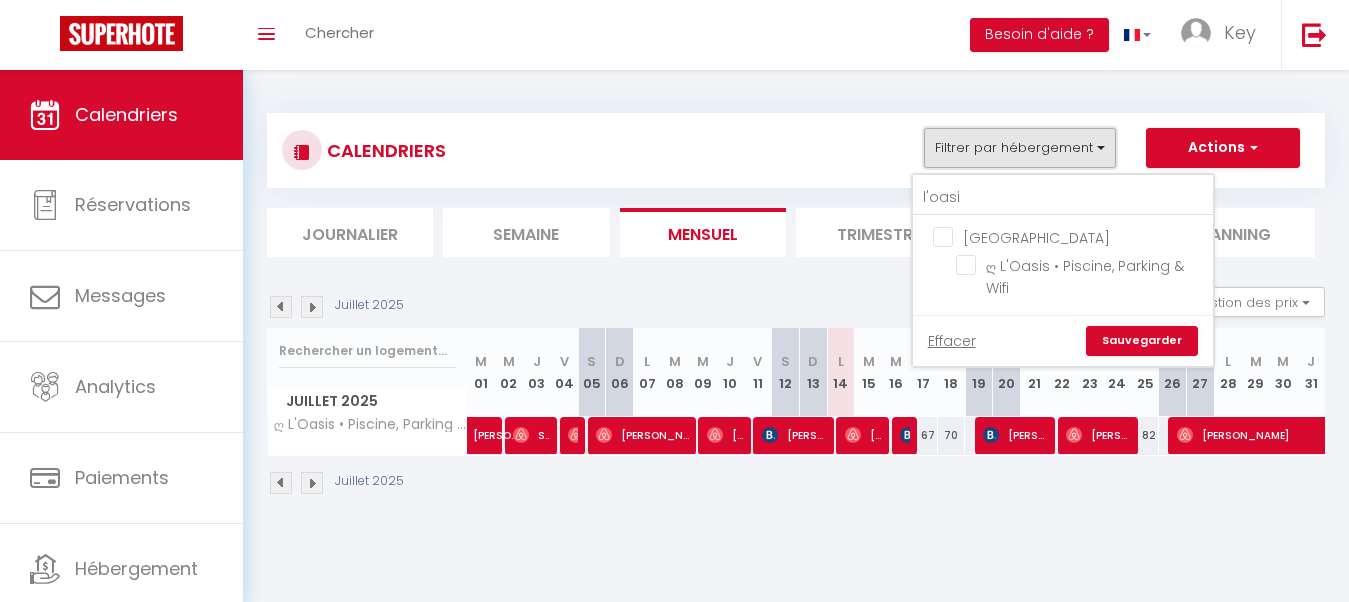 click on "Filtrer par hébergement" at bounding box center [1020, 148] 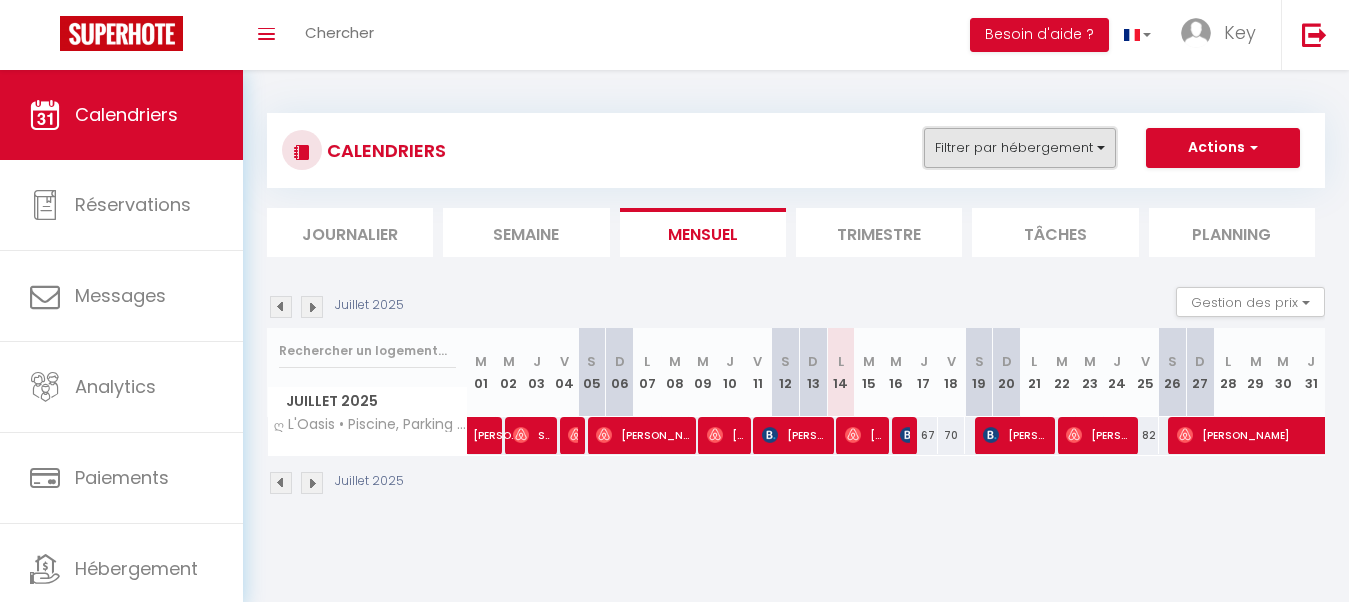 click on "Filtrer par hébergement" at bounding box center (1020, 148) 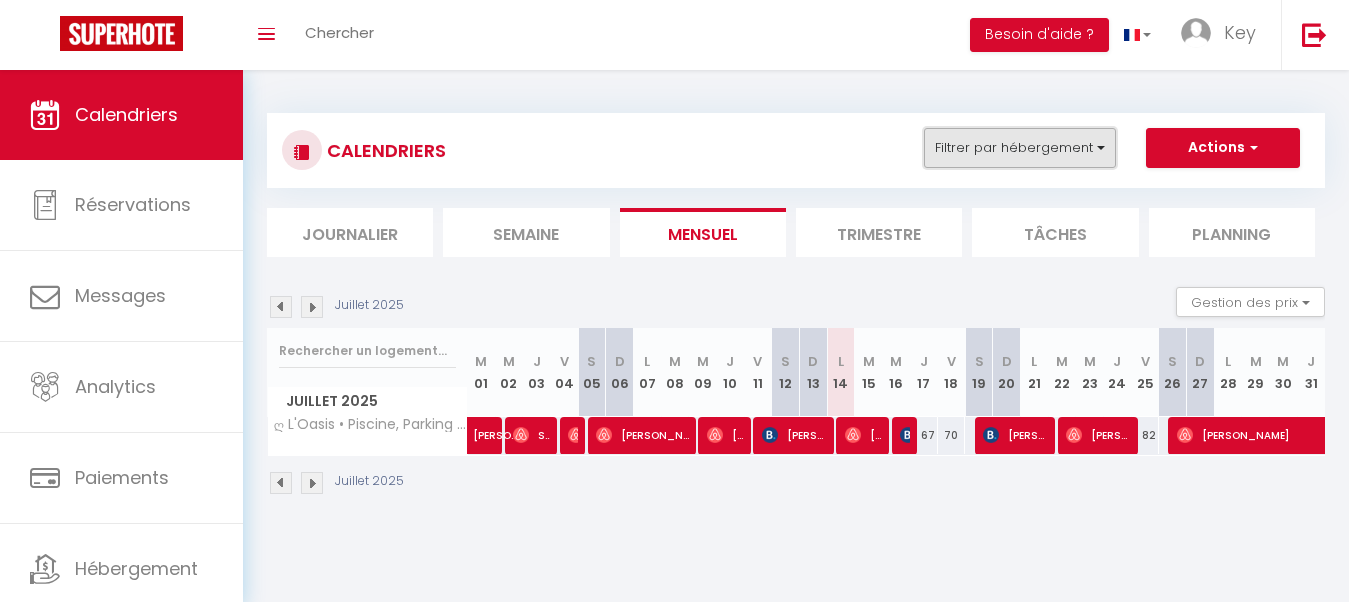 click on "Filtrer par hébergement" at bounding box center (1020, 148) 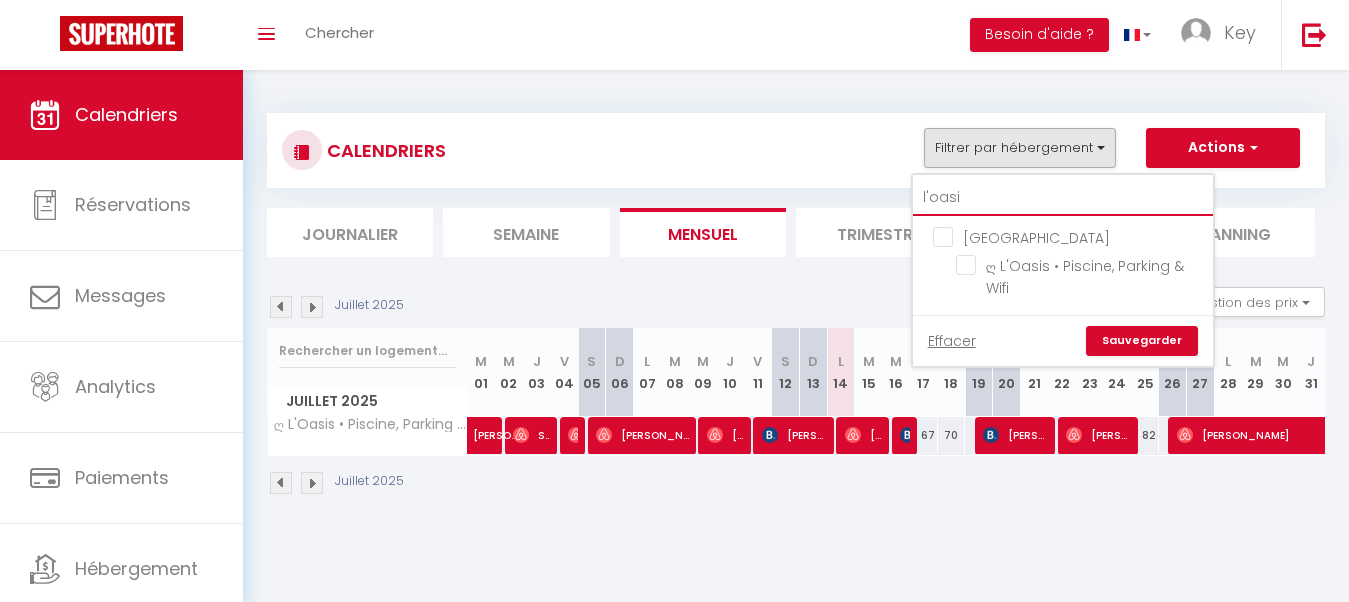 click on "l'oasi" at bounding box center (1063, 198) 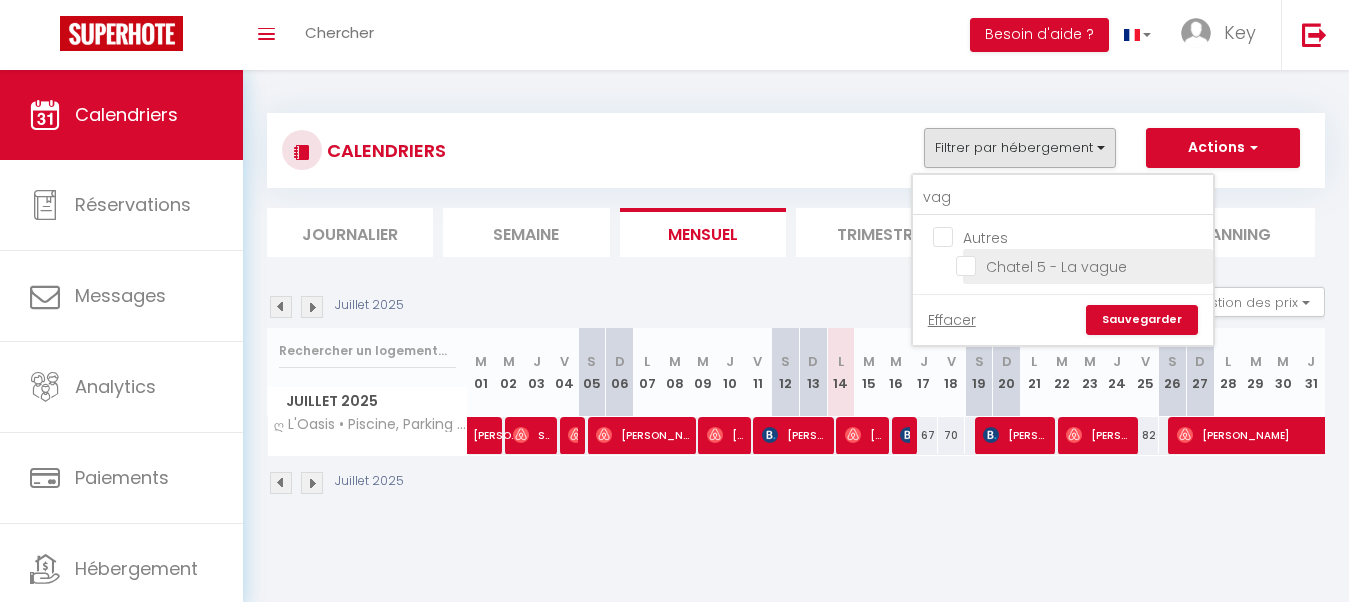 click on "Chatel 5 - La vague" at bounding box center [1081, 265] 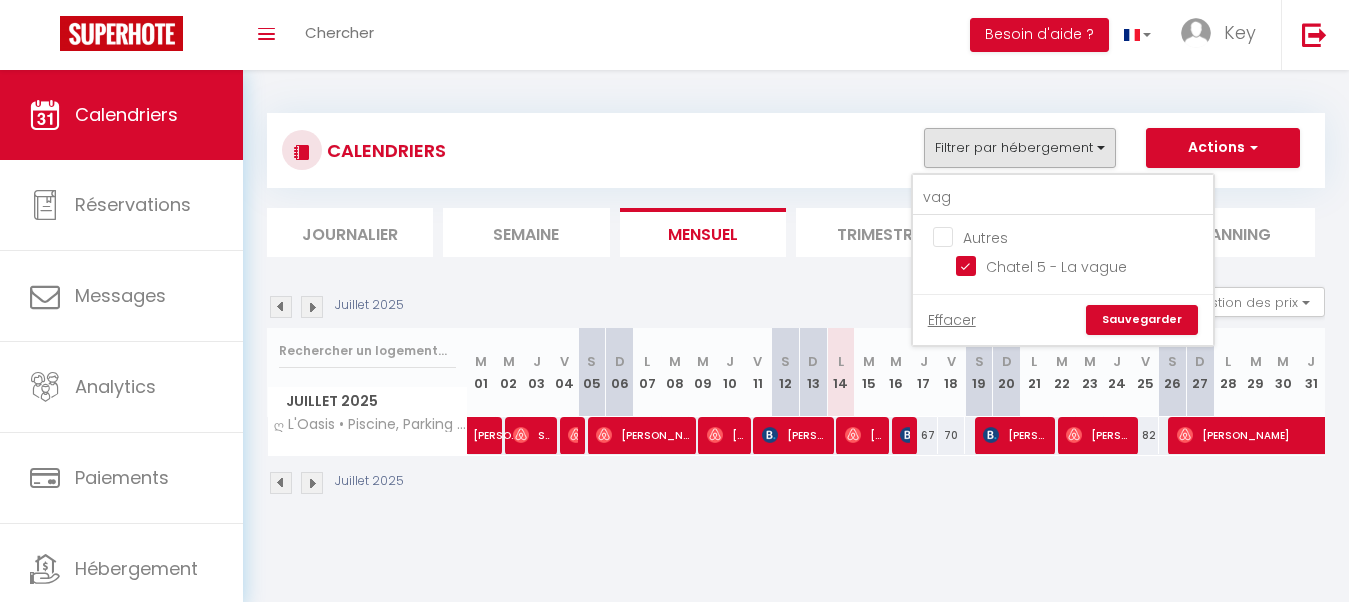 click on "Sauvegarder" at bounding box center [1142, 320] 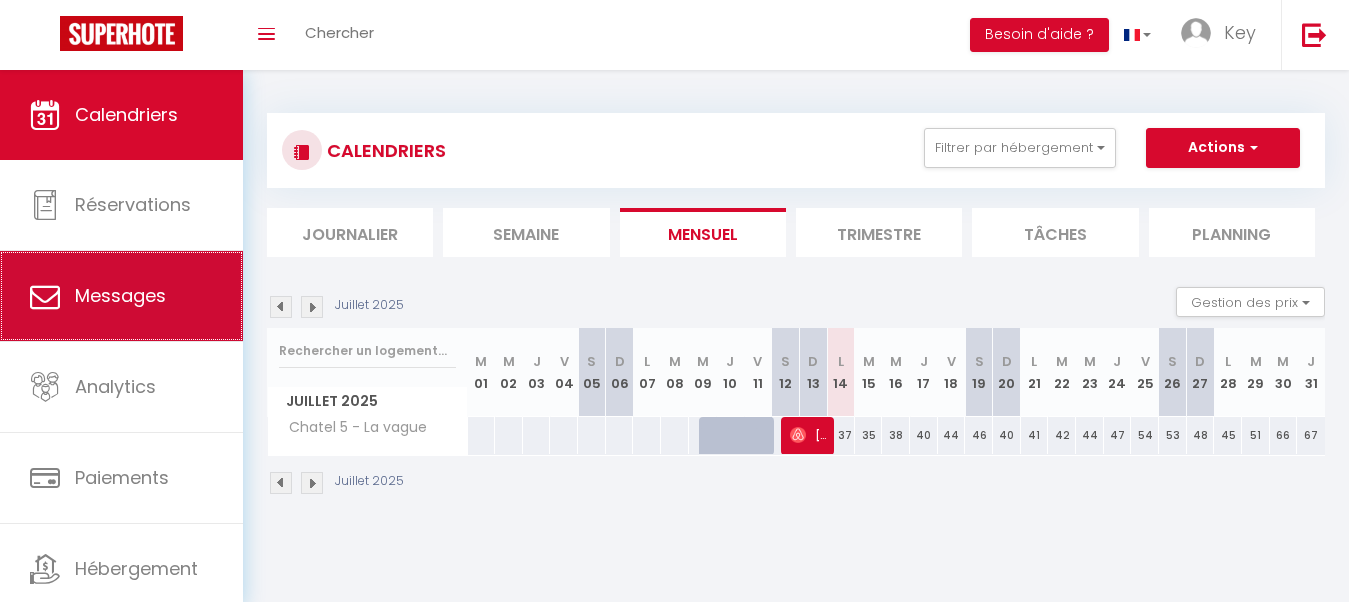 click on "Messages" at bounding box center [120, 295] 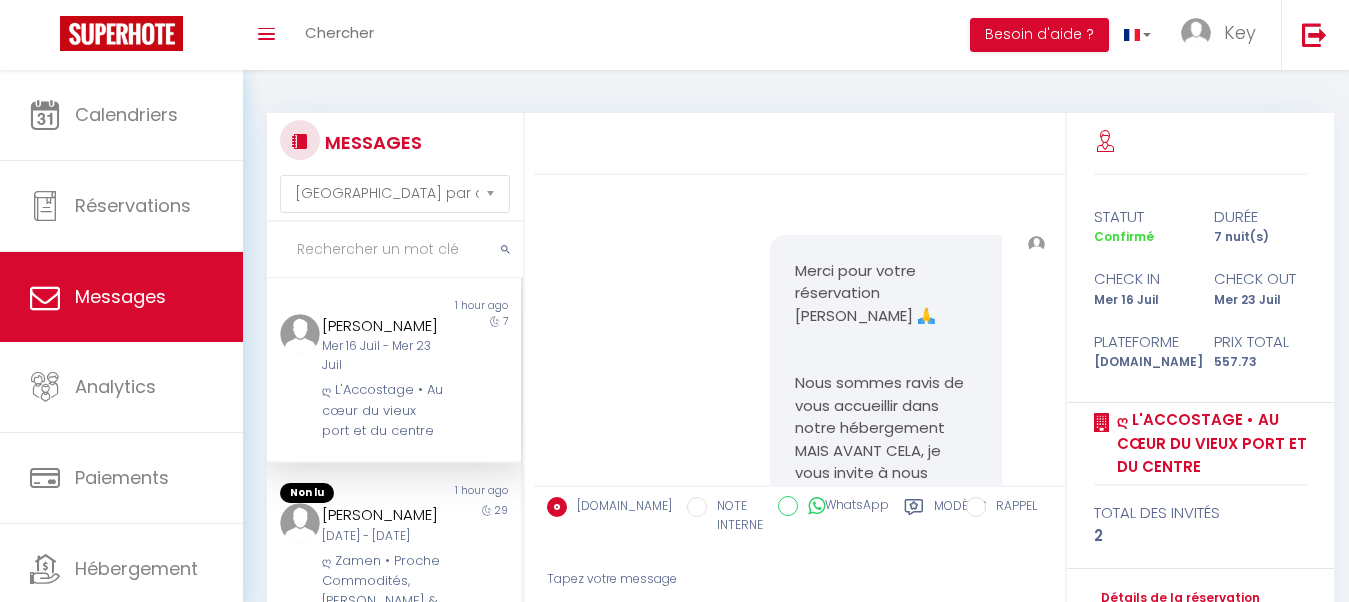 scroll, scrollTop: 5357, scrollLeft: 0, axis: vertical 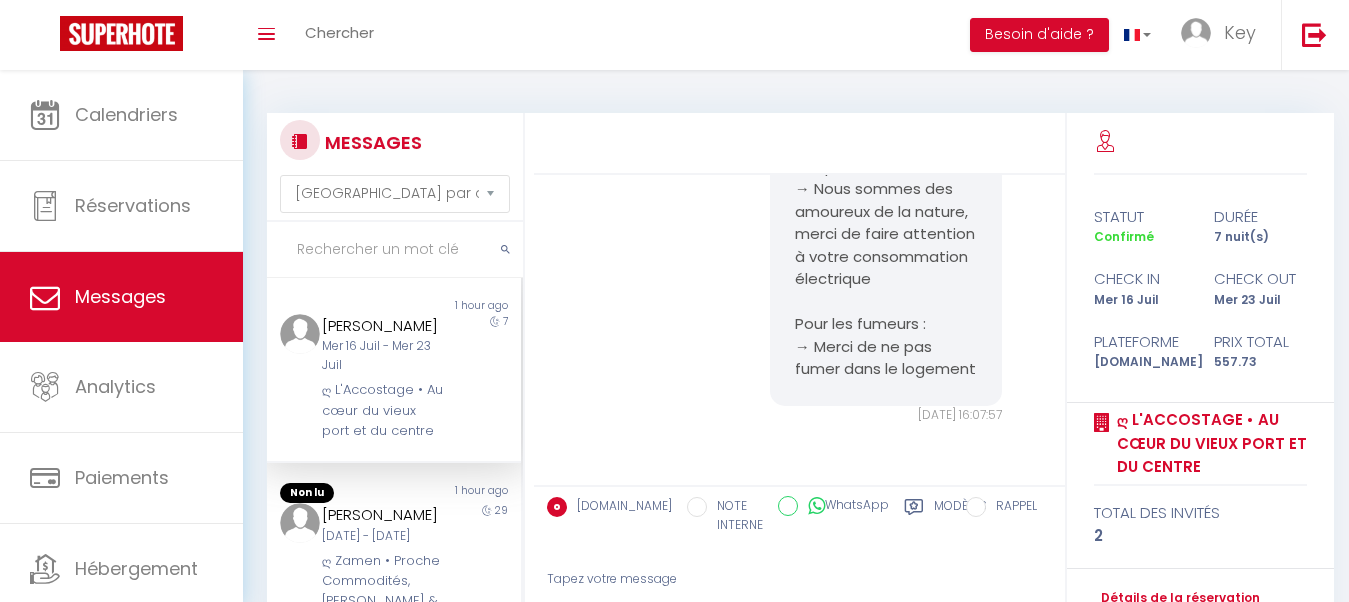 click at bounding box center (395, 250) 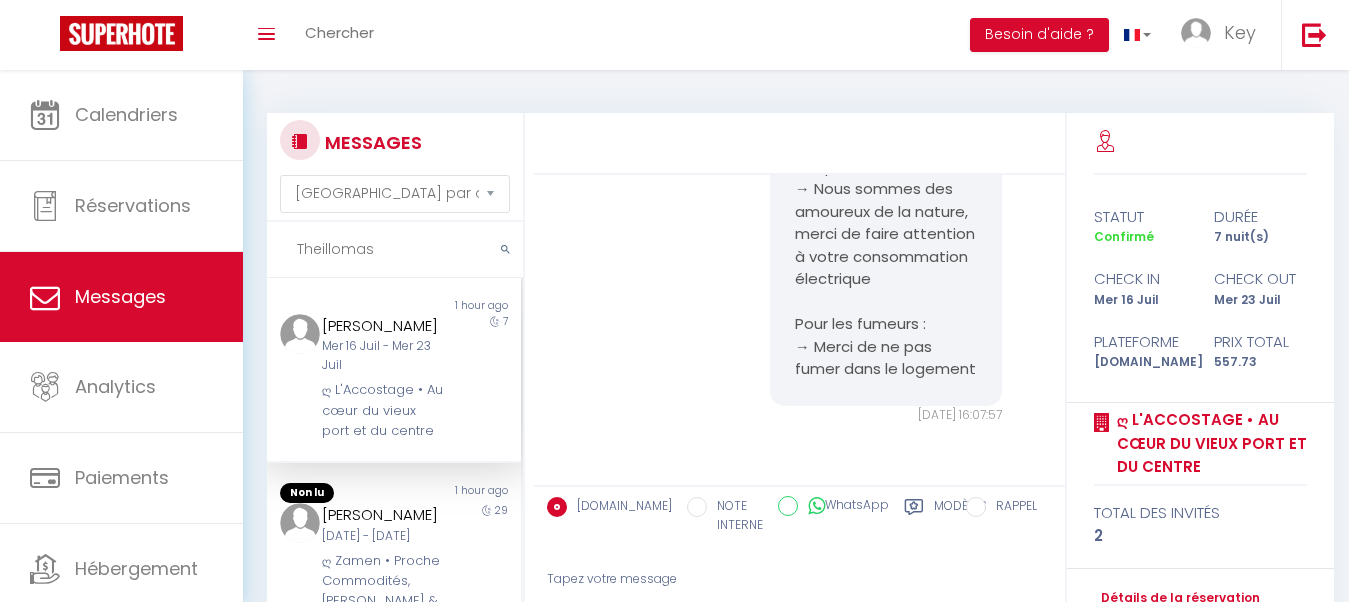 scroll, scrollTop: 6729, scrollLeft: 0, axis: vertical 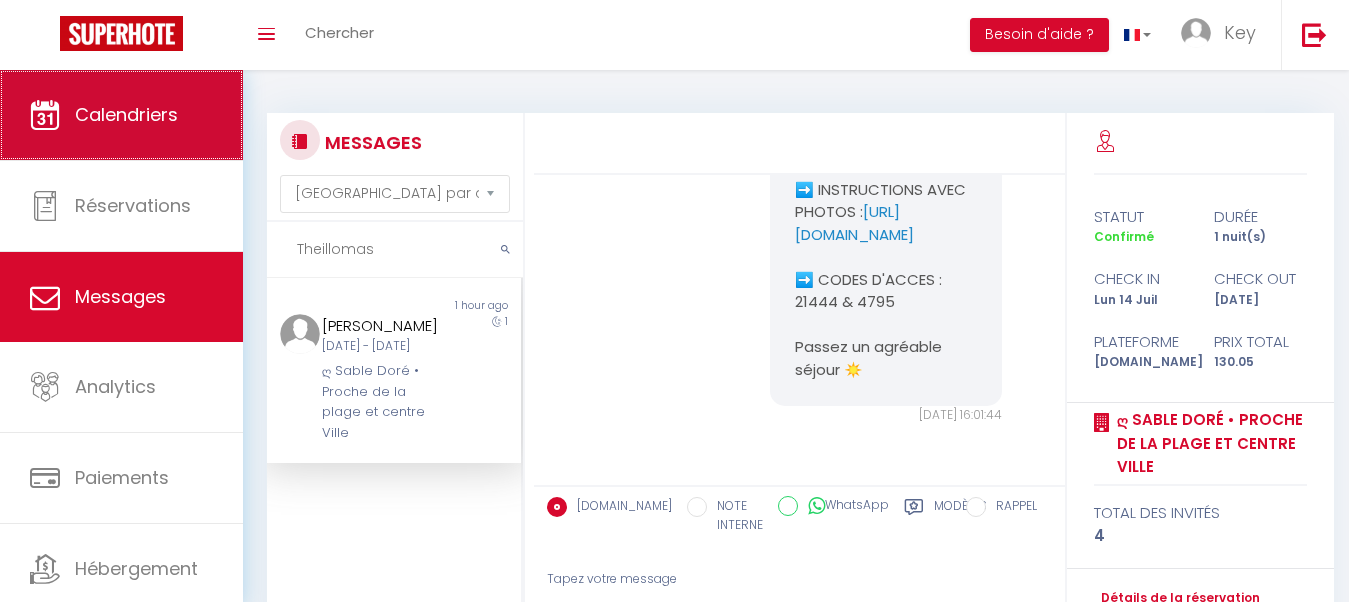 click on "Calendriers" at bounding box center (126, 114) 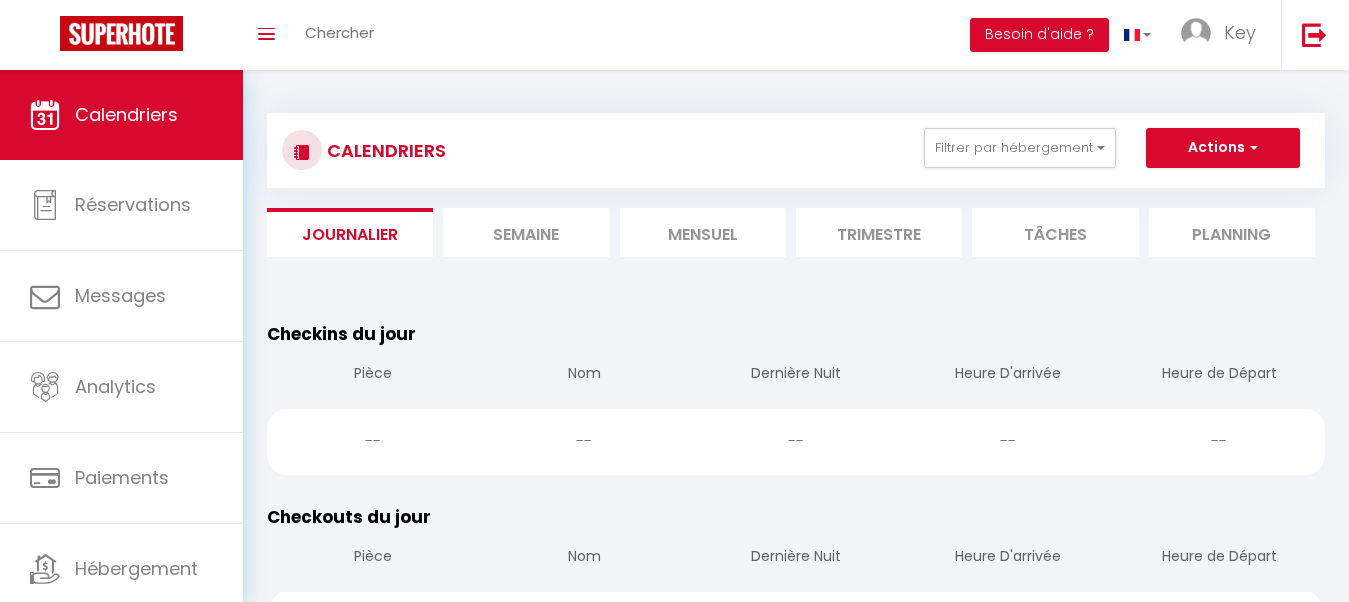 click on "Mensuel" at bounding box center (703, 232) 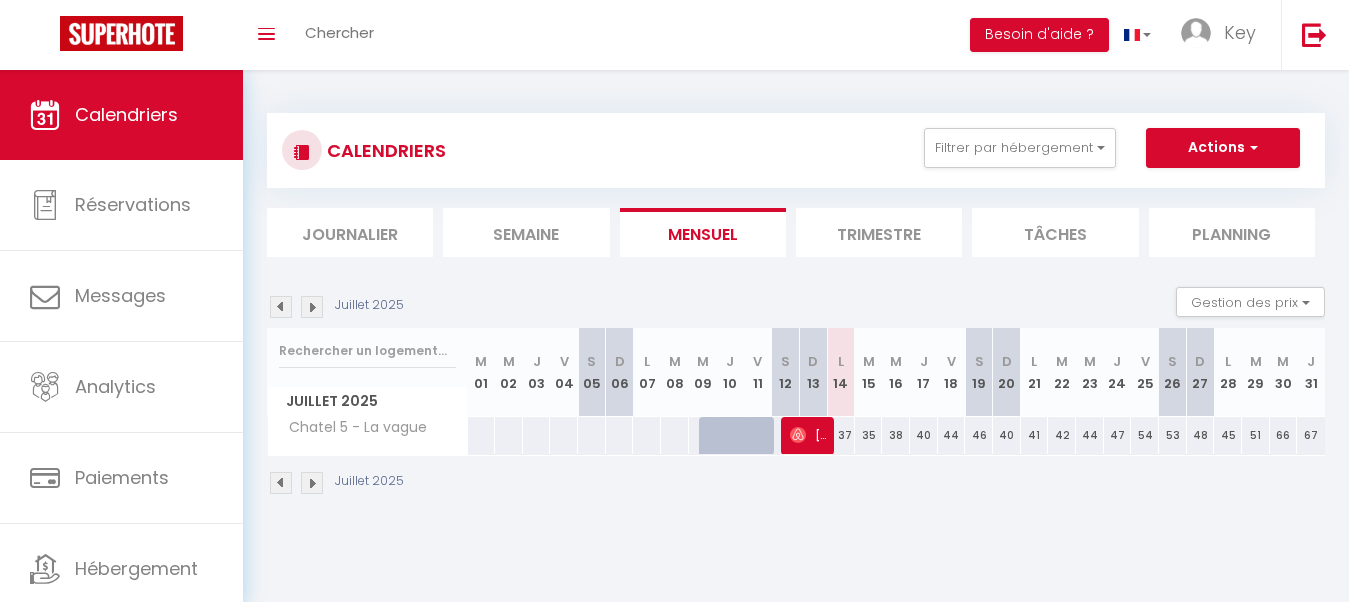 click at bounding box center (281, 307) 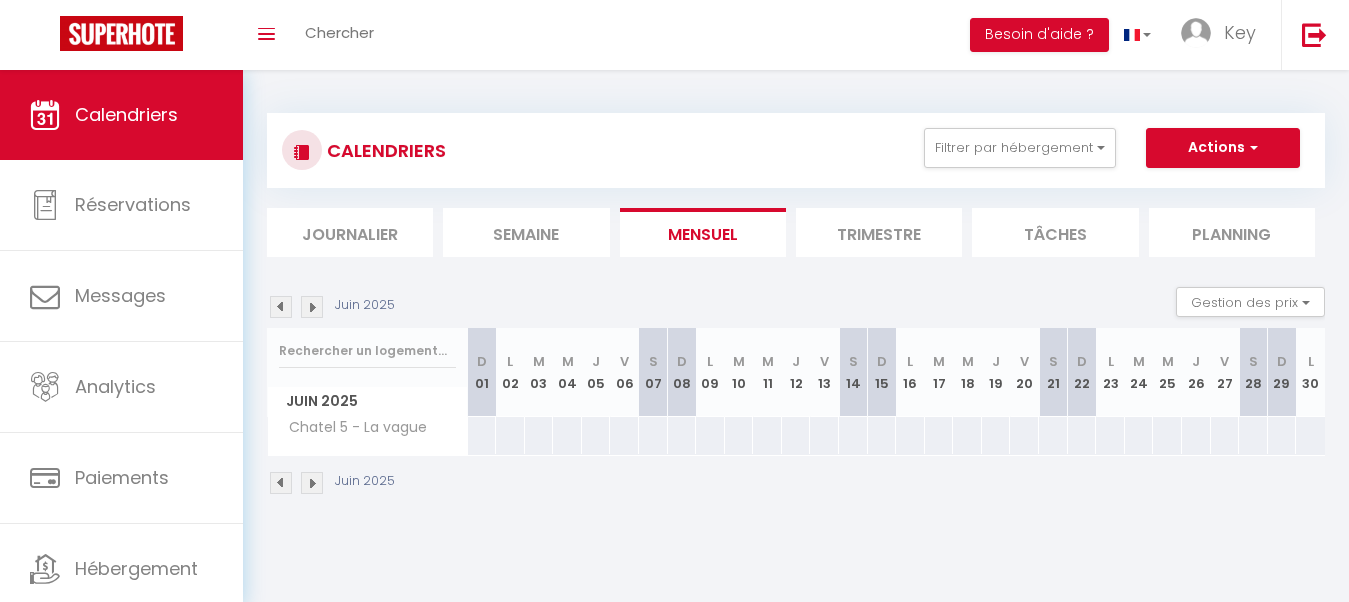 click at bounding box center [312, 307] 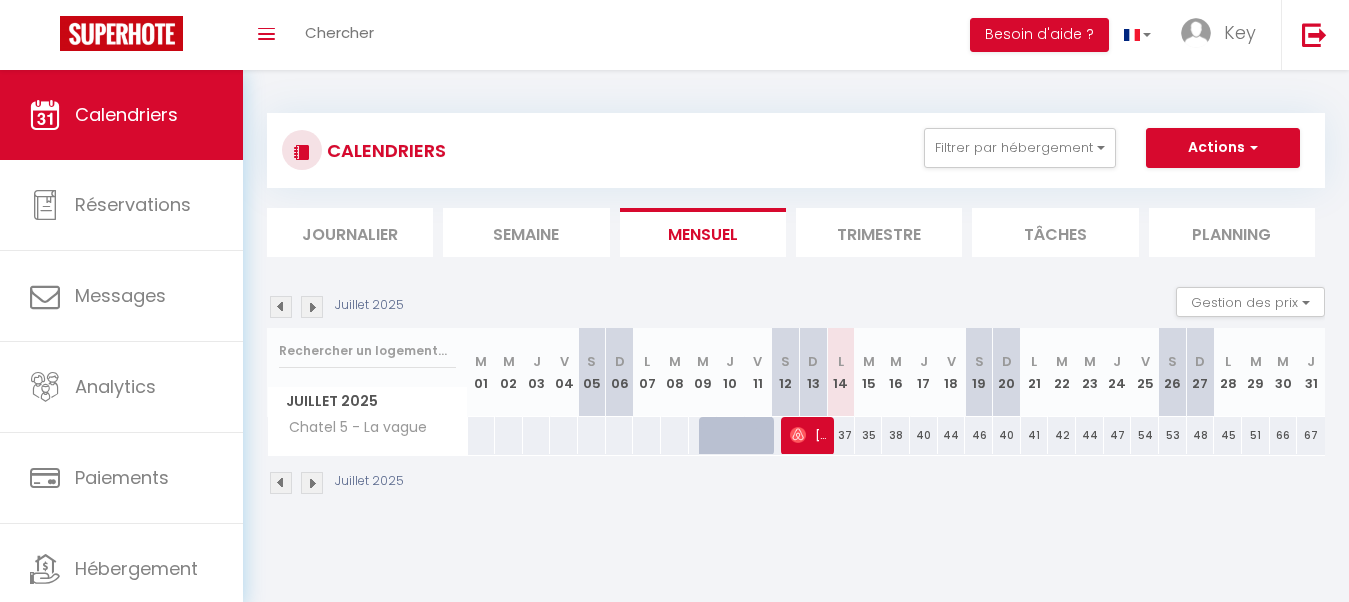 click on "[PERSON_NAME]" at bounding box center [808, 435] 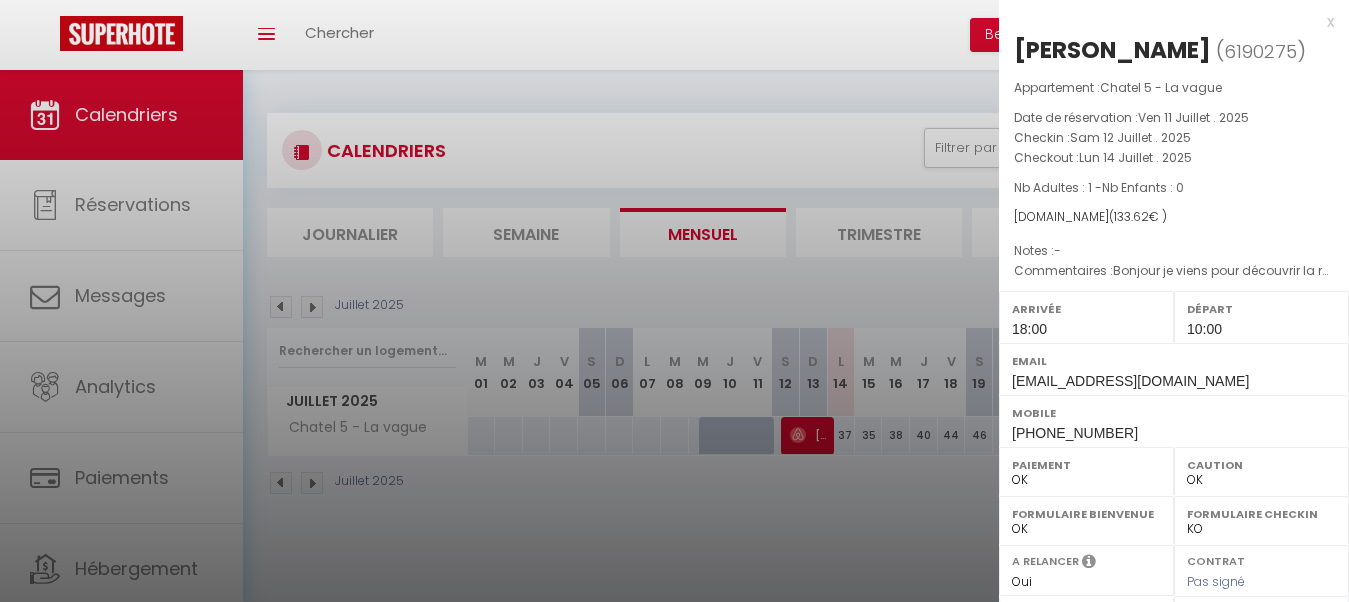 drag, startPoint x: 1146, startPoint y: 45, endPoint x: 1152, endPoint y: 21, distance: 24.738634 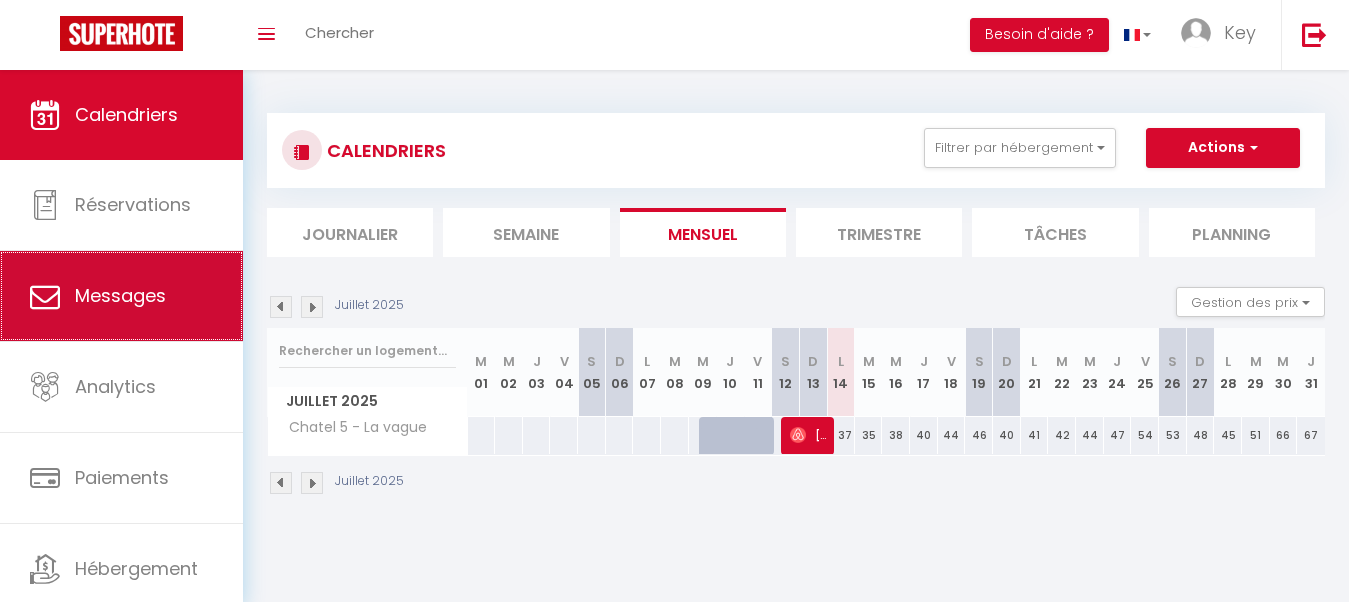 click on "Messages" at bounding box center [121, 296] 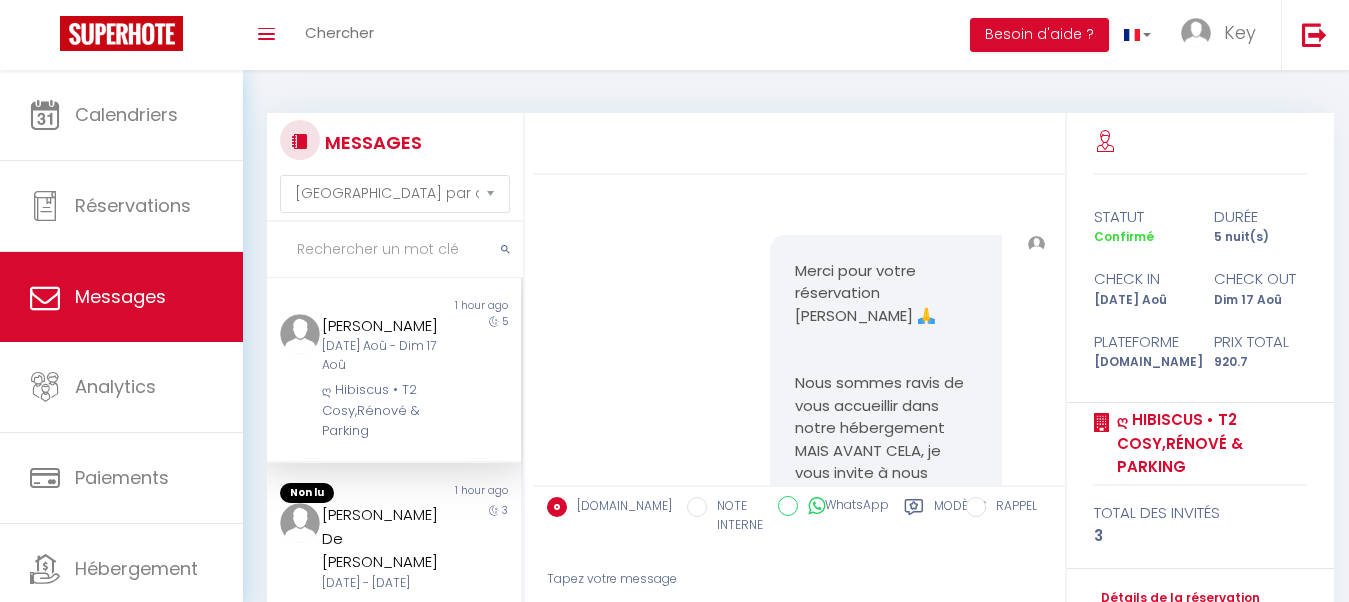 scroll, scrollTop: 2840, scrollLeft: 0, axis: vertical 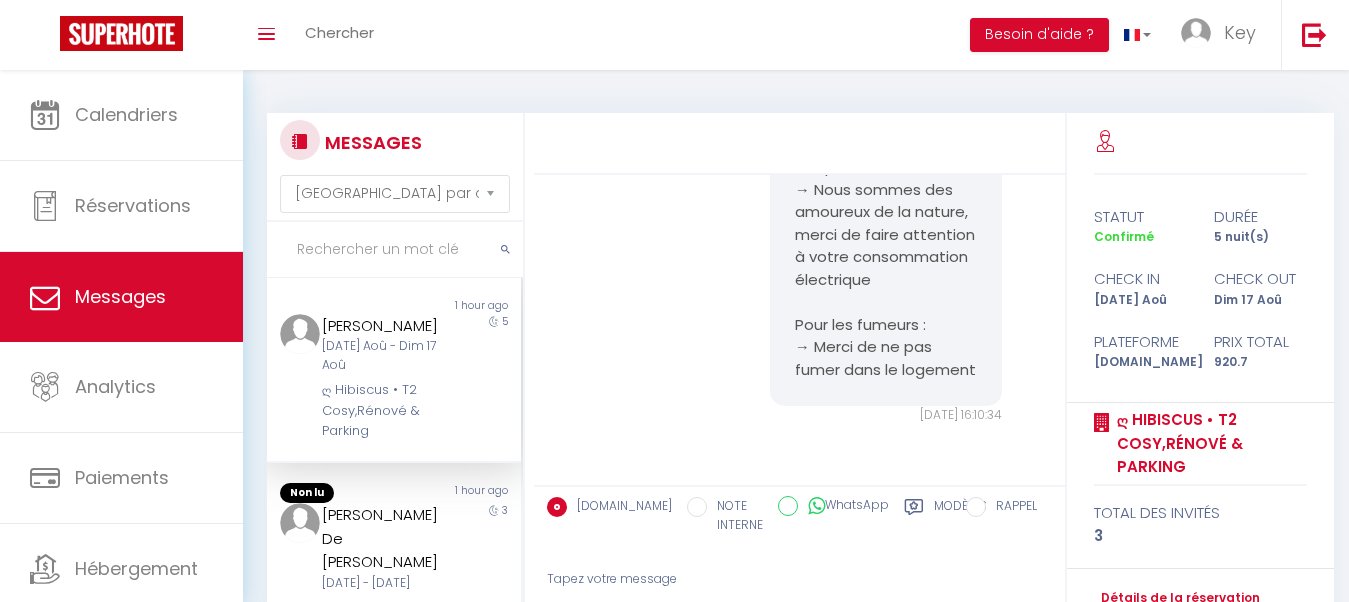click at bounding box center (395, 250) 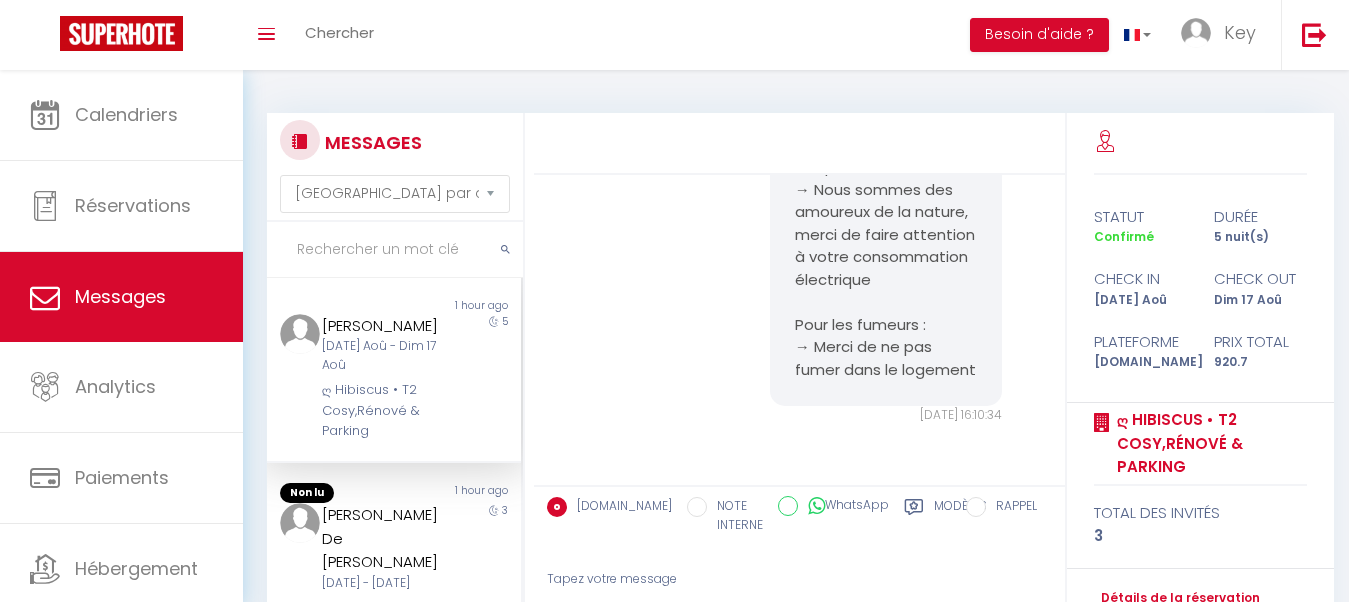 paste on "Theillomas" 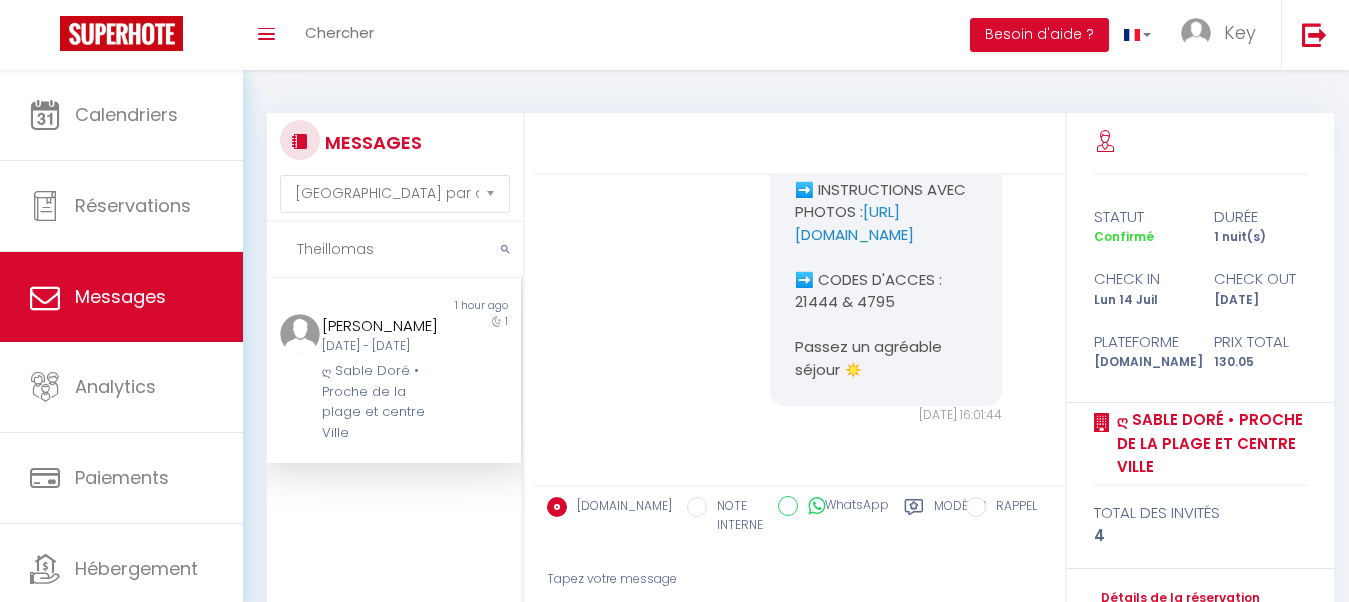scroll, scrollTop: 6525, scrollLeft: 0, axis: vertical 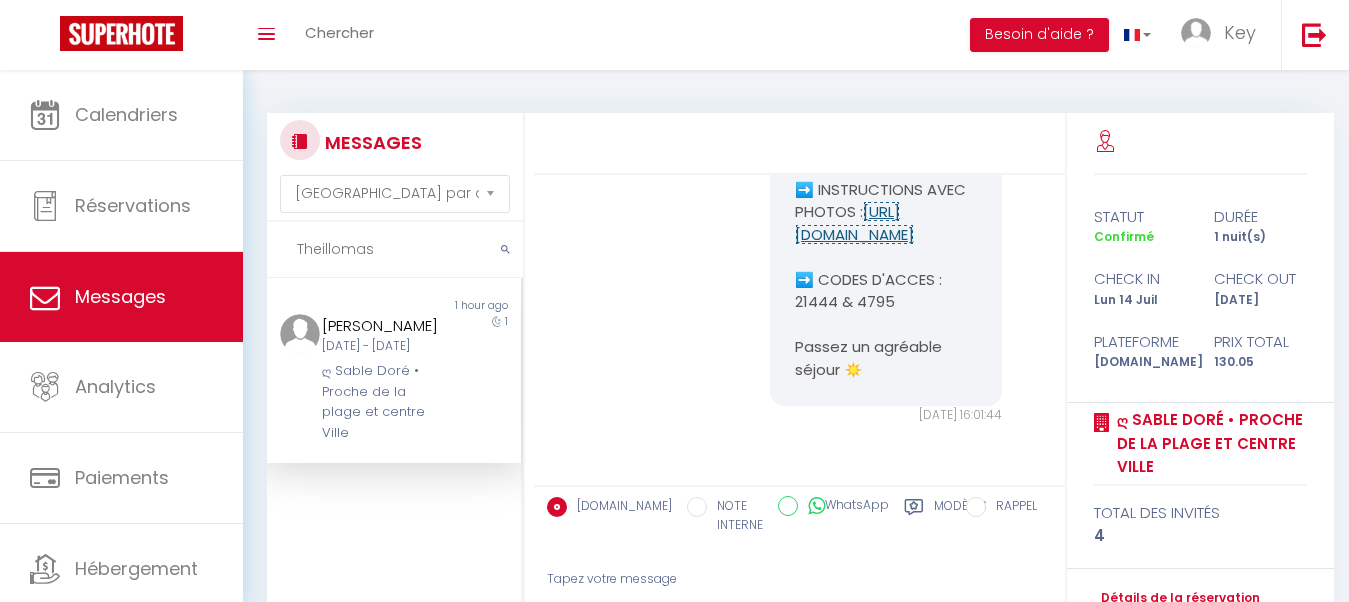 click on "https://www.canva.com/design/DAGrXTocEiU/EXGtB7UmacCAh_DDQu8XwQ/edit" at bounding box center [854, 223] 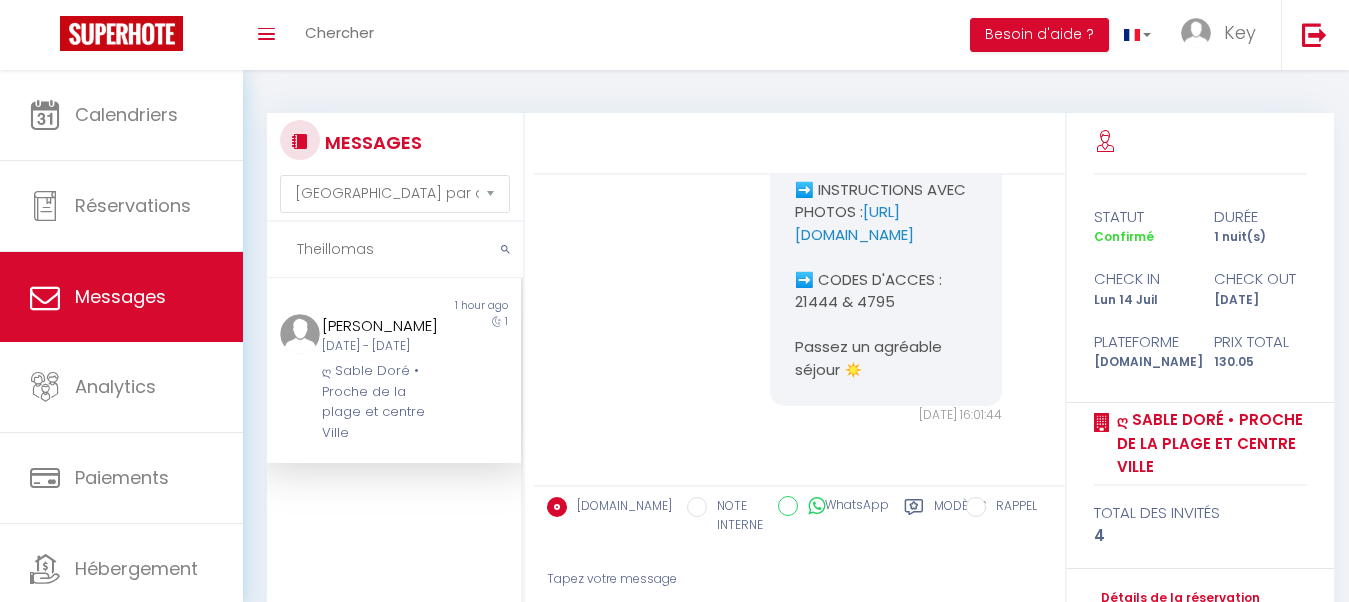 scroll, scrollTop: 6117, scrollLeft: 0, axis: vertical 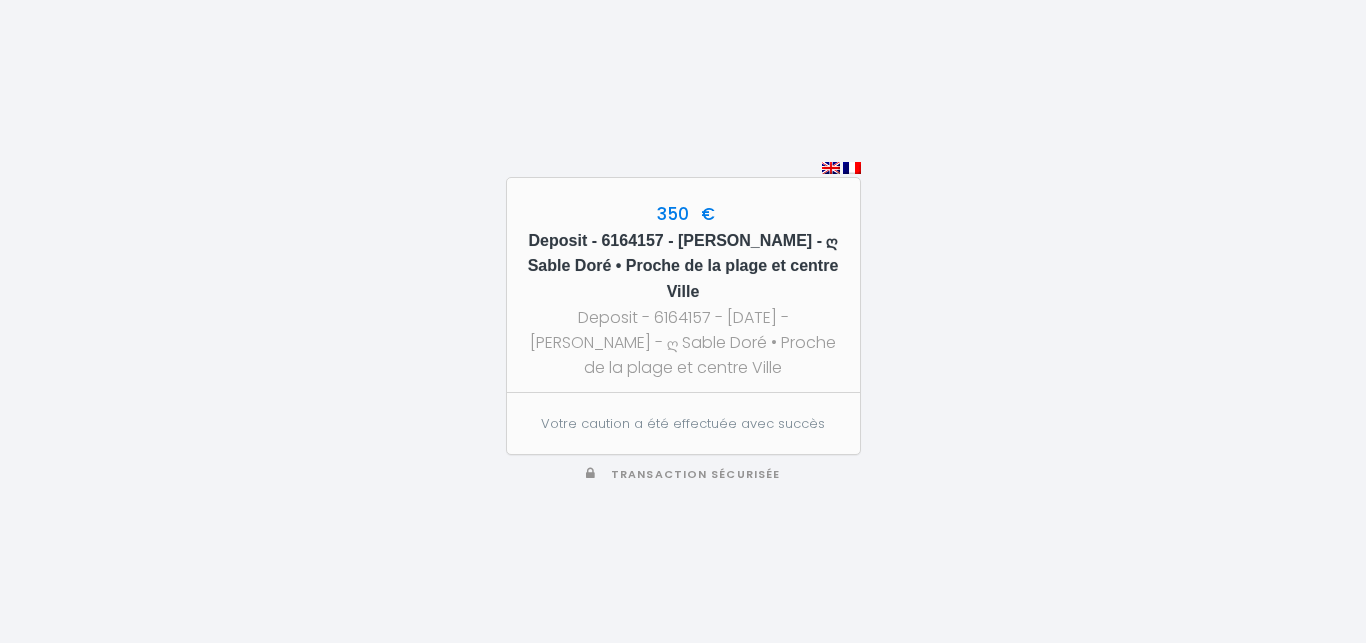 click on "Deposit - 6164157 - [PERSON_NAME] - ღ Sable Doré • Proche de la plage et centre Ville" at bounding box center (683, 267) 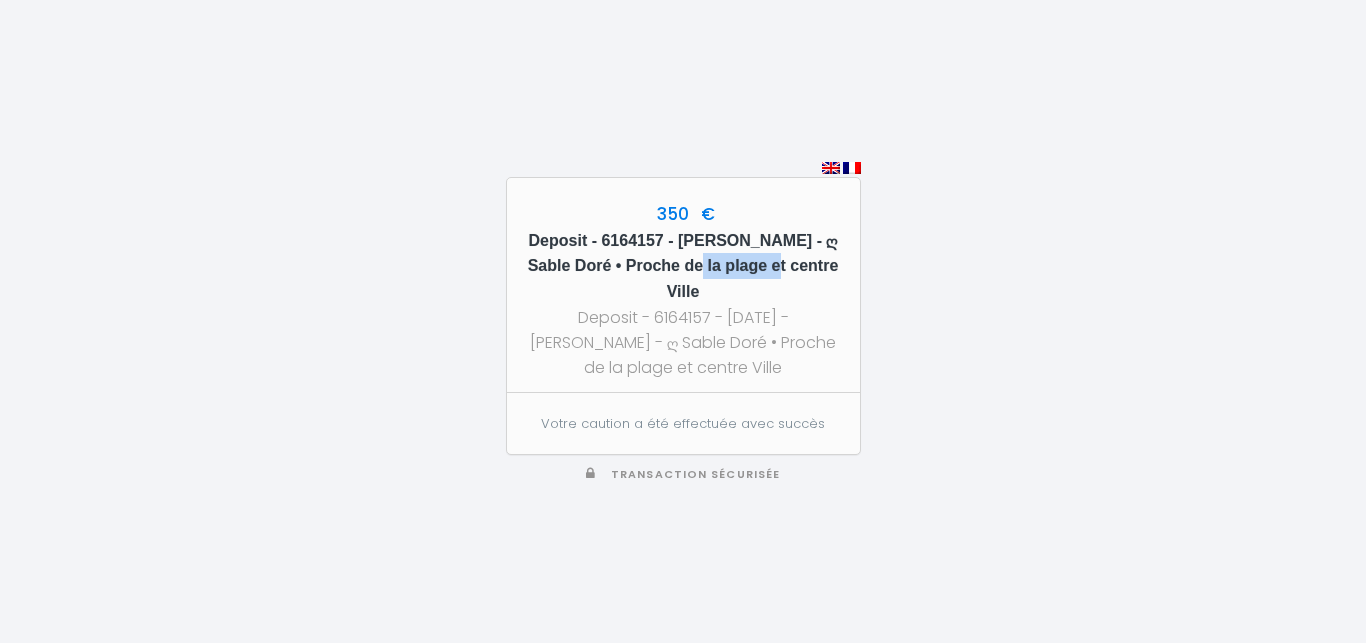 click on "Deposit - 6164157 - [PERSON_NAME] - ღ Sable Doré • Proche de la plage et centre Ville" at bounding box center [683, 267] 